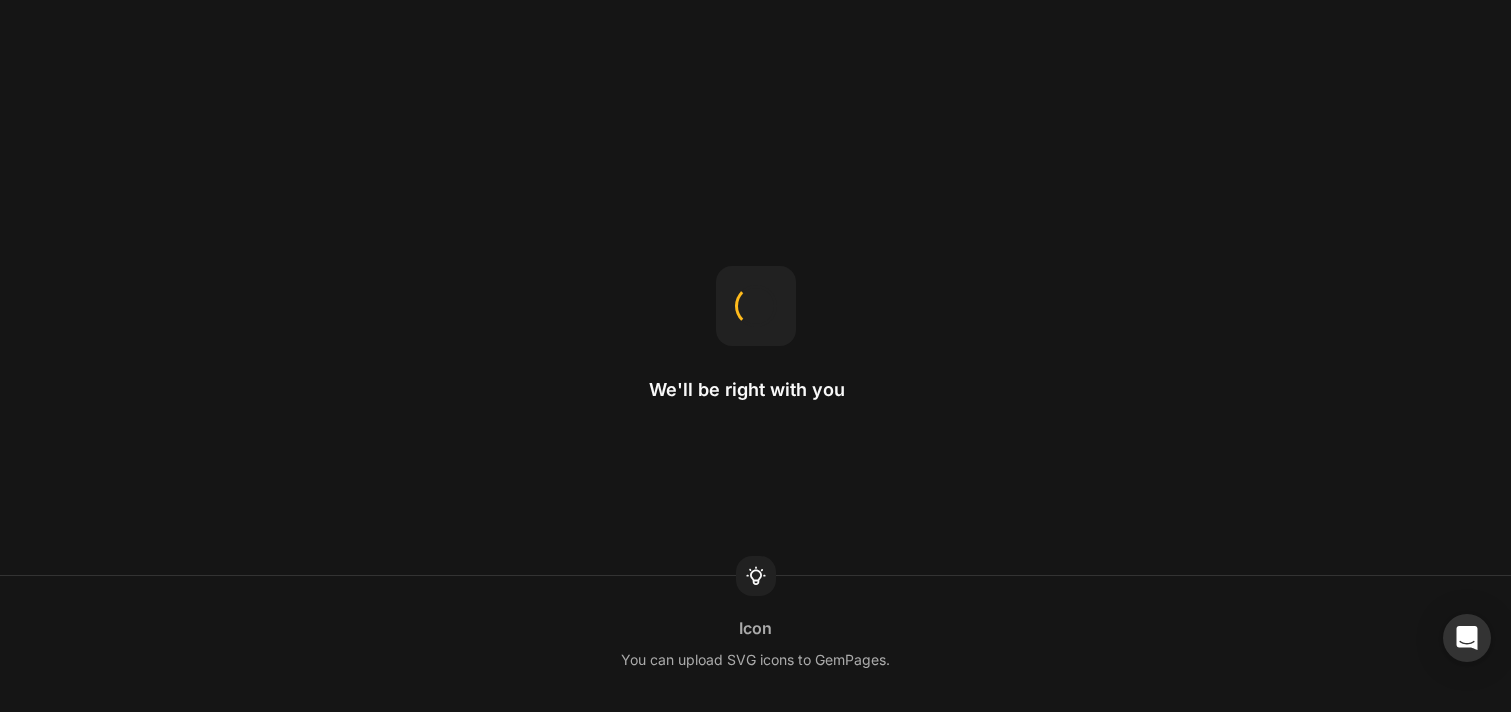 scroll, scrollTop: 0, scrollLeft: 0, axis: both 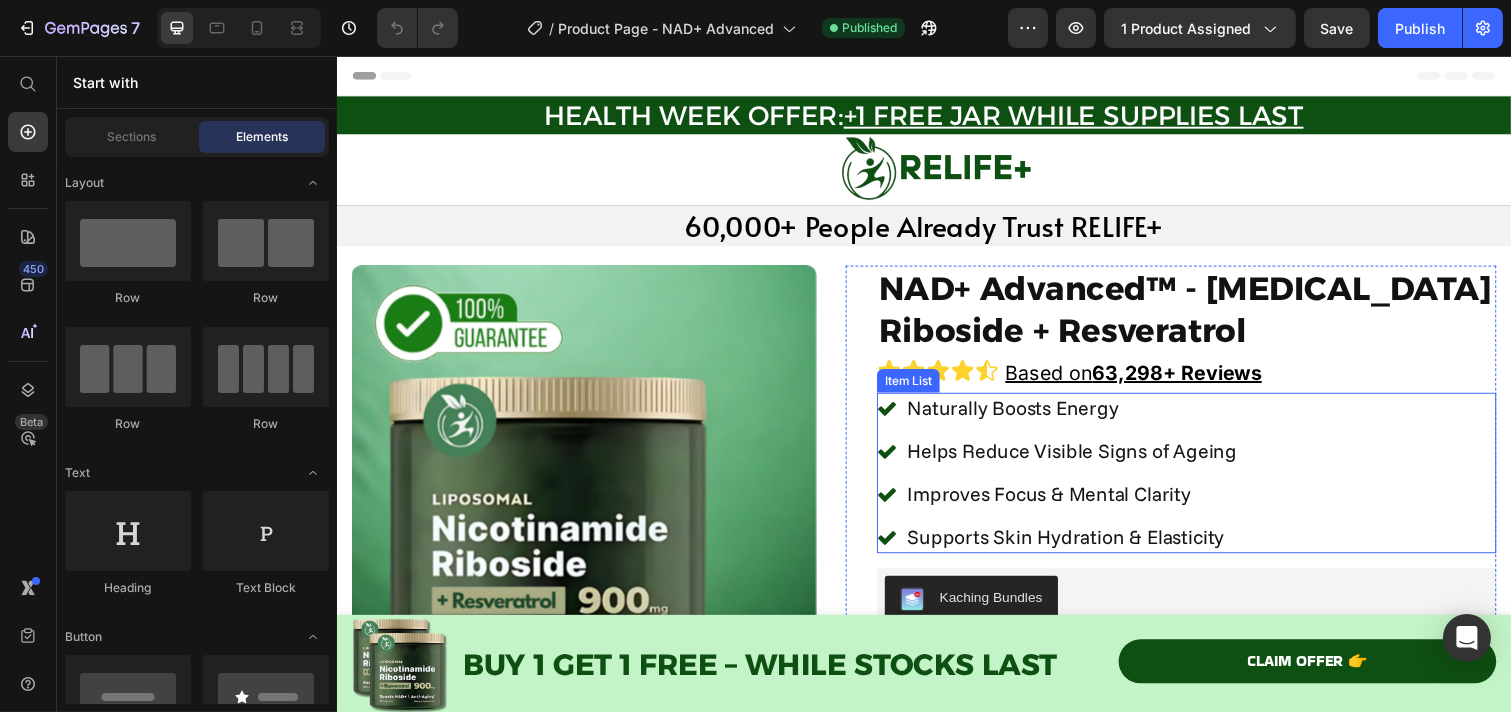 click on "Naturally Boosts Energy" at bounding box center (1087, 416) 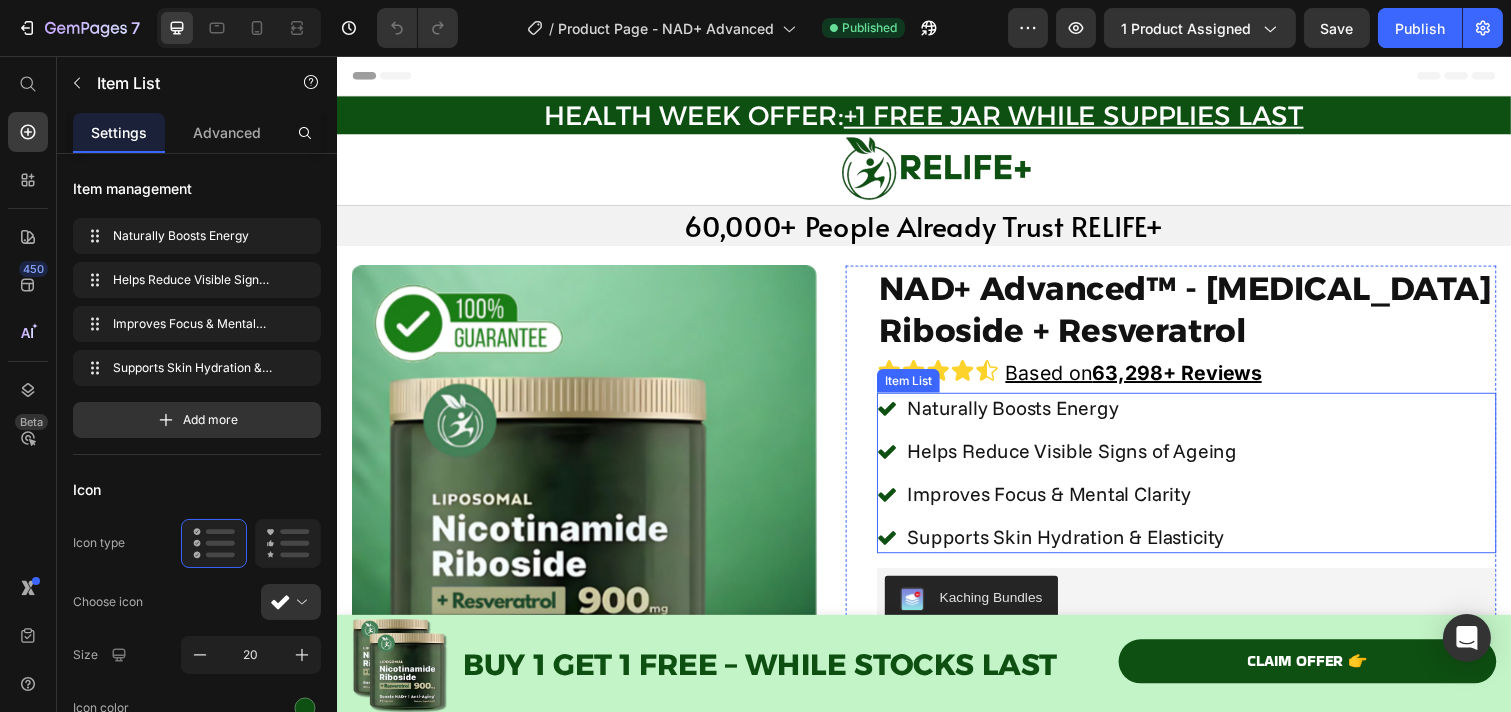 click on "Naturally Boosts Energy" at bounding box center [1087, 416] 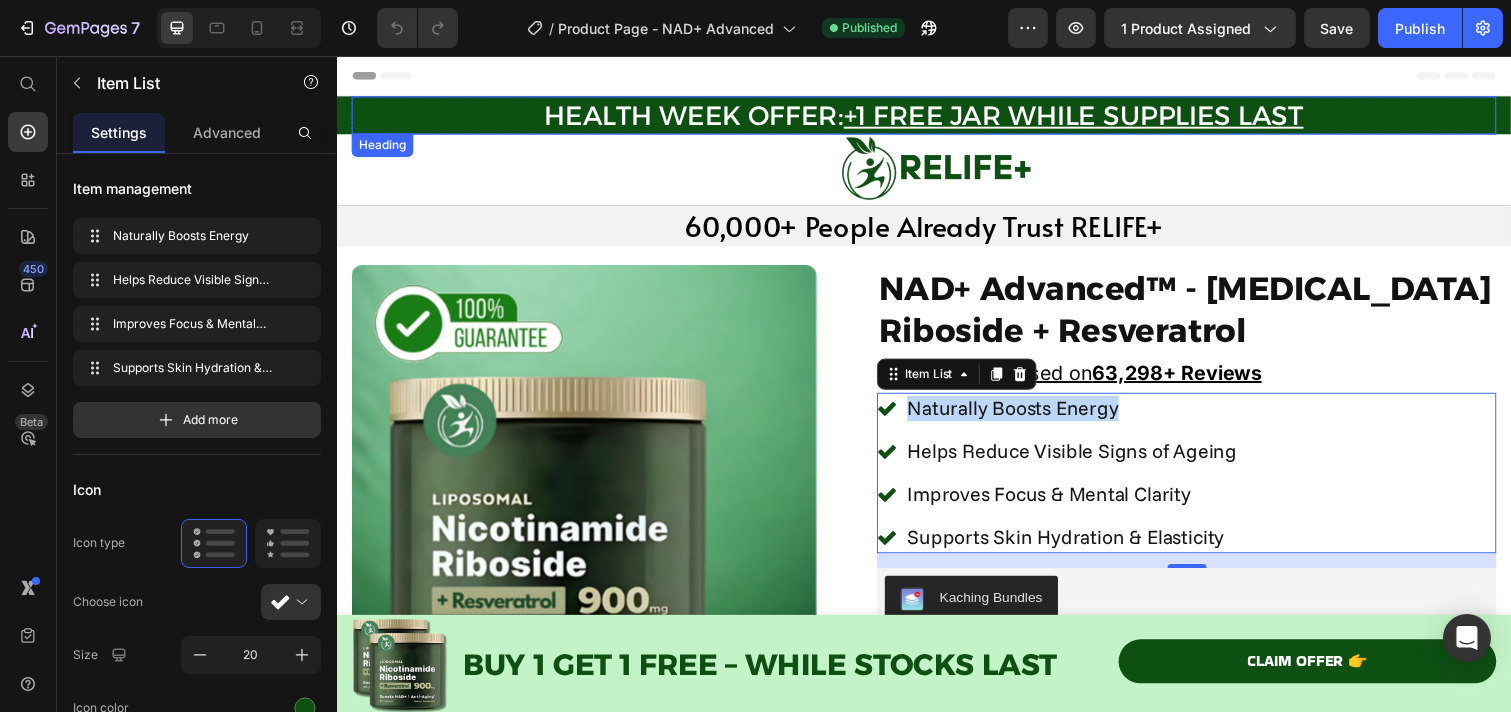click on "HEALTH WEEK OFFER:  +1 FREE JAR WHILE SUPPLIES LAST" at bounding box center [936, 116] 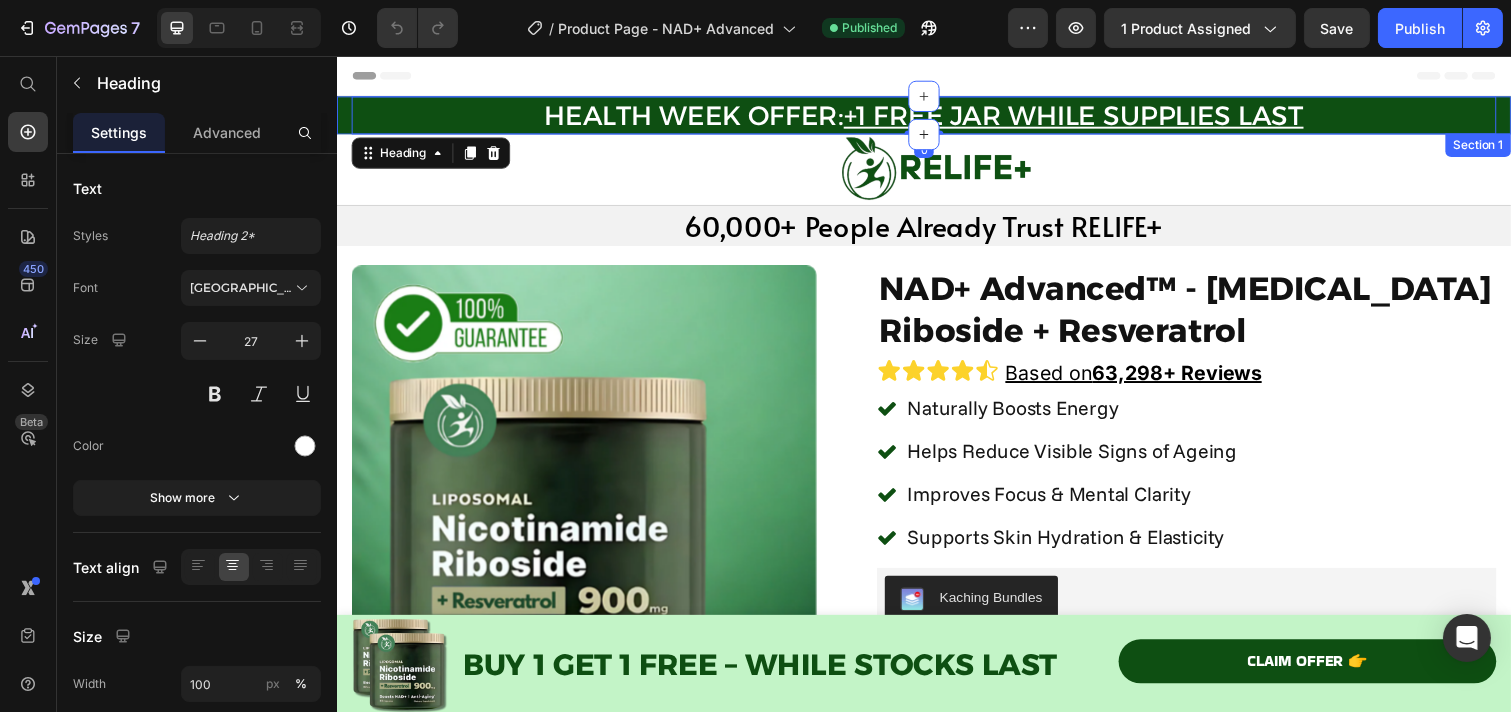 click on "HEALTH WEEK OFFER:  +1 FREE JAR WHILE SUPPLIES LAST Heading   0 Row" at bounding box center [936, 116] 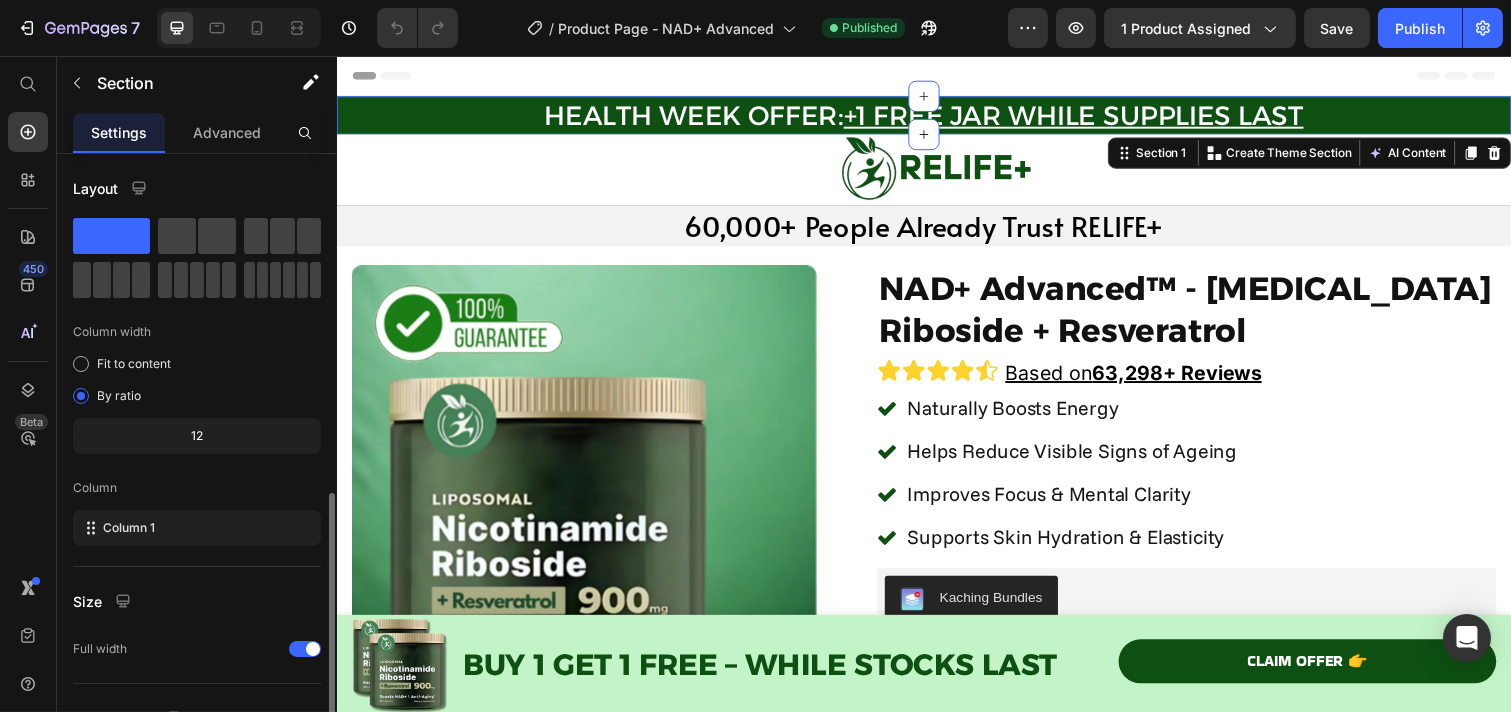 scroll, scrollTop: 192, scrollLeft: 0, axis: vertical 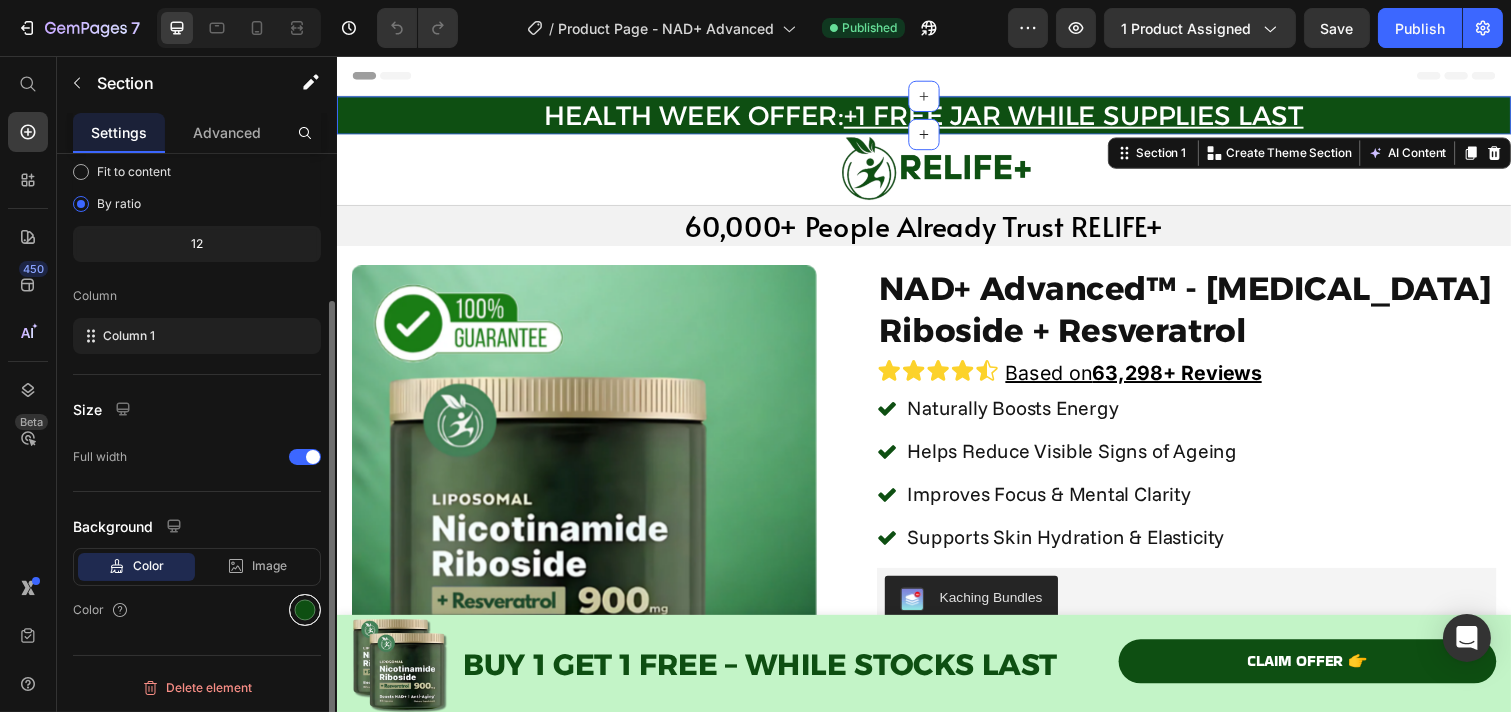 click at bounding box center [305, 610] 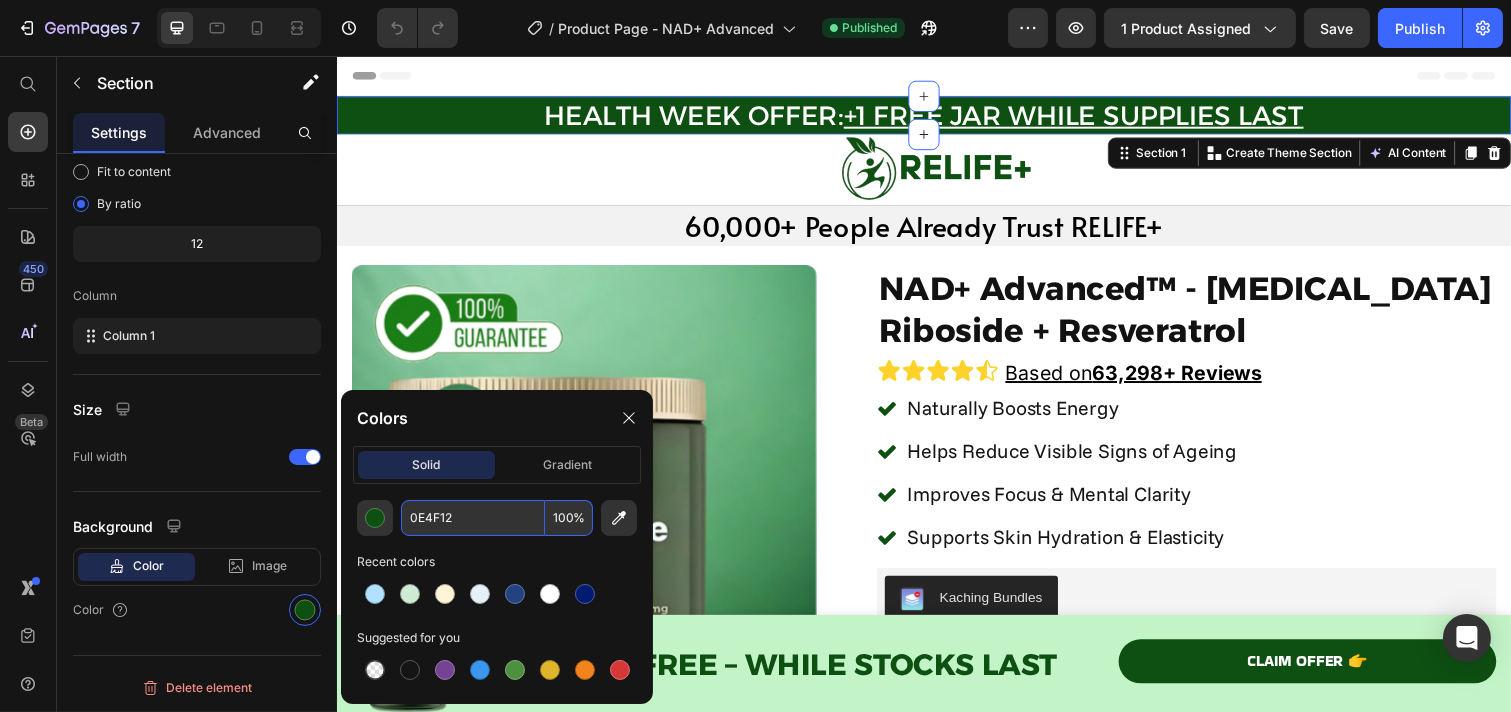 click on "0E4F12" at bounding box center (473, 518) 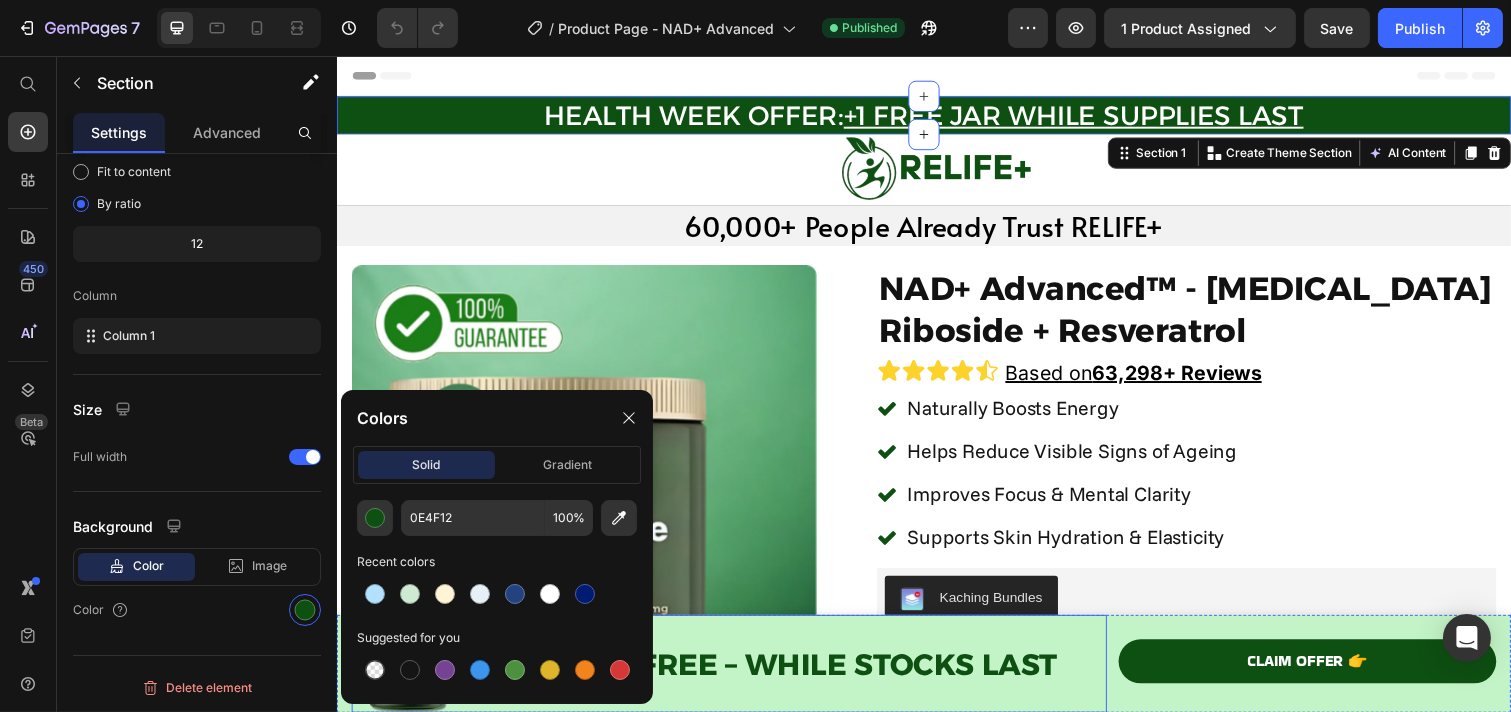 click on "BUY 1 GET 1 FREE – WHILE STOCKS LAST Text Block" at bounding box center (778, 677) 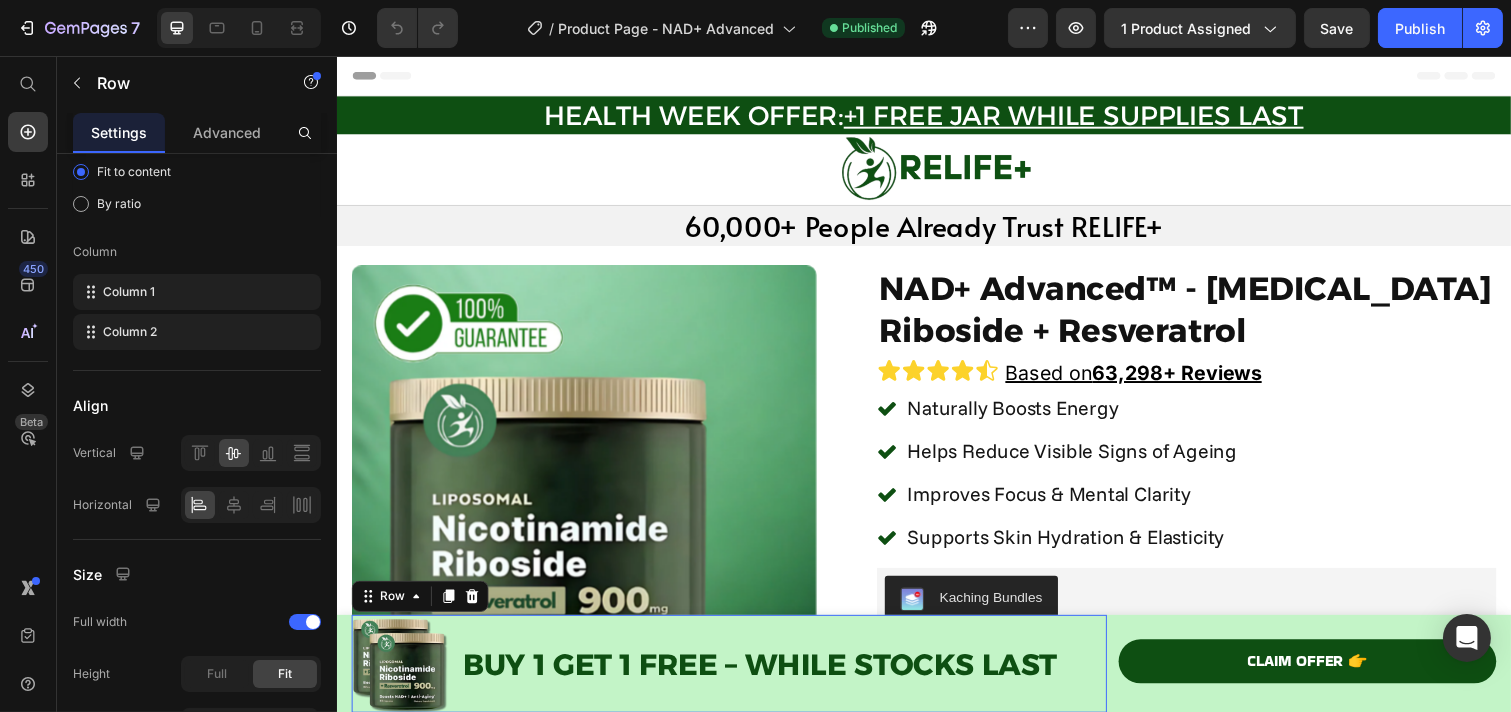 scroll, scrollTop: 0, scrollLeft: 0, axis: both 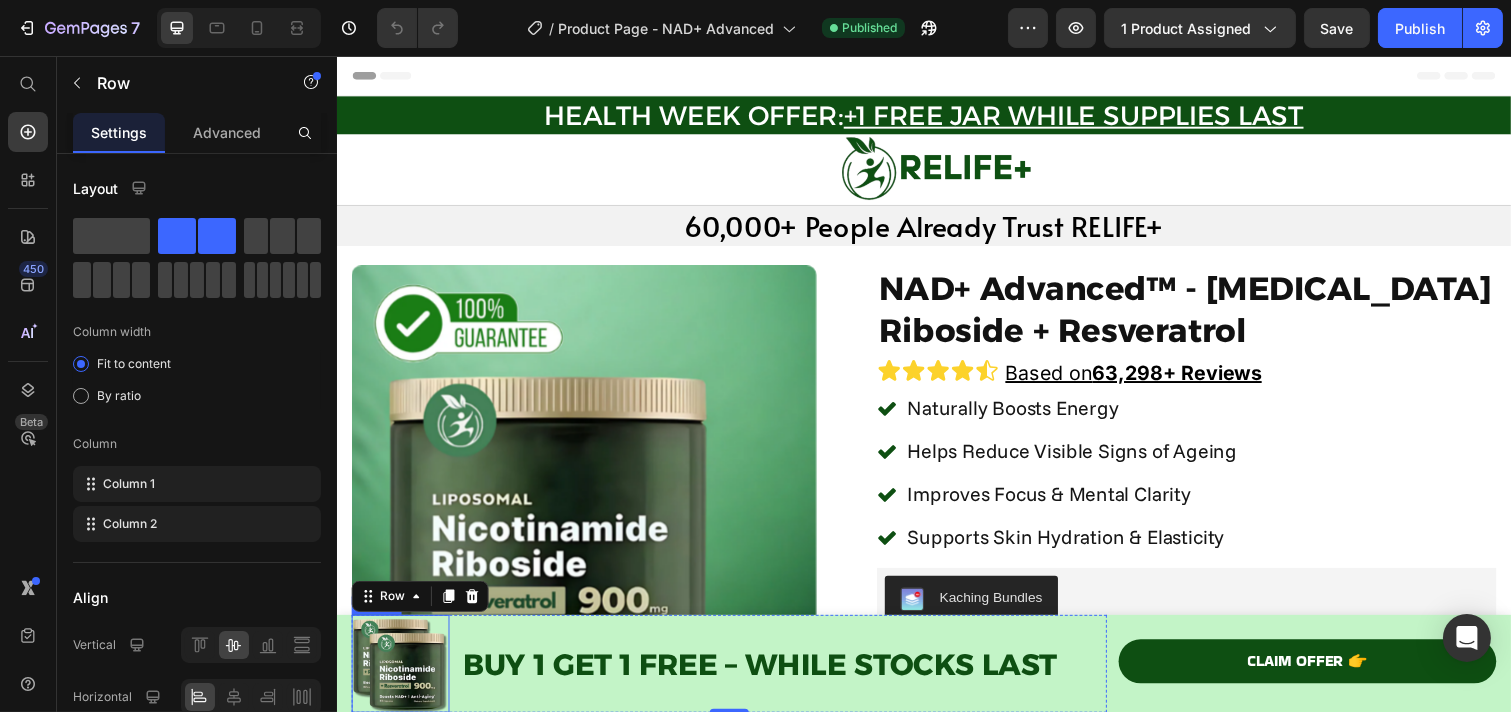 click on "Image BUY 1 GET 1 FREE – WHILE STOCKS LAST Text Block Row   0 CLAIM OFFER 👉 Button Row Product" at bounding box center (936, 677) 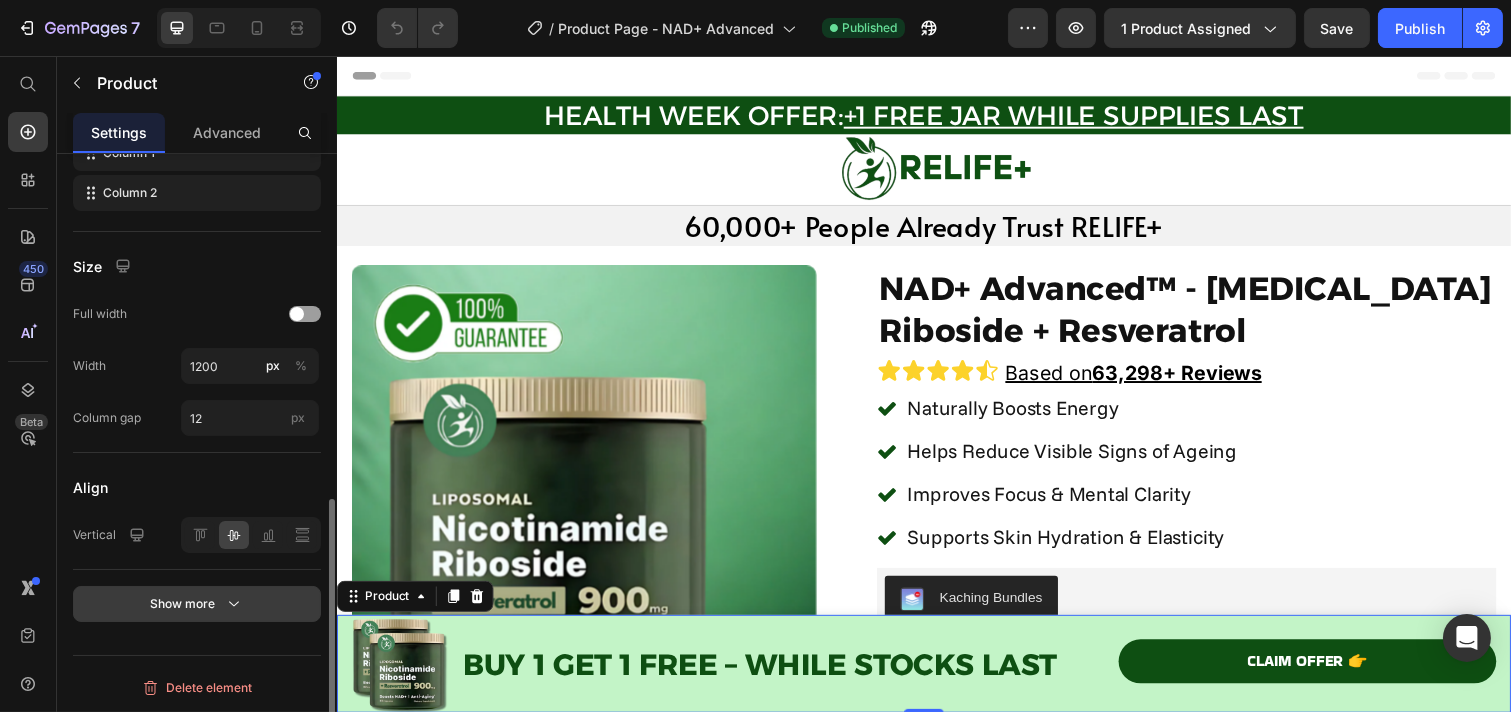 click on "Show more" at bounding box center (197, 604) 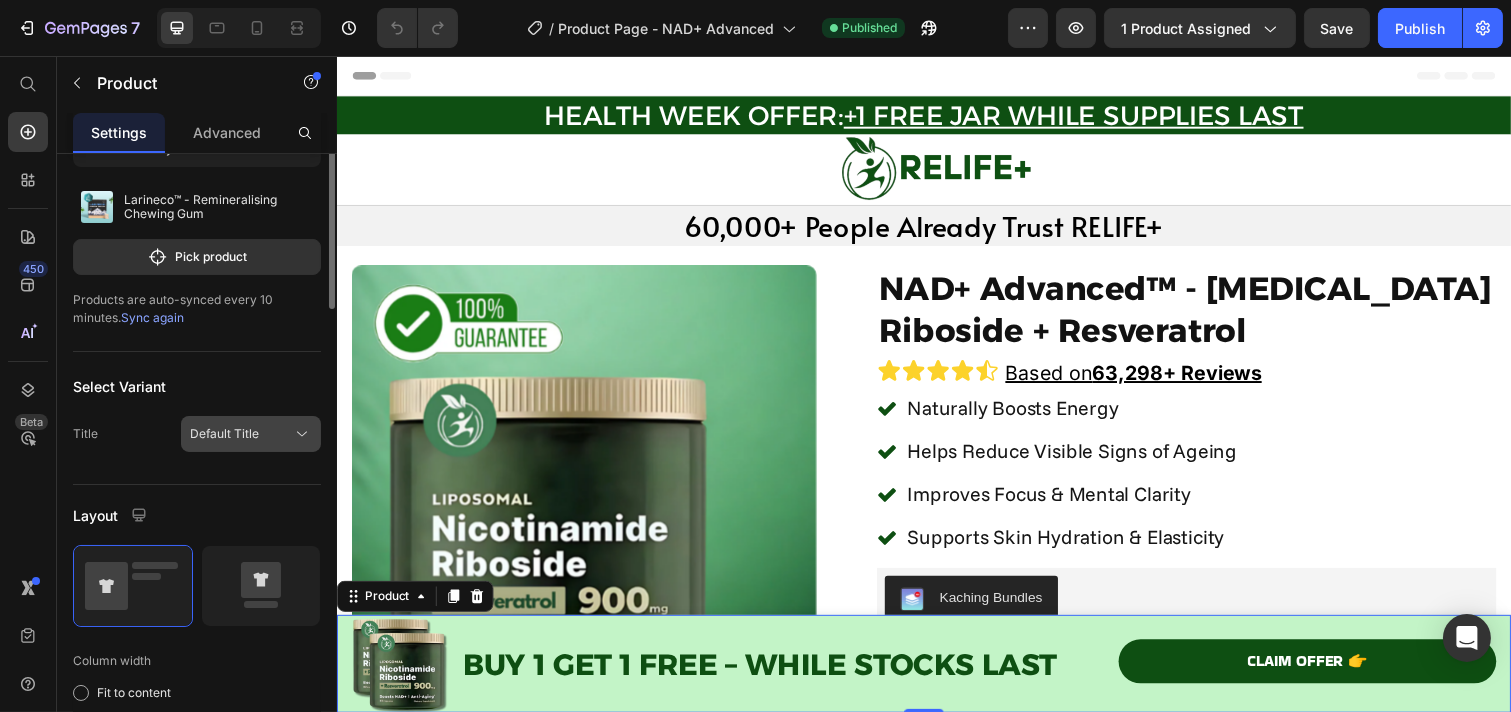 scroll, scrollTop: 0, scrollLeft: 0, axis: both 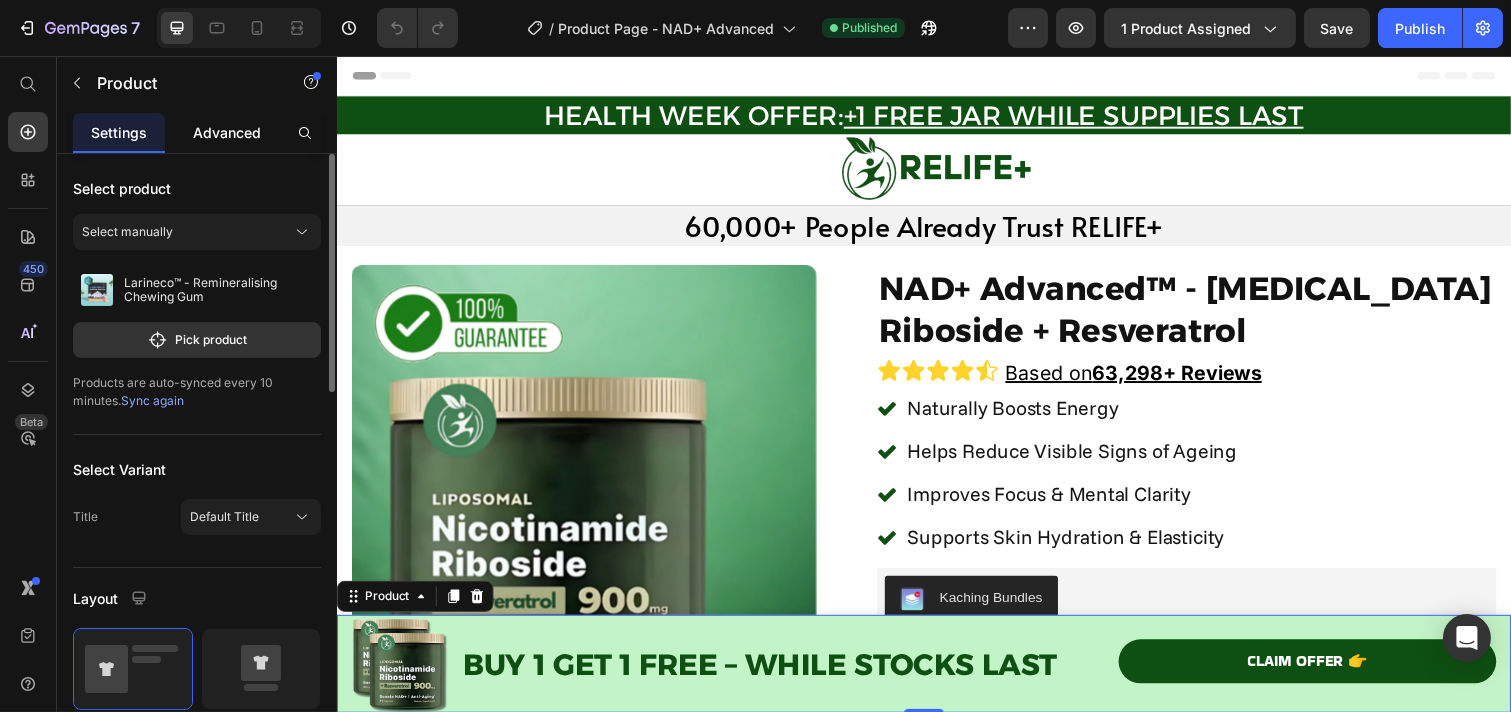 click on "Advanced" at bounding box center [227, 132] 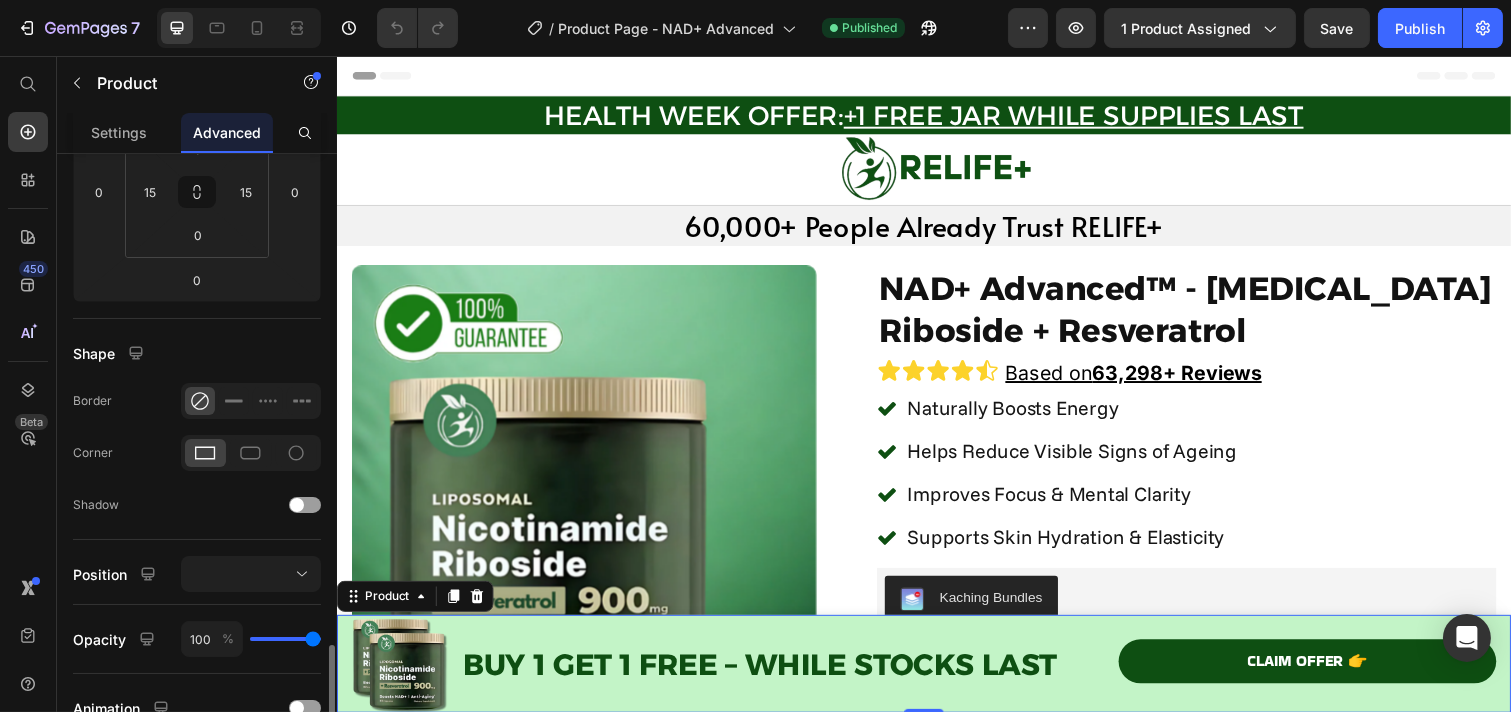 scroll, scrollTop: 654, scrollLeft: 0, axis: vertical 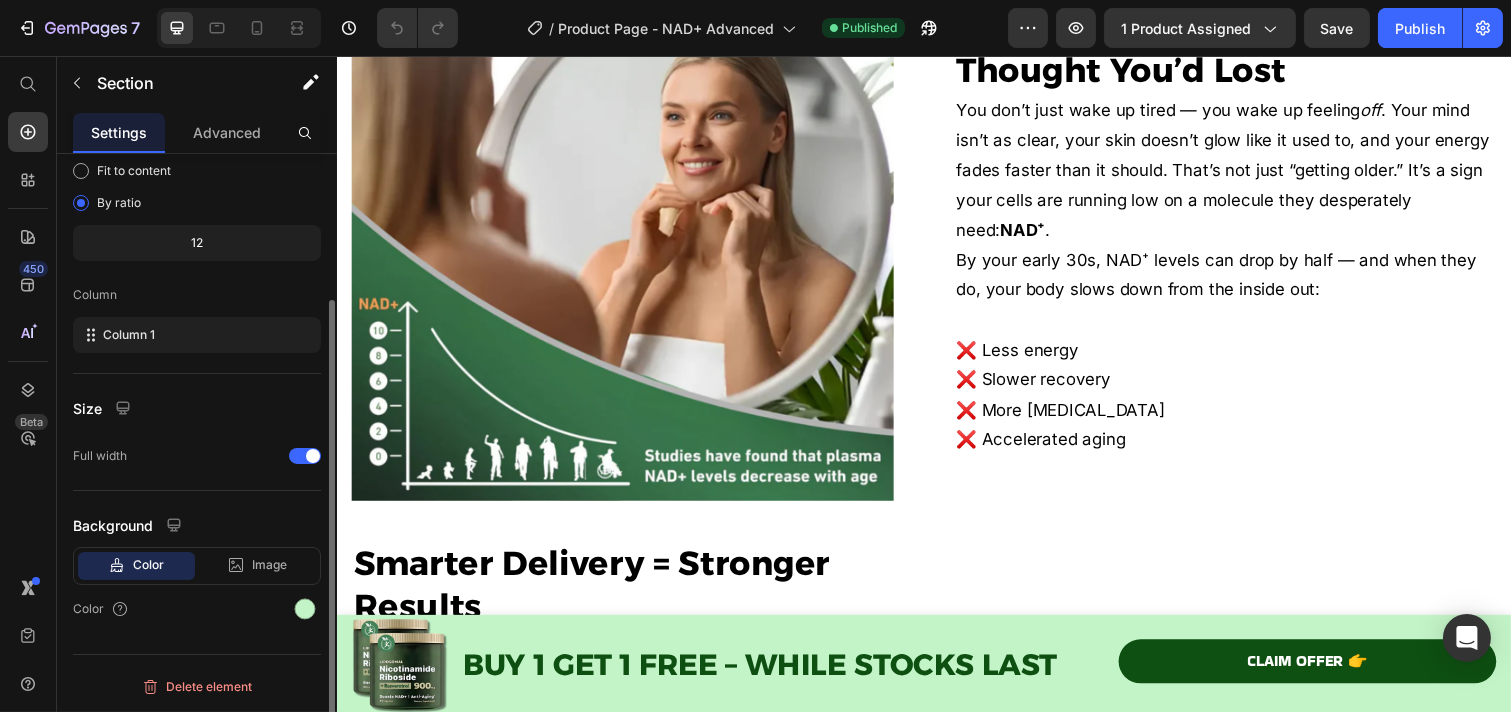 click on "Happy Customers with Their New Life Heading
Image Row Icon Icon Icon Icon Icon Icon List [PERSON_NAME], [DEMOGRAPHIC_DATA] Text Block Row "As a nurse, my shifts can be brutal — but since I started using this NAD+ booster, my energy no longer crashes mid-day. I recommend it to colleagues all the time!" Text Block Row Row Image Row Icon Icon Icon Icon Icon Icon List [PERSON_NAME] ., [DEMOGRAPHIC_DATA] Text Block Row "I used to feel drained halfway through the day, even with a full night’s sleep. This changed everything. Now I wake up actually feeling  rested  — and I stay sharp all day." Text Block Row Row Image Row Icon Icon Icon Icon Icon Icon List [PERSON_NAME] N ., [DEMOGRAPHIC_DATA] Text Block Row "There’s a calm energy I feel now — not the jittery kind. Just... consistent clarity. My workouts feel smoother, and I don’t crash mid-afternoon anymore. It’s like my body finally got the support it’s been asking for." Text Block Row Row
Carousel Row Section 9   You can create reusable sections Create Theme Section" at bounding box center (936, -236) 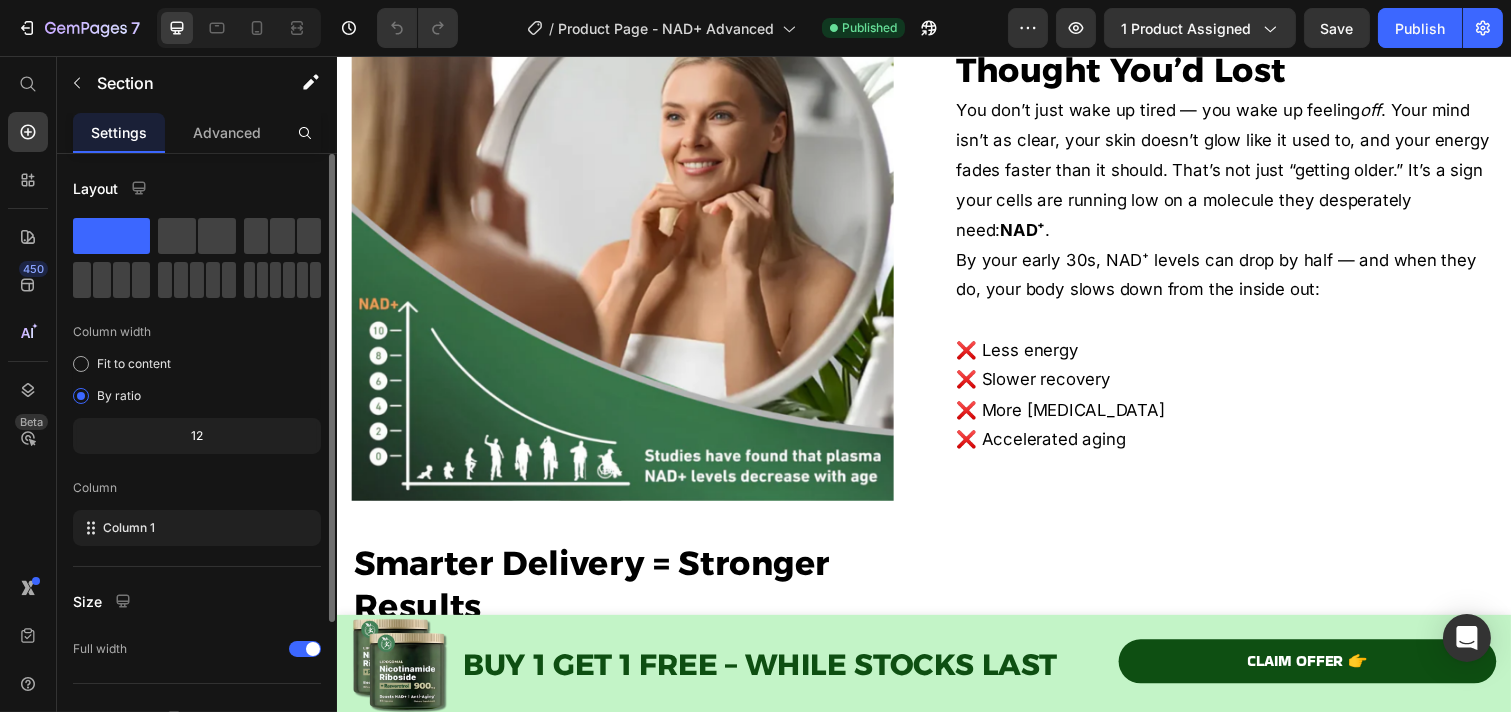 scroll, scrollTop: 192, scrollLeft: 0, axis: vertical 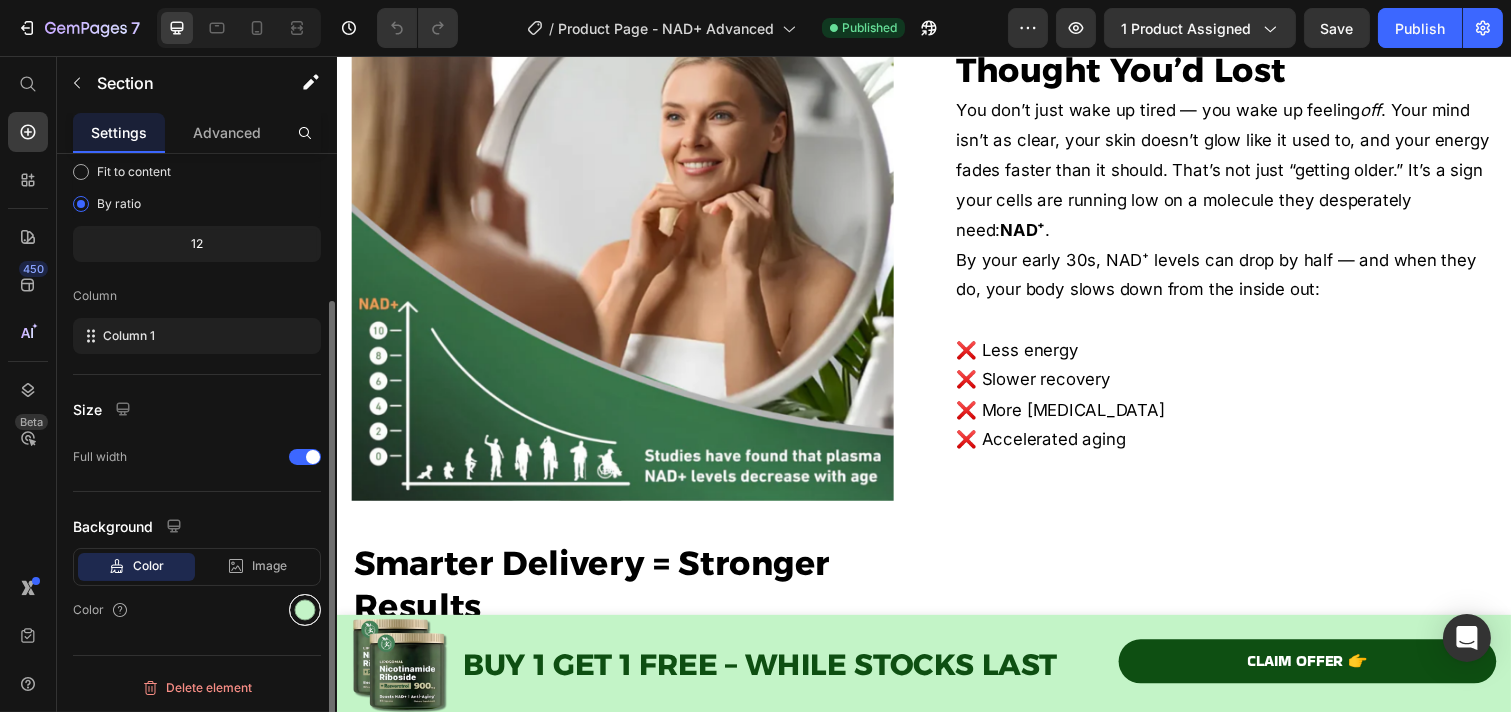click at bounding box center [305, 610] 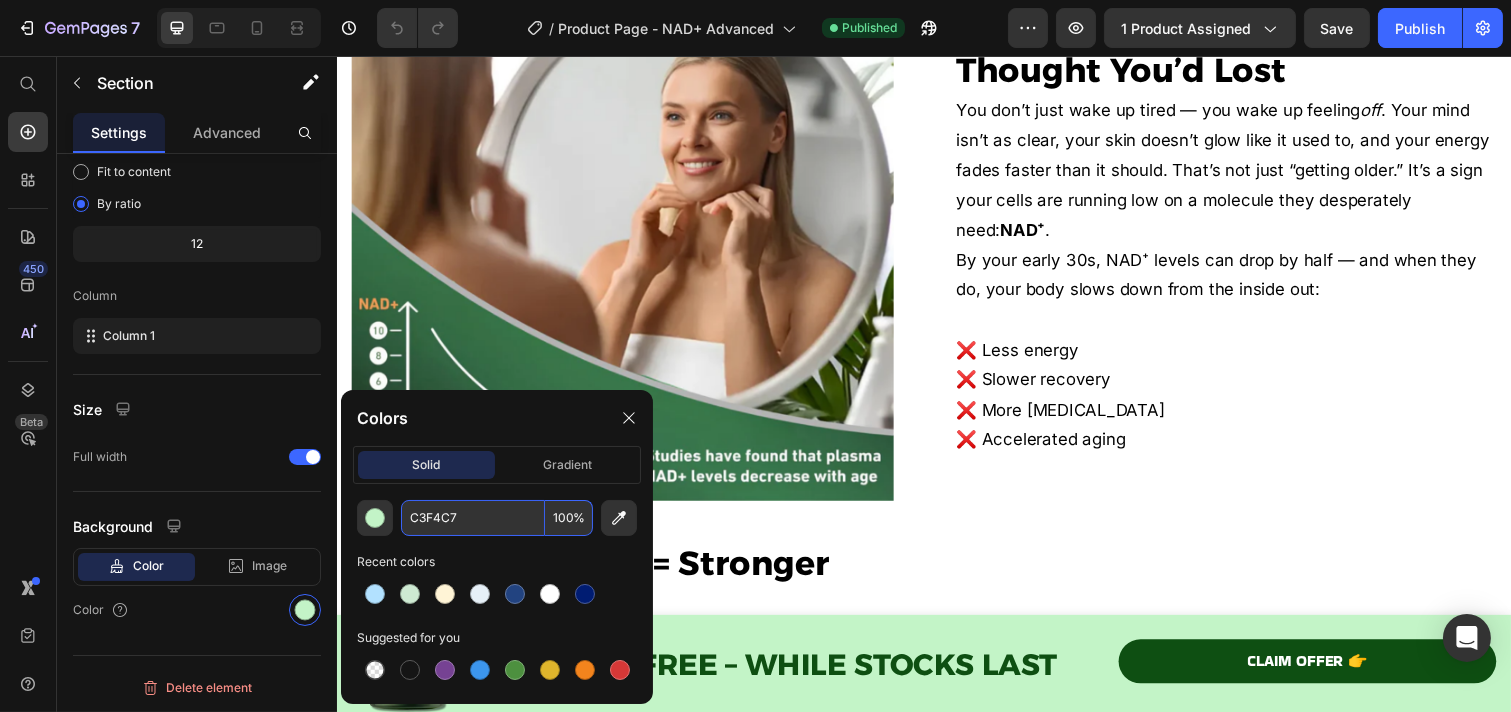 click on "C3F4C7" at bounding box center [473, 518] 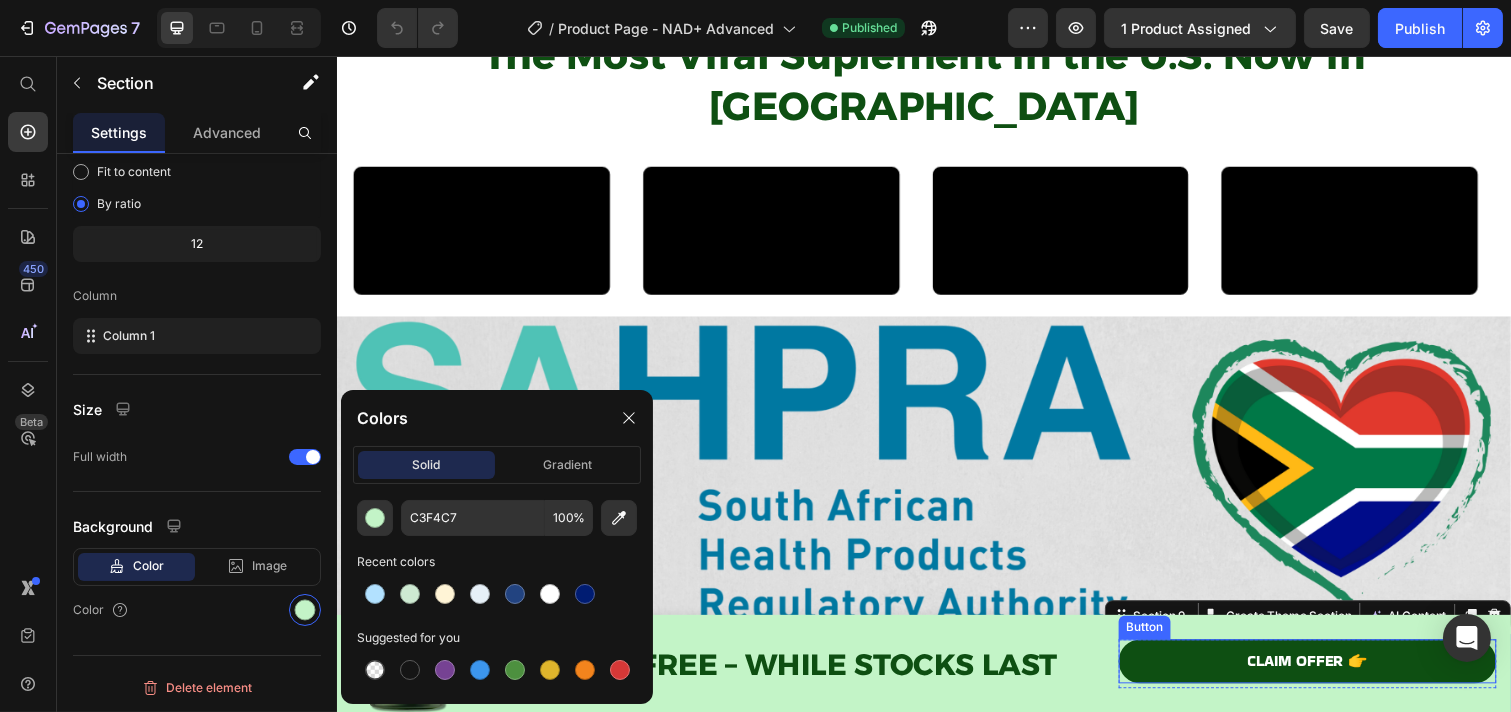 scroll, scrollTop: 1334, scrollLeft: 0, axis: vertical 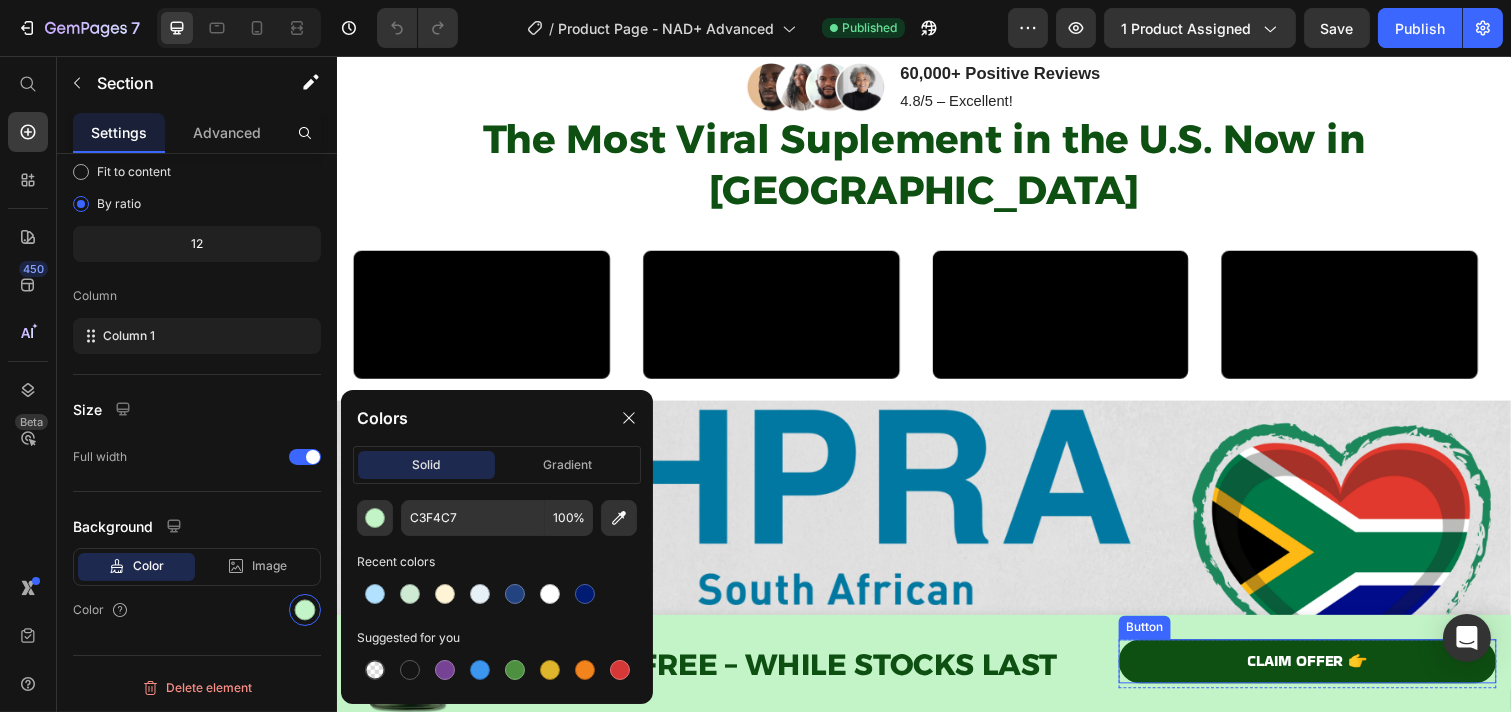 click on "CLAIM OFFER 👉" at bounding box center (1328, 674) 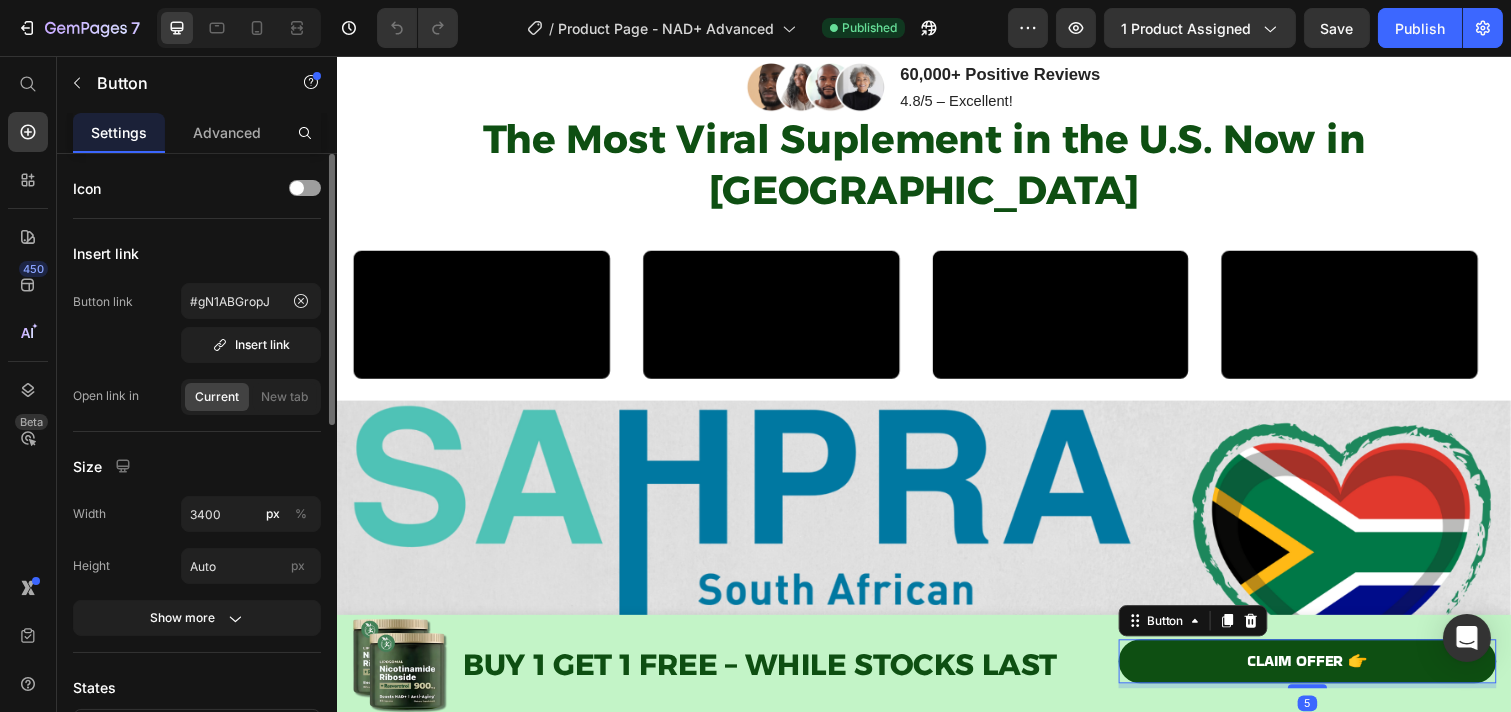 scroll, scrollTop: 333, scrollLeft: 0, axis: vertical 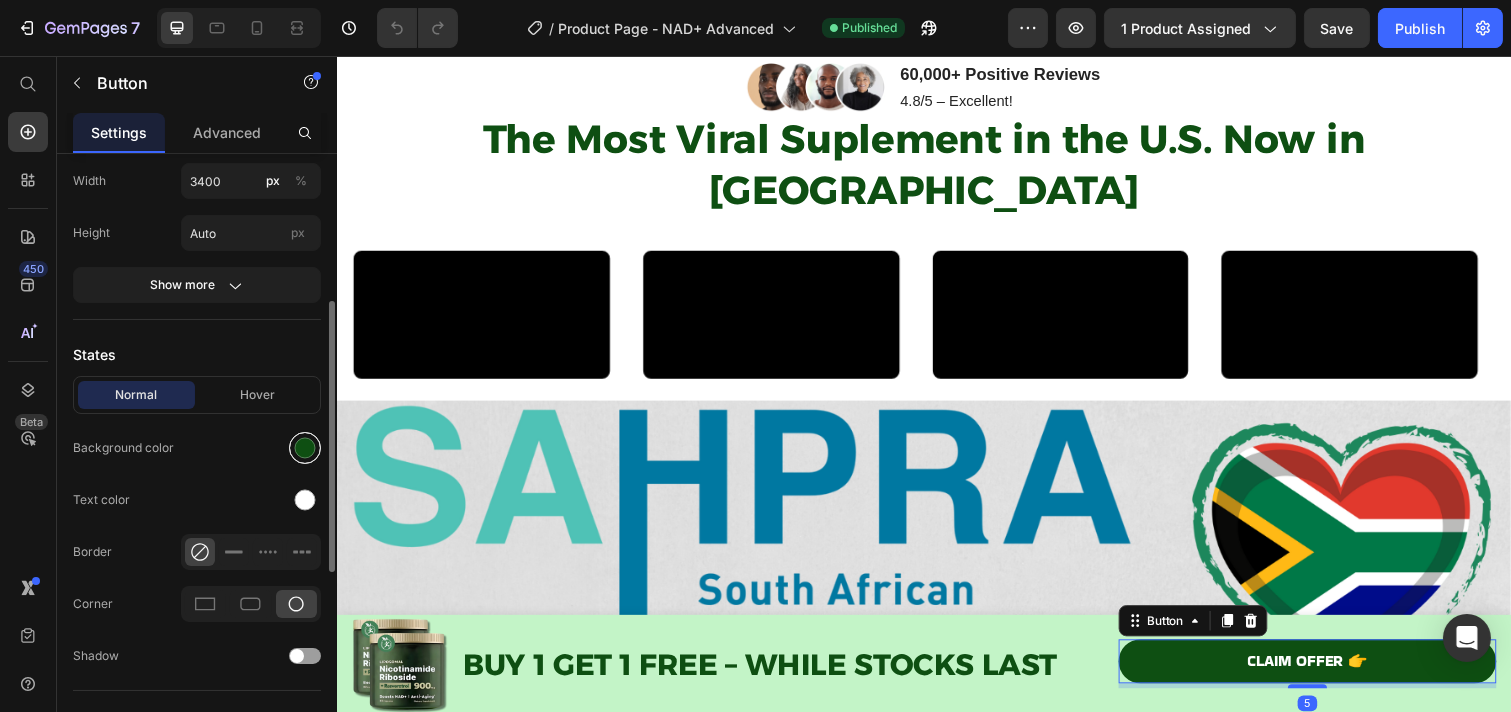 click at bounding box center (305, 448) 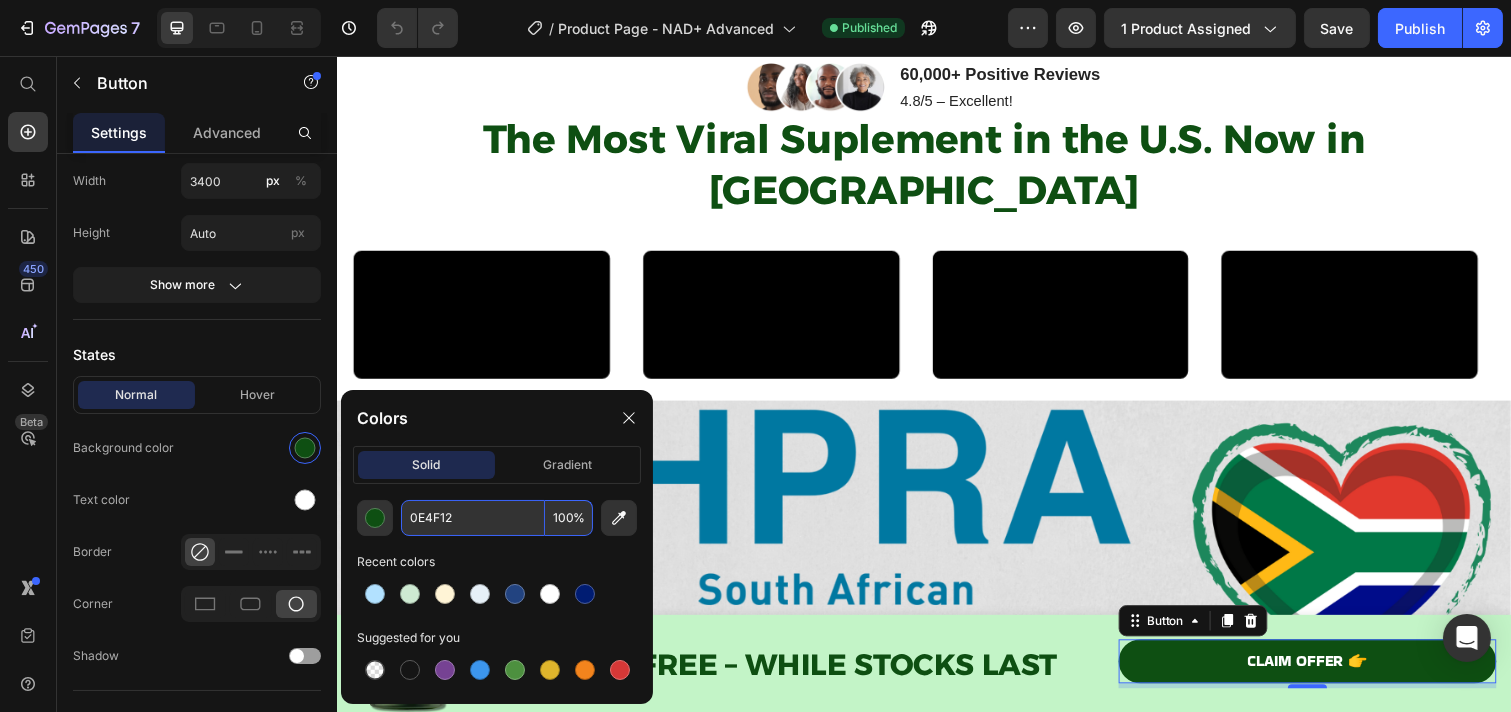 click on "0E4F12" at bounding box center [473, 518] 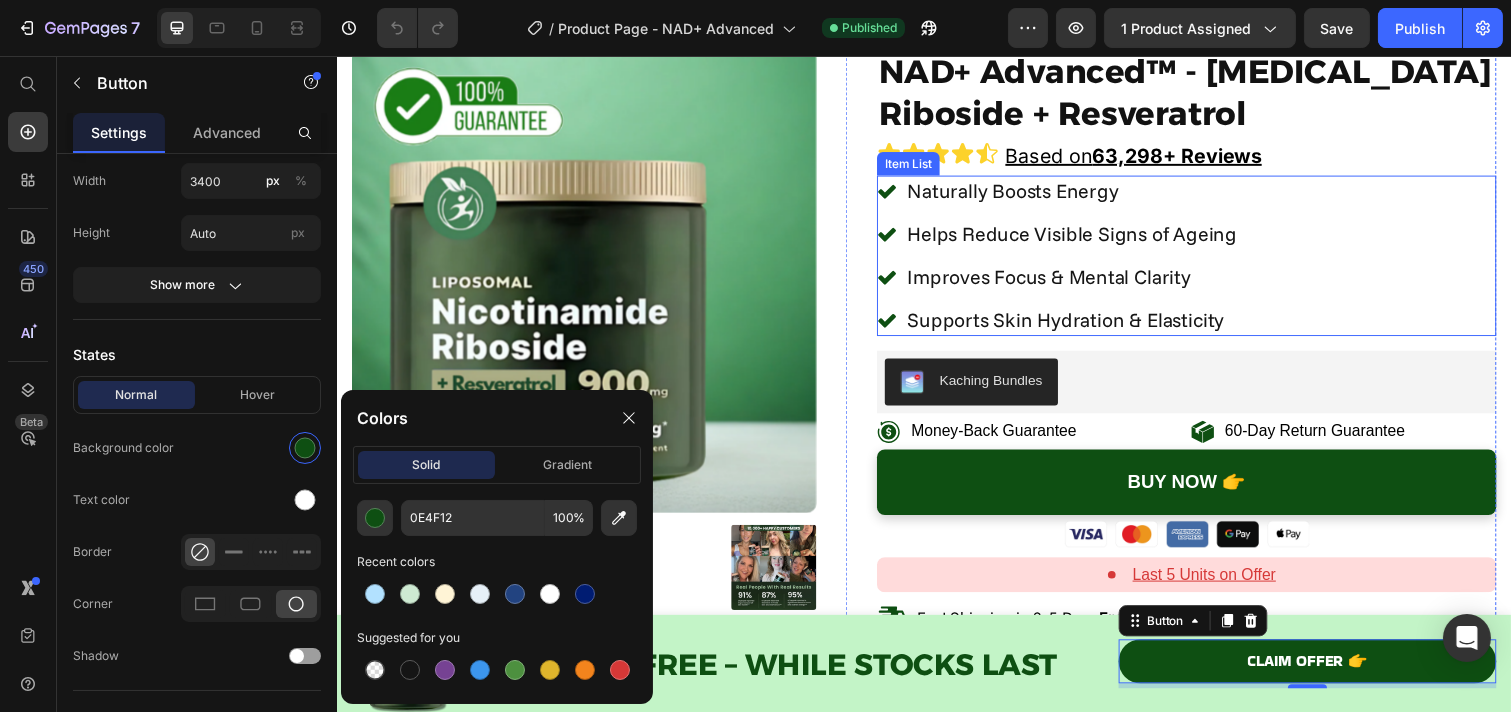 scroll, scrollTop: 0, scrollLeft: 0, axis: both 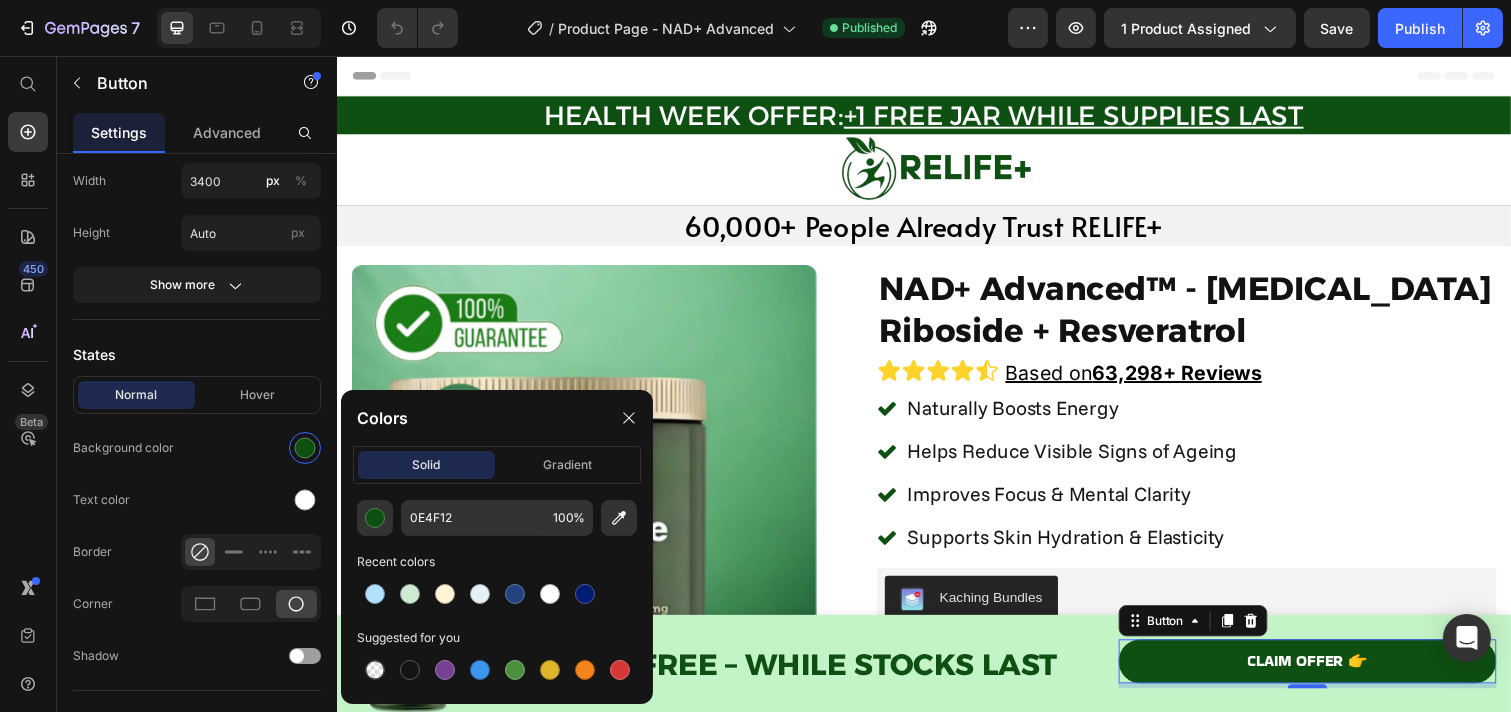 click on "HEALTH WEEK OFFER:  +1 FREE JAR WHILE SUPPLIES LAST" at bounding box center [936, 116] 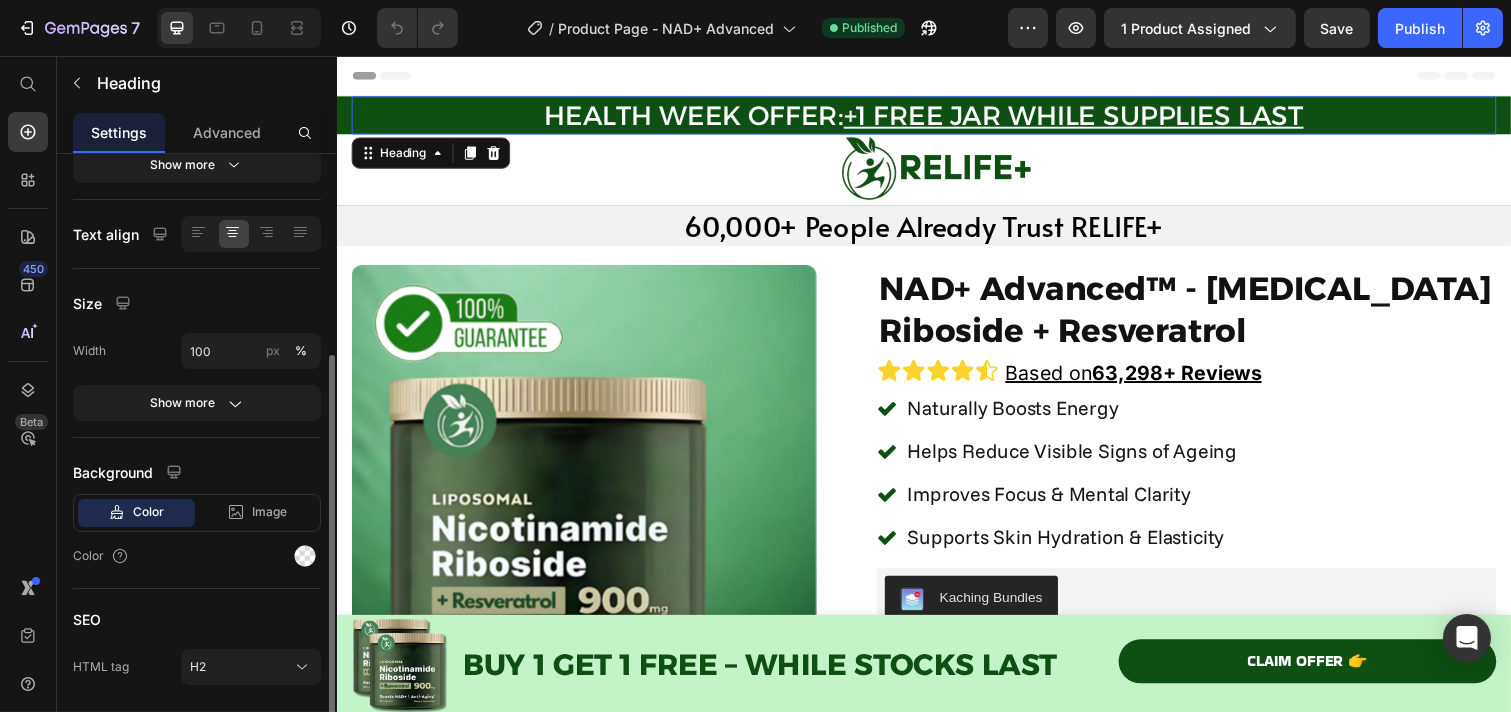 scroll, scrollTop: 0, scrollLeft: 0, axis: both 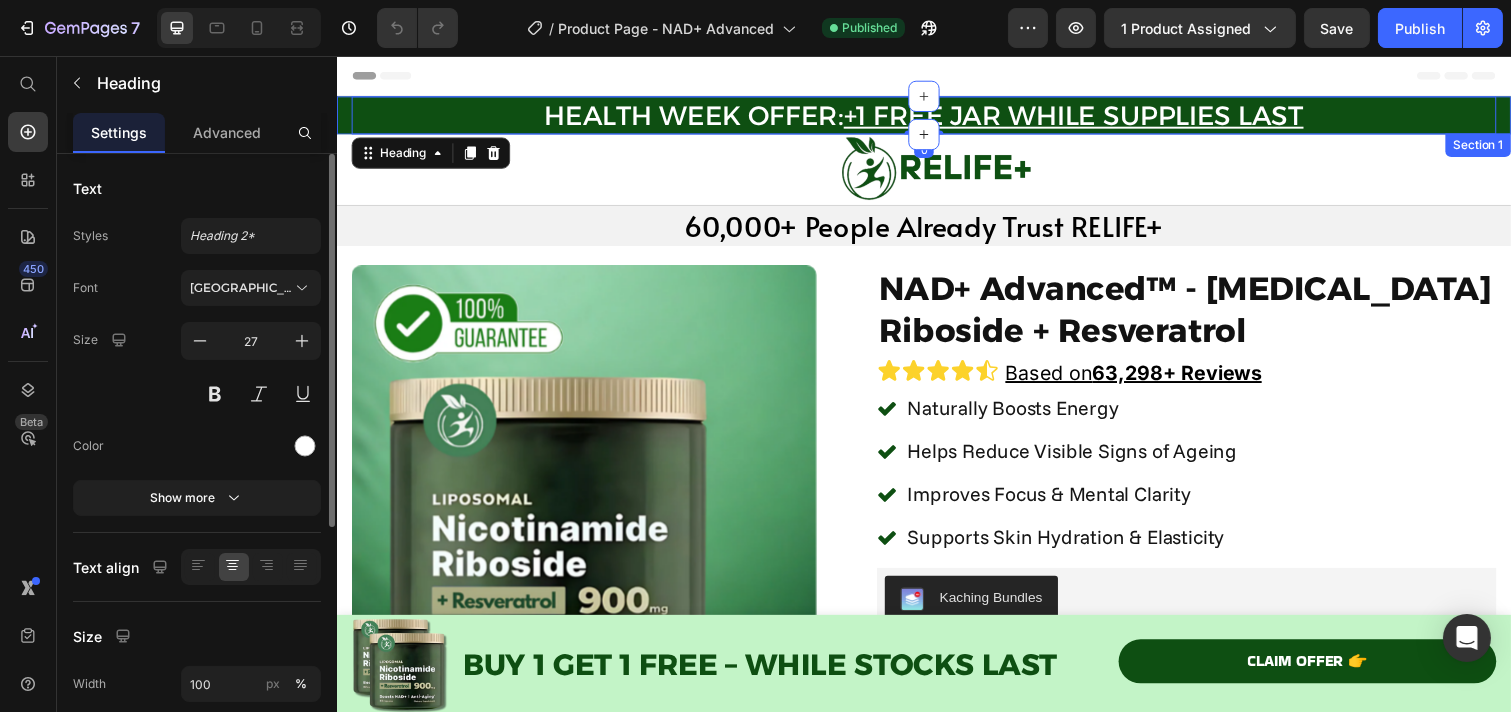 click on "HEALTH WEEK OFFER:  +1 FREE JAR WHILE SUPPLIES LAST Heading   0 Row" at bounding box center (936, 116) 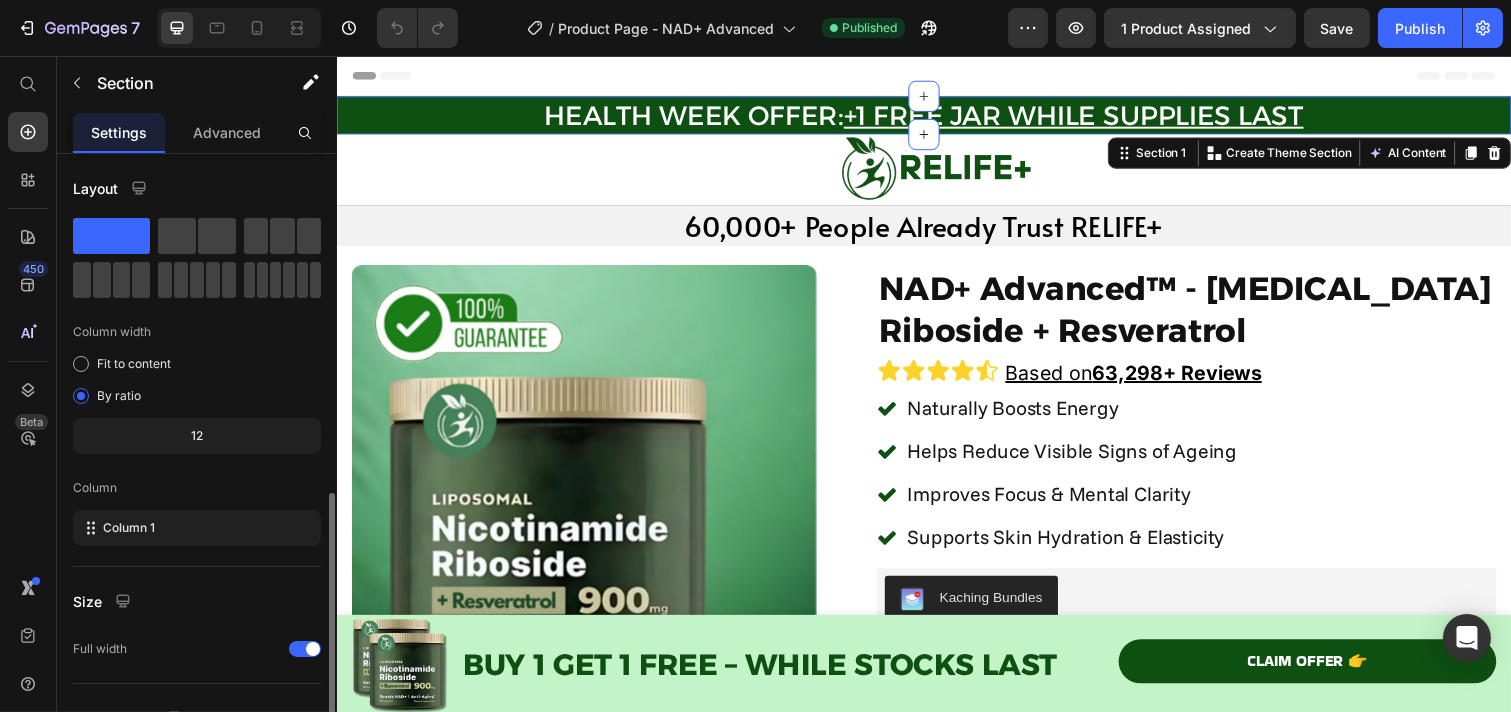 scroll, scrollTop: 192, scrollLeft: 0, axis: vertical 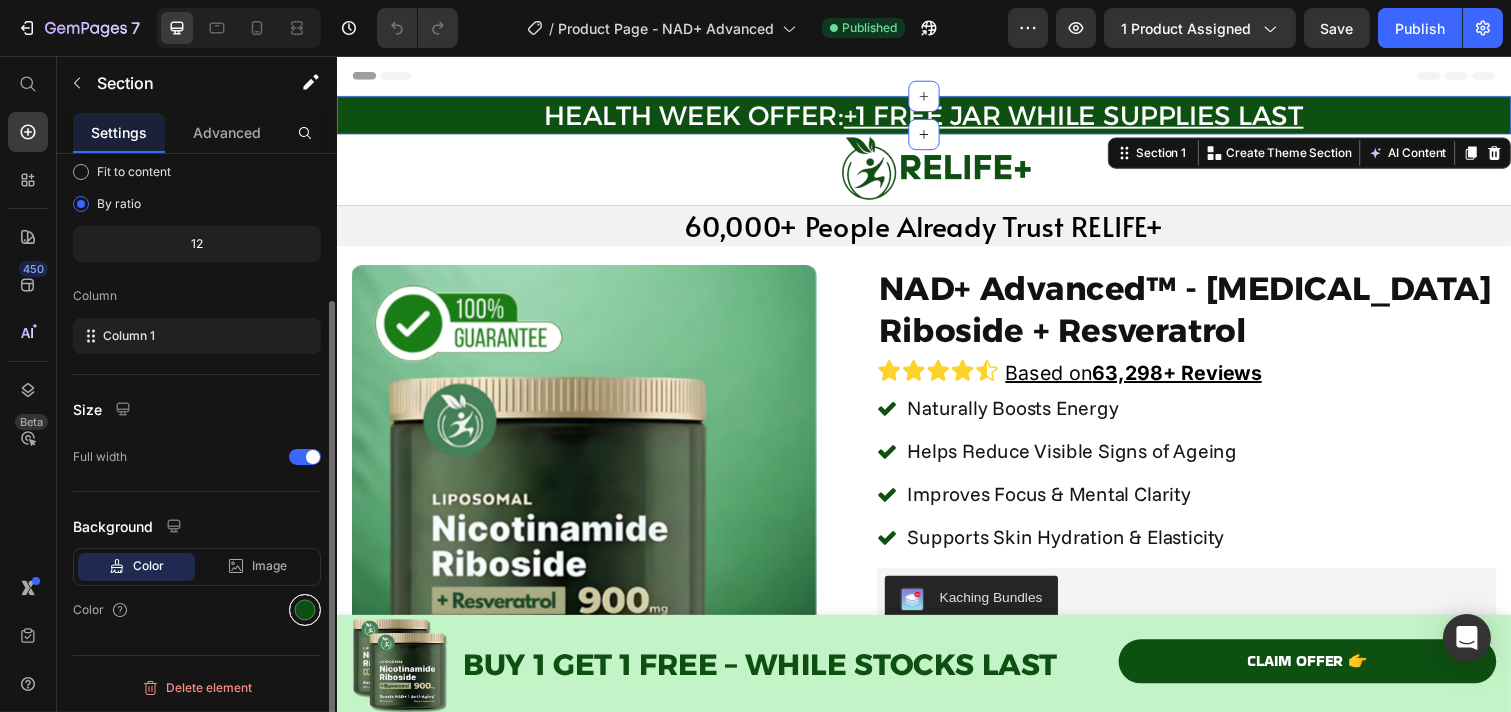click at bounding box center (305, 610) 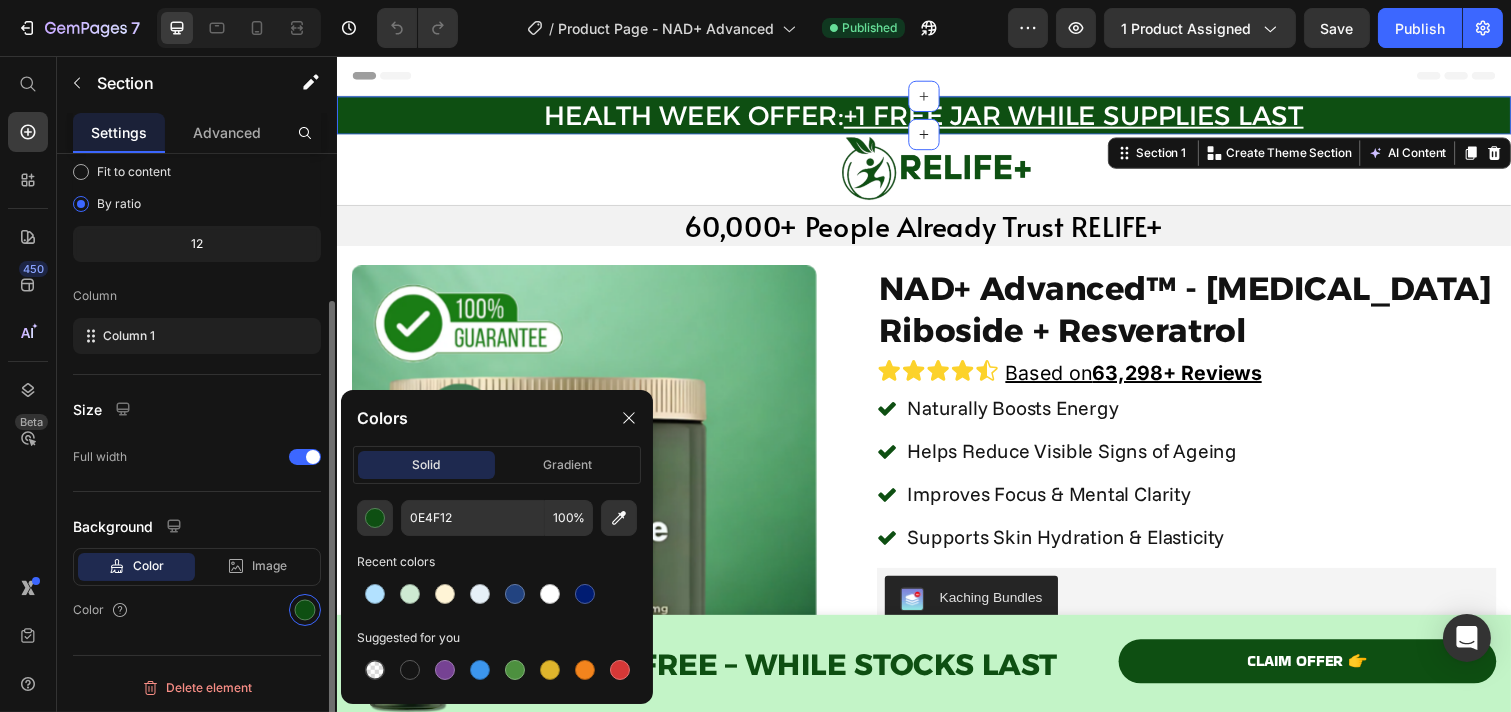 click on "0E4F12 100 % Recent colors Suggested for you" 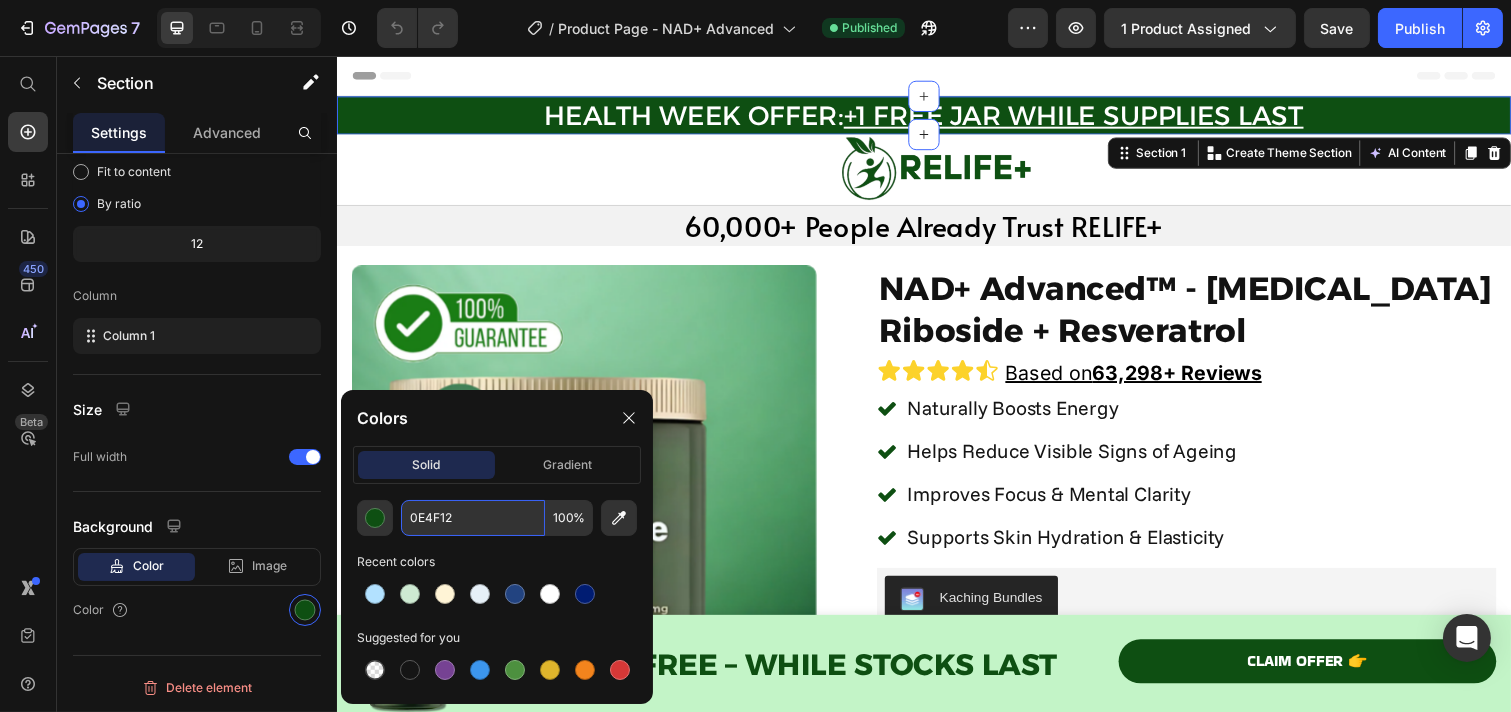 click on "0E4F12" at bounding box center (473, 518) 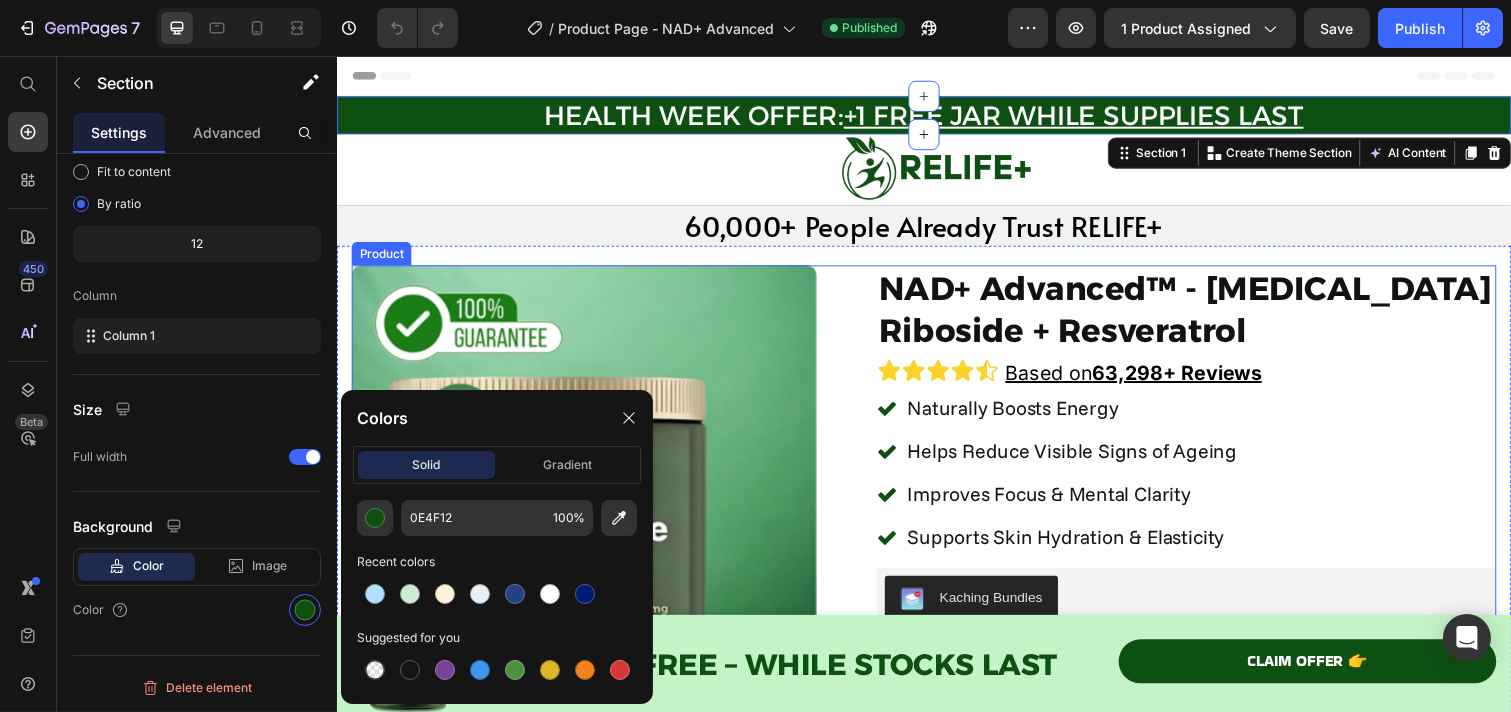 click on "Product Images NAD+ Advanced™ - [MEDICAL_DATA] Riboside + Resveratrol Product Title Icon Icon Icon Icon Icon Icon List Based on  63,298+ Reviews Text Block Row
Naturally Boosts Energy
Helps Reduce Visible Signs of Ageing
Improves Focus & Mental Clarity
Supports Skin Hydration & Elasticity Item List Kaching Bundles Kaching Bundles
Money-Back Guarantee Item List
60-Day Money-Back Guarantee Item List Row
Money-Back Guarantee Item List
60-Day Return Guarantee Item List Row BUY NOW 👉 Add to Cart Image
Last 5 Units on Offer Item List
Fast Shipping in 3–5 Days.  Free Returns Item List
How Does It Work?
How to Take It?
How Much Does It Contain?
Guarantees & Shipping Accordion Icon Icon Icon Icon Icon Icon List [PERSON_NAME] Text Block Row Verified Buyer Item List Row Text [GEOGRAPHIC_DATA]" at bounding box center [936, 795] 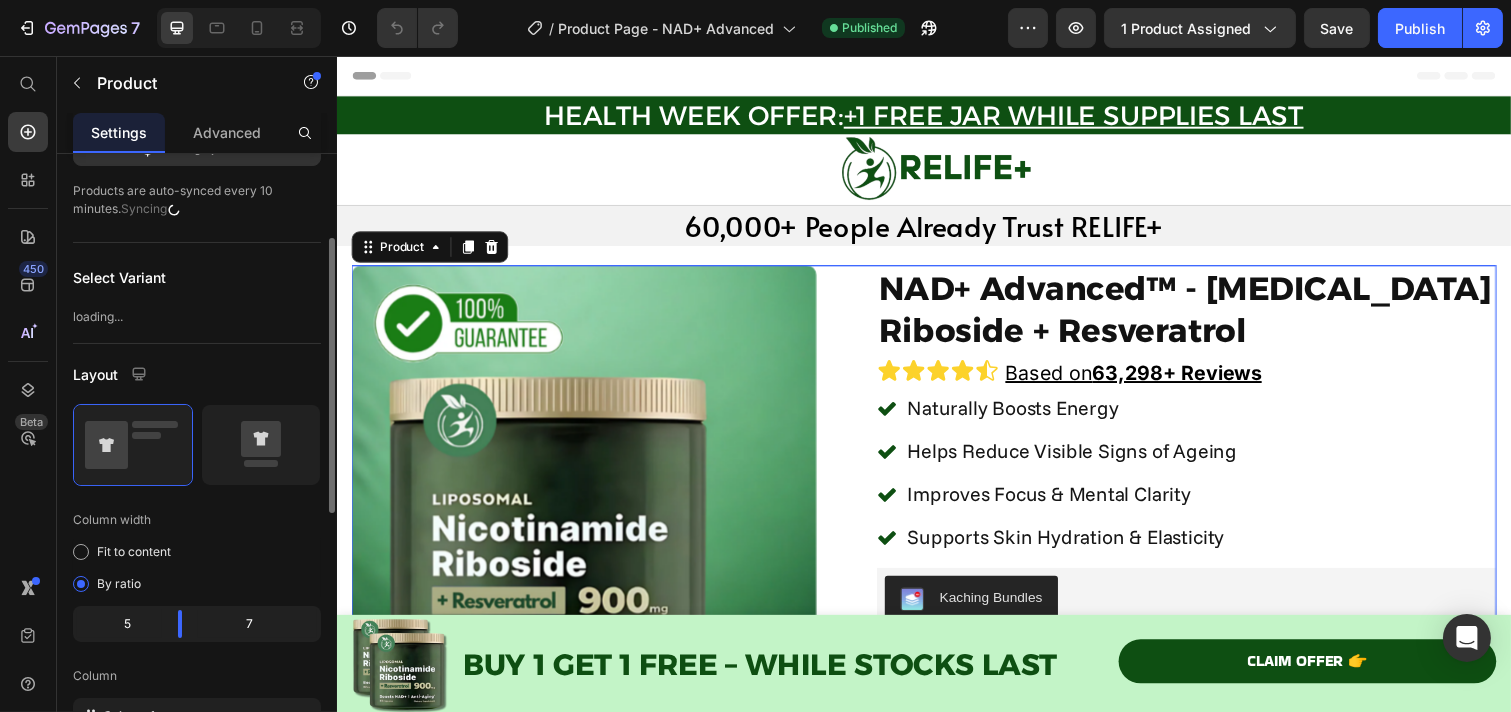 scroll, scrollTop: 0, scrollLeft: 0, axis: both 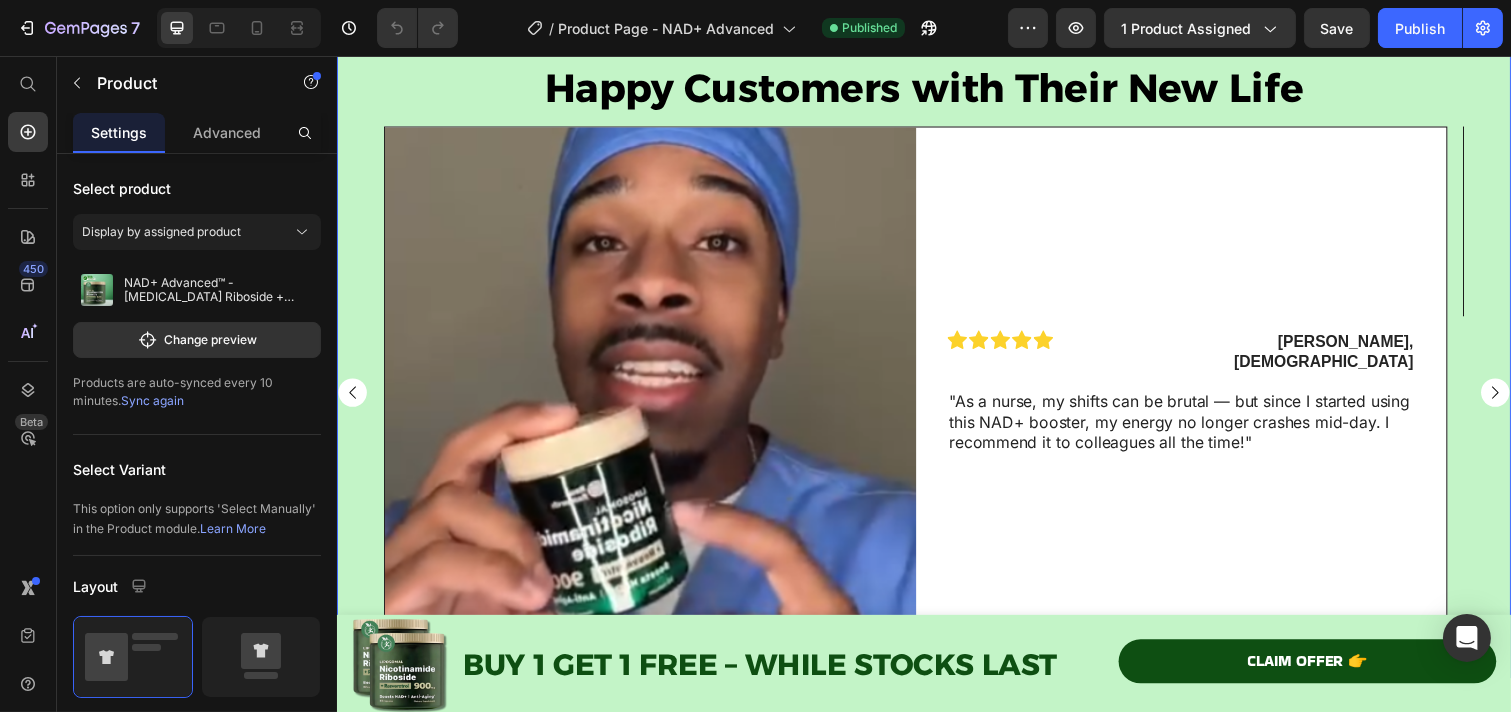 click on "Happy Customers with Their New Life Heading
Image Row Icon Icon Icon Icon Icon Icon List [PERSON_NAME], [DEMOGRAPHIC_DATA] Text Block Row "As a nurse, my shifts can be brutal — but since I started using this NAD+ booster, my energy no longer crashes mid-day. I recommend it to colleagues all the time!" Text Block Row Row Image Row Icon Icon Icon Icon Icon Icon List [PERSON_NAME] ., [DEMOGRAPHIC_DATA] Text Block Row "I used to feel drained halfway through the day, even with a full night’s sleep. This changed everything. Now I wake up actually feeling  rested  — and I stay sharp all day." Text Block Row Row Image Row Icon Icon Icon Icon Icon Icon List [PERSON_NAME] N ., [DEMOGRAPHIC_DATA] Text Block Row "There’s a calm energy I feel now — not the jittery kind. Just... consistent clarity. My workouts feel smoother, and I don’t crash mid-afternoon anymore. It’s like my body finally got the support it’s been asking for." Text Block Row Row
Carousel Row Section 9" at bounding box center (936, 366) 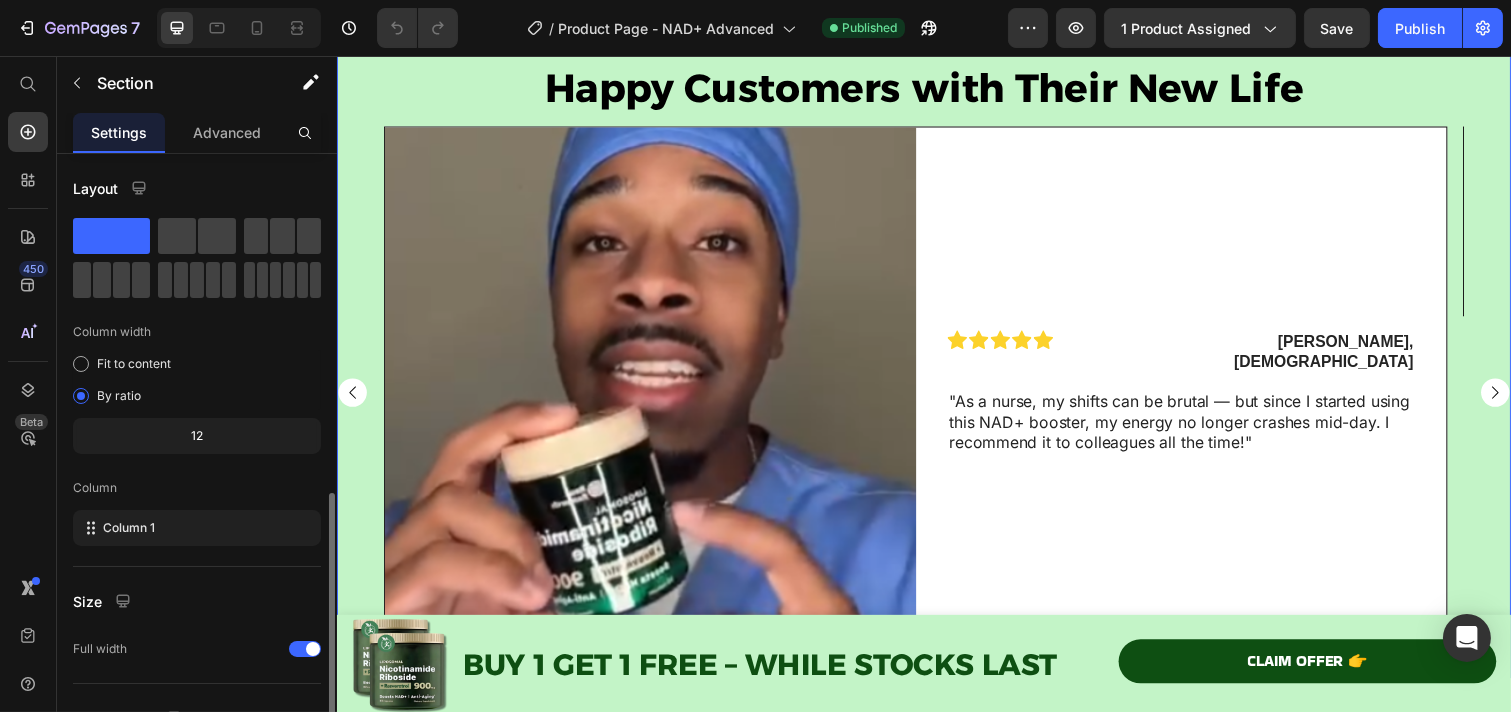 scroll, scrollTop: 192, scrollLeft: 0, axis: vertical 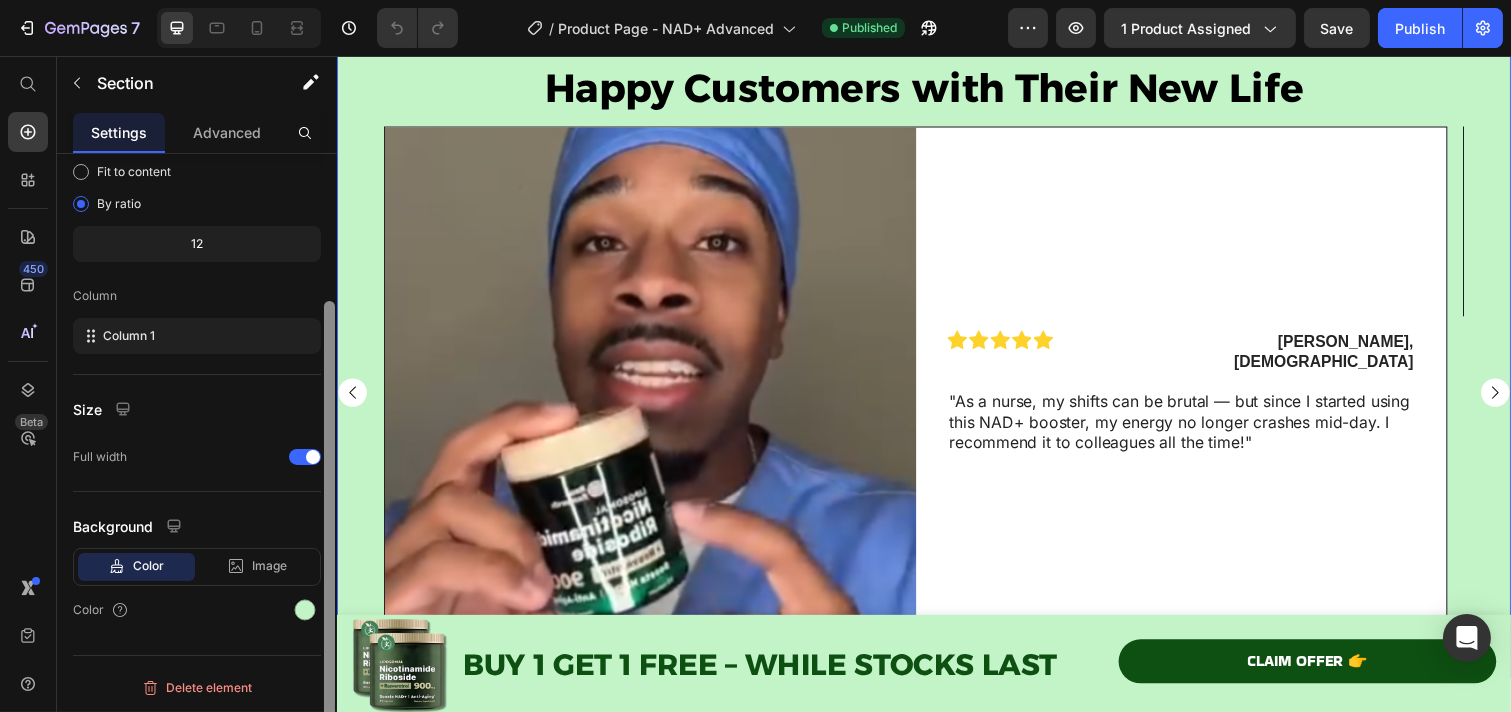 drag, startPoint x: 310, startPoint y: 612, endPoint x: 321, endPoint y: 607, distance: 12.083046 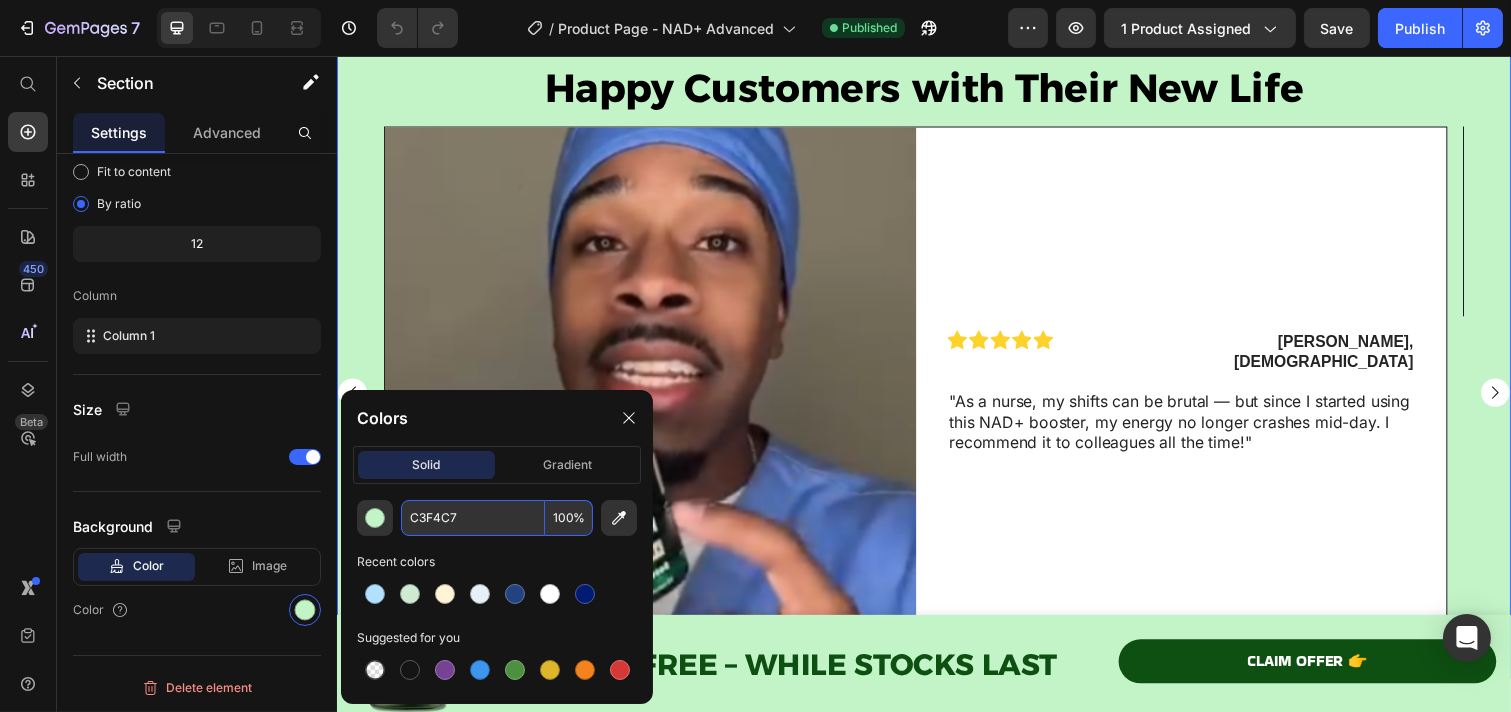 click on "C3F4C7" at bounding box center (473, 518) 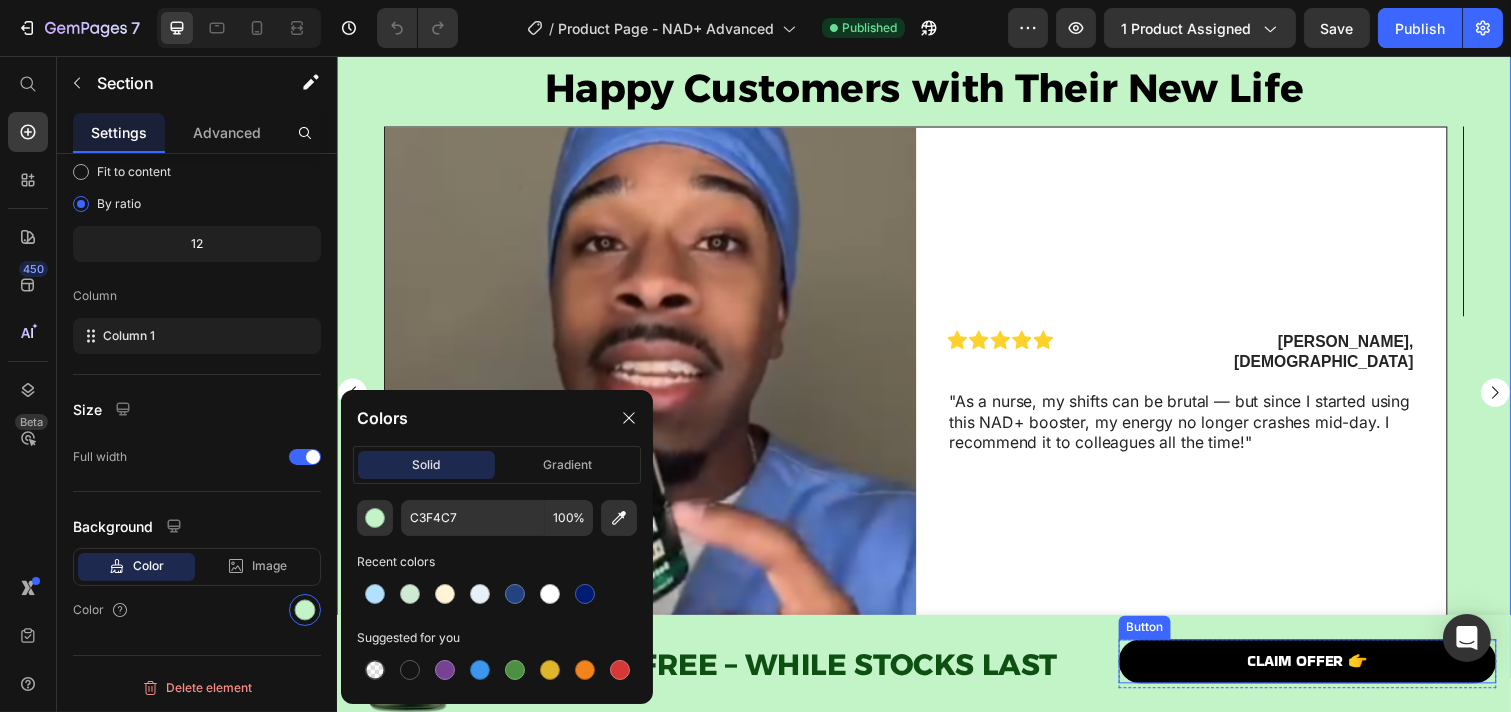 click on "CLAIM OFFER 👉" at bounding box center (1328, 674) 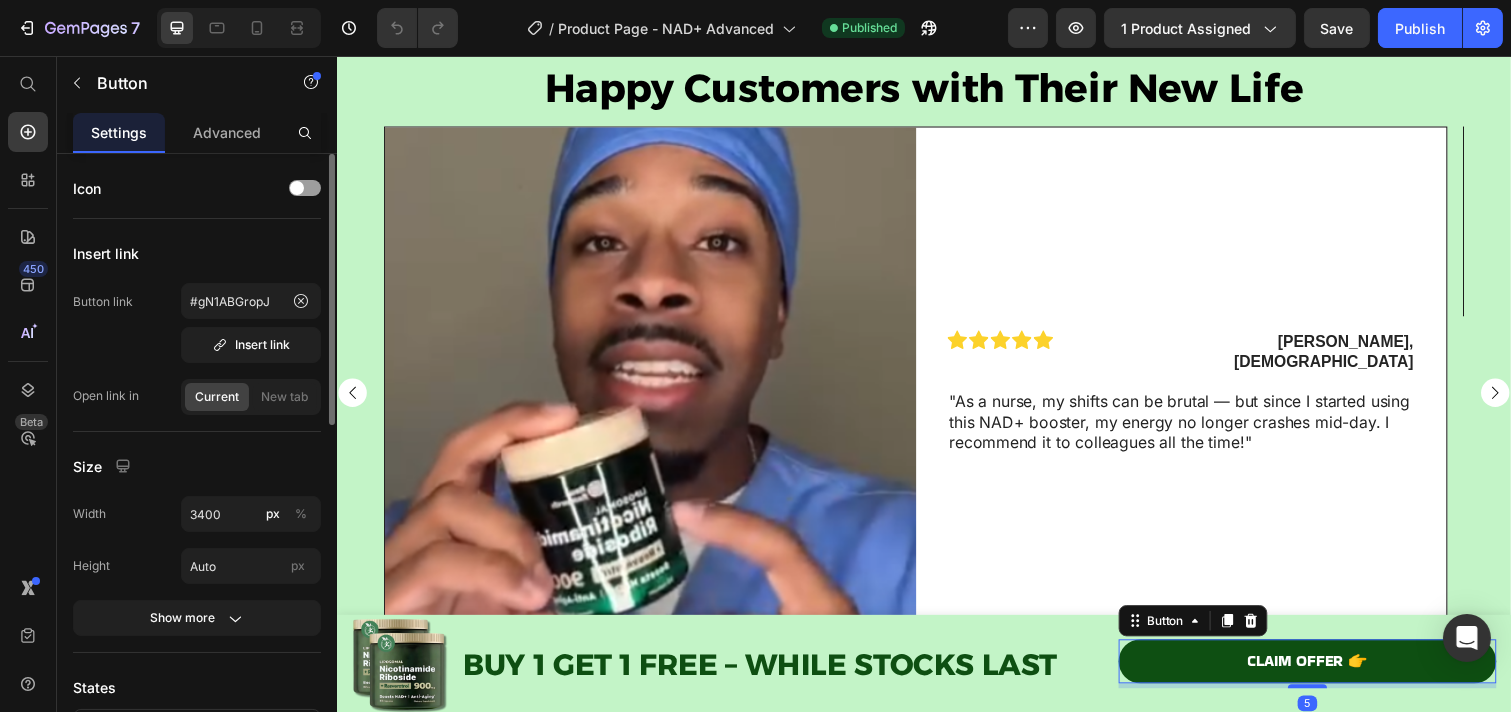 scroll, scrollTop: 444, scrollLeft: 0, axis: vertical 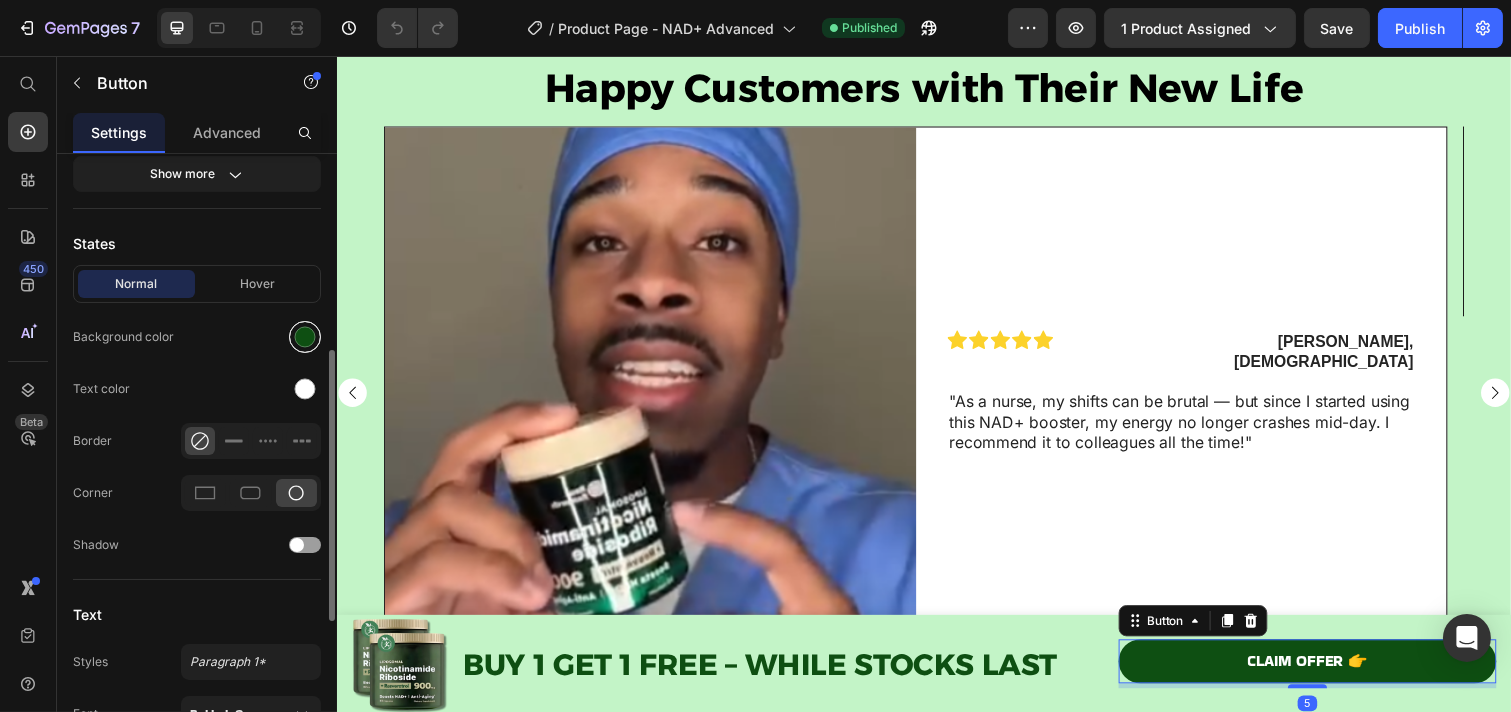 click at bounding box center (305, 337) 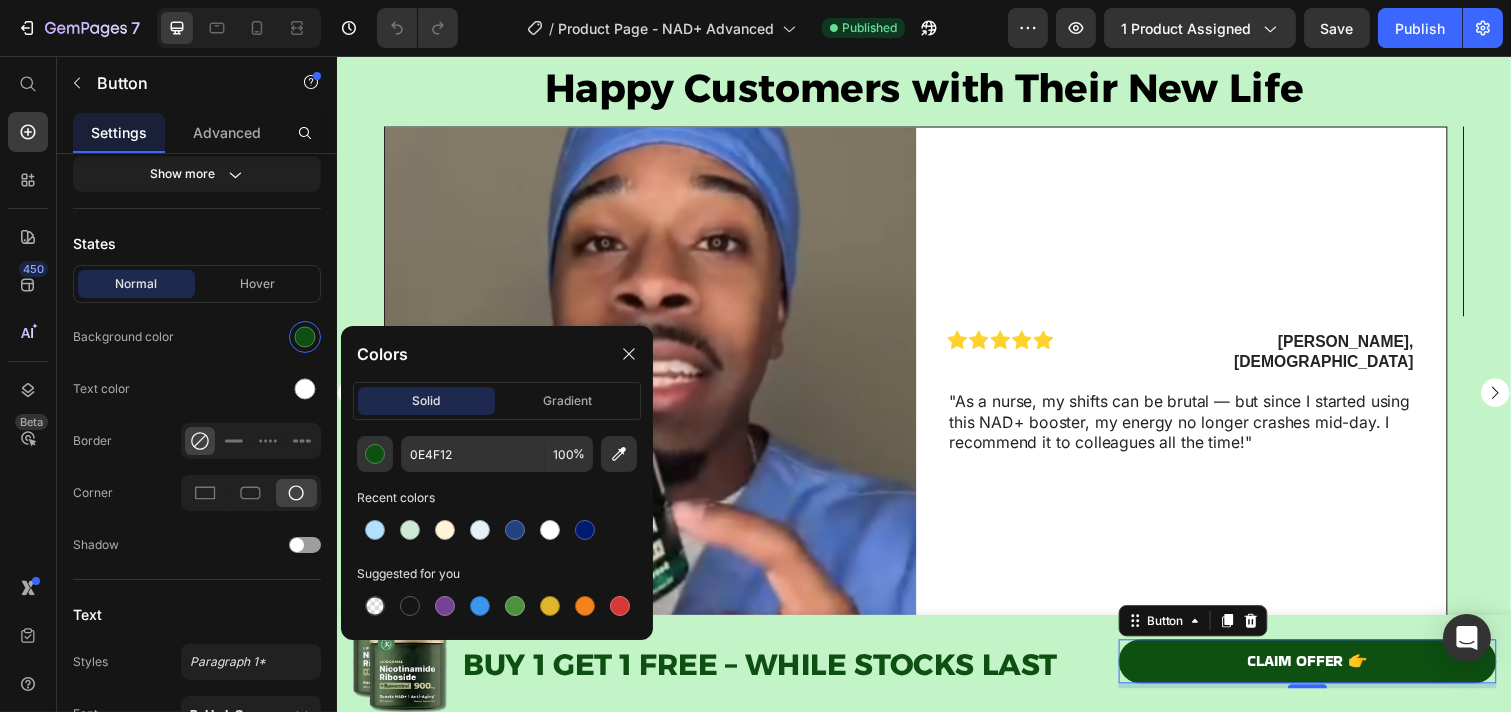 drag, startPoint x: 423, startPoint y: 424, endPoint x: 435, endPoint y: 452, distance: 30.463093 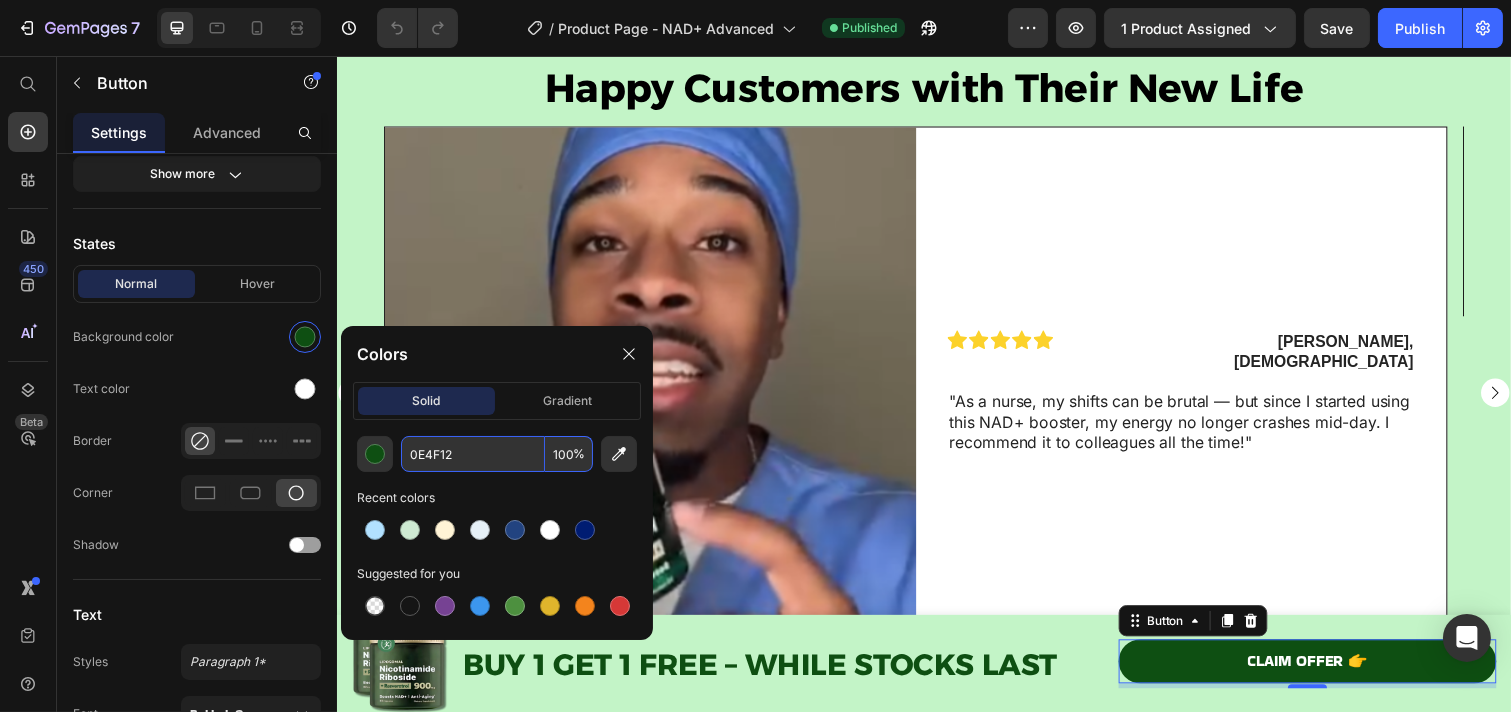 click on "0E4F12" at bounding box center (473, 454) 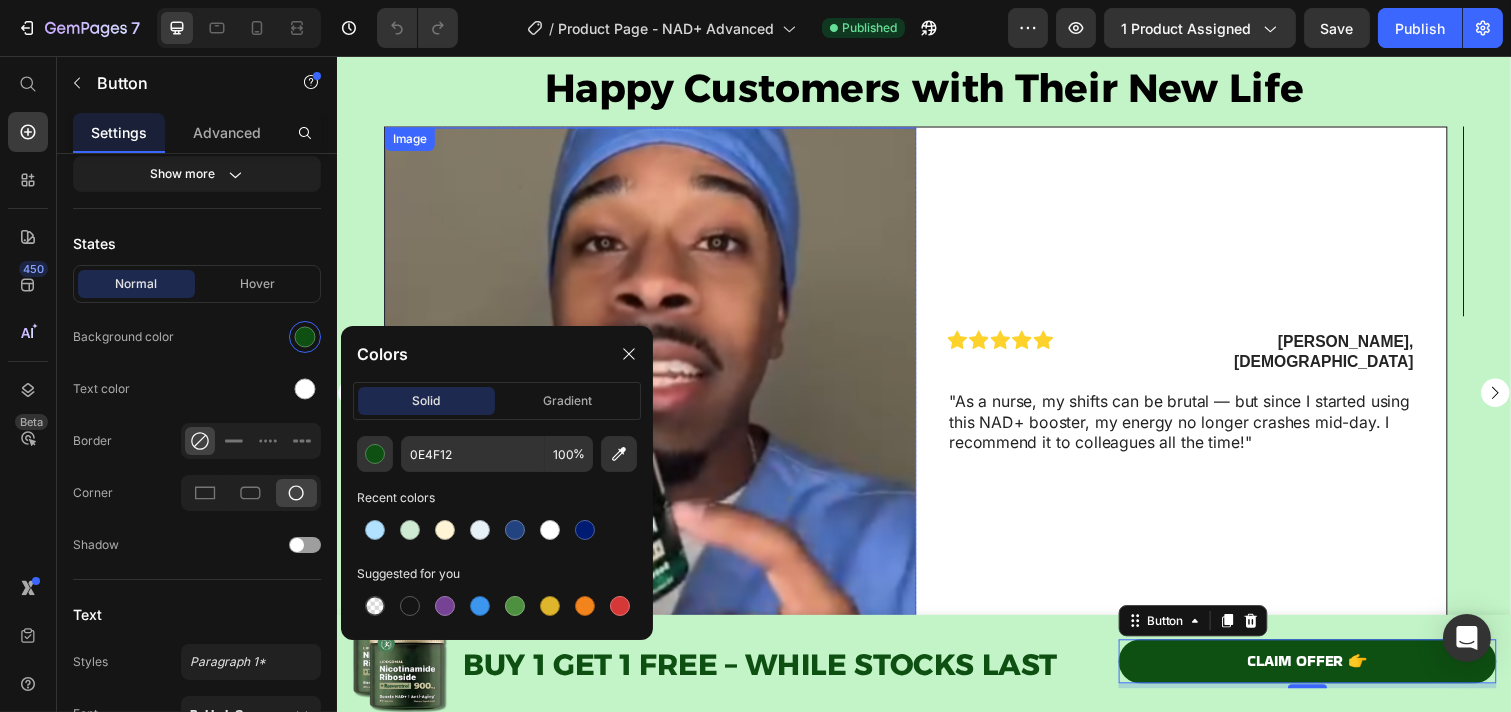 click on "Happy Customers with Their New Life" at bounding box center (936, 88) 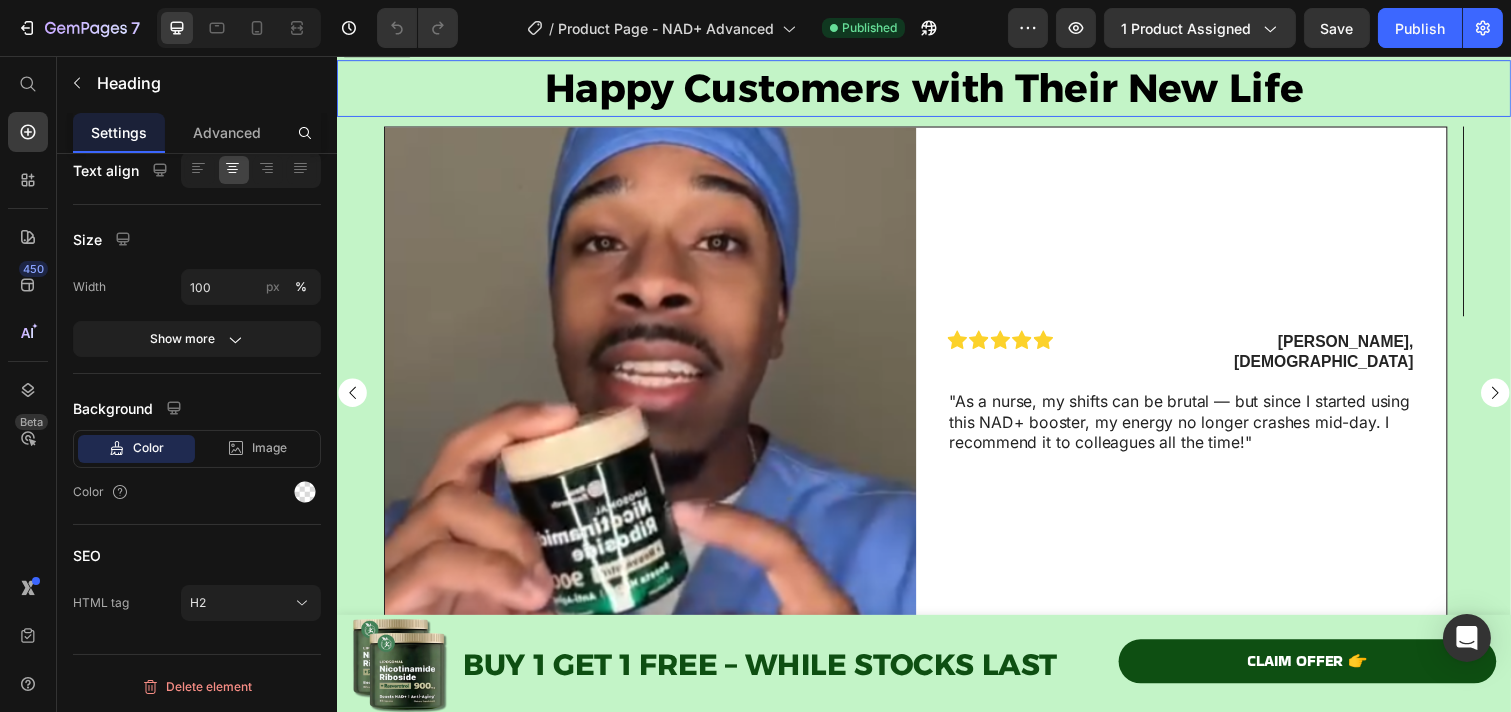 scroll, scrollTop: 0, scrollLeft: 0, axis: both 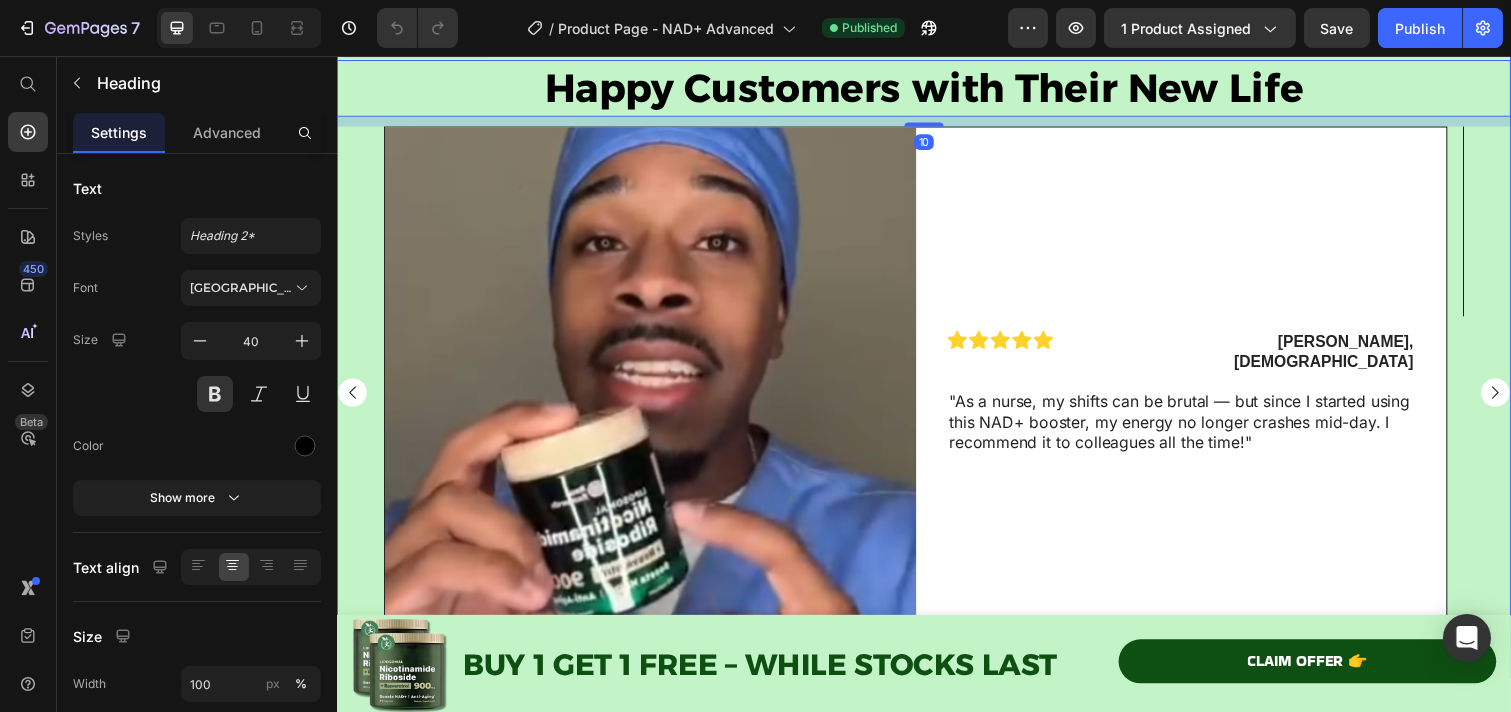 click on "Happy Customers with Their New Life Heading   10
Image Row Icon Icon Icon Icon Icon Icon List [PERSON_NAME], [DEMOGRAPHIC_DATA] Text Block Row "As a nurse, my shifts can be brutal — but since I started using this NAD+ booster, my energy no longer crashes mid-day. I recommend it to colleagues all the time!" Text Block Row Row Image Row Icon Icon Icon Icon Icon Icon List [PERSON_NAME] ., [DEMOGRAPHIC_DATA] Text Block Row "I used to feel drained halfway through the day, even with a full night’s sleep. This changed everything. Now I wake up actually feeling  rested  — and I stay sharp all day." Text Block Row Row Image Row Icon Icon Icon Icon Icon Icon List [PERSON_NAME] N ., [DEMOGRAPHIC_DATA] Text Block Row "There’s a calm energy I feel now — not the jittery kind. Just... consistent clarity. My workouts feel smoother, and I don’t crash mid-afternoon anymore. It’s like my body finally got the support it’s been asking for." Text Block Row Row
Carousel Row Section 9" at bounding box center (936, 366) 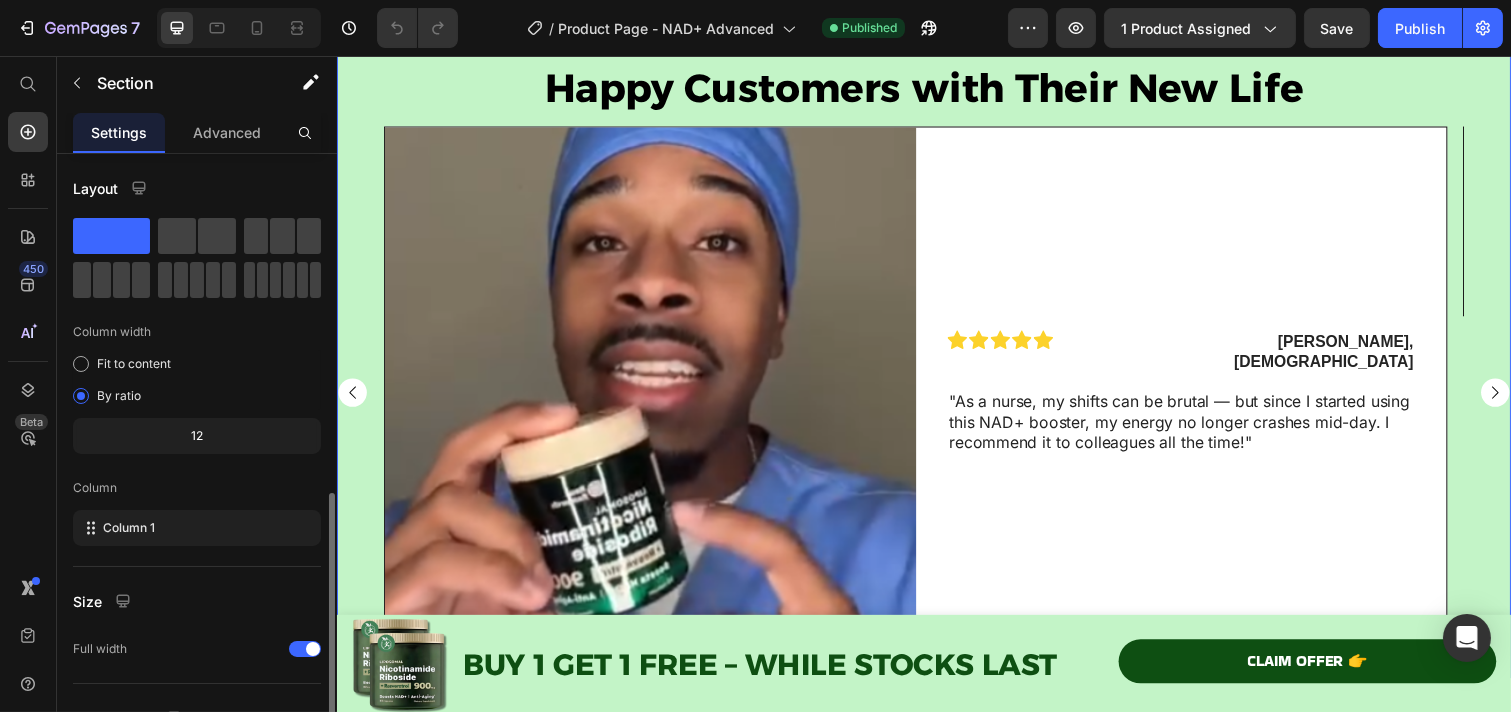 scroll, scrollTop: 192, scrollLeft: 0, axis: vertical 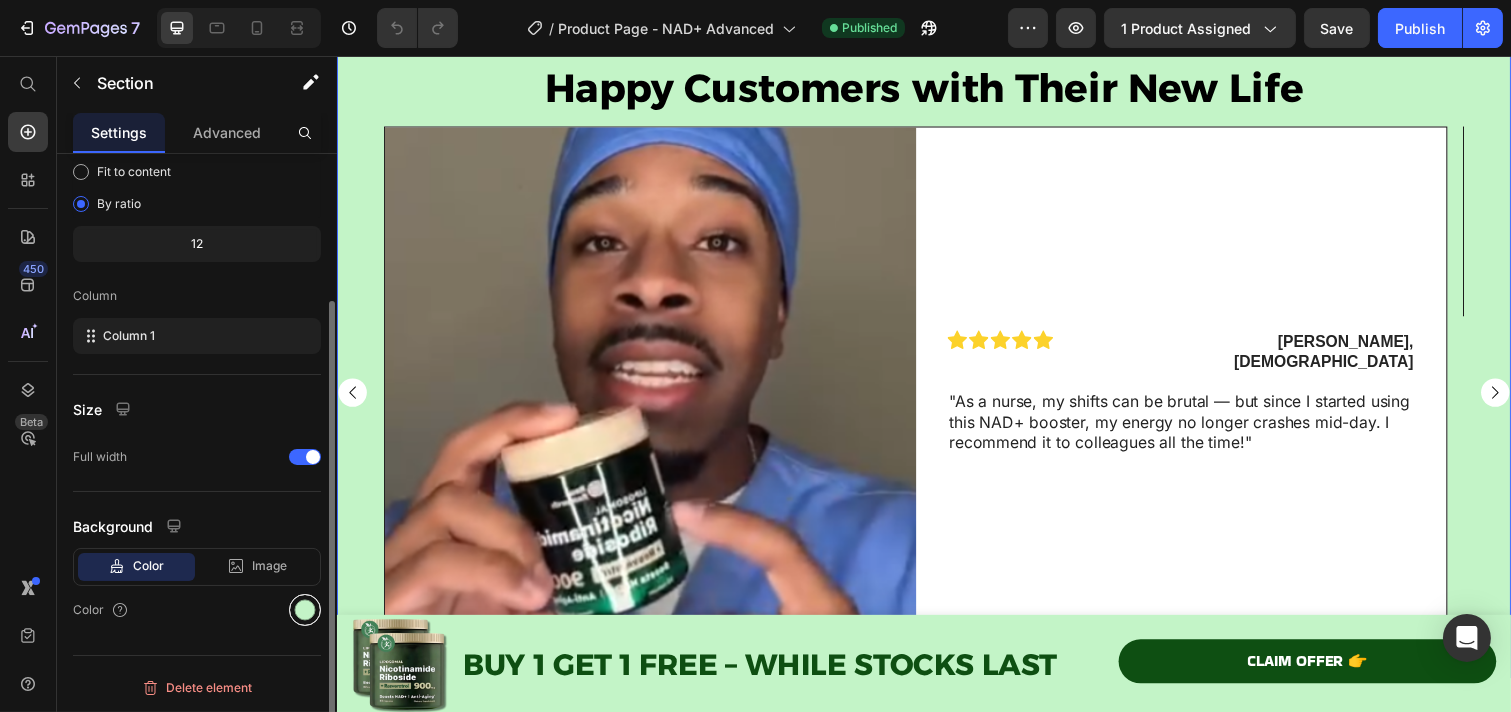 click at bounding box center [305, 610] 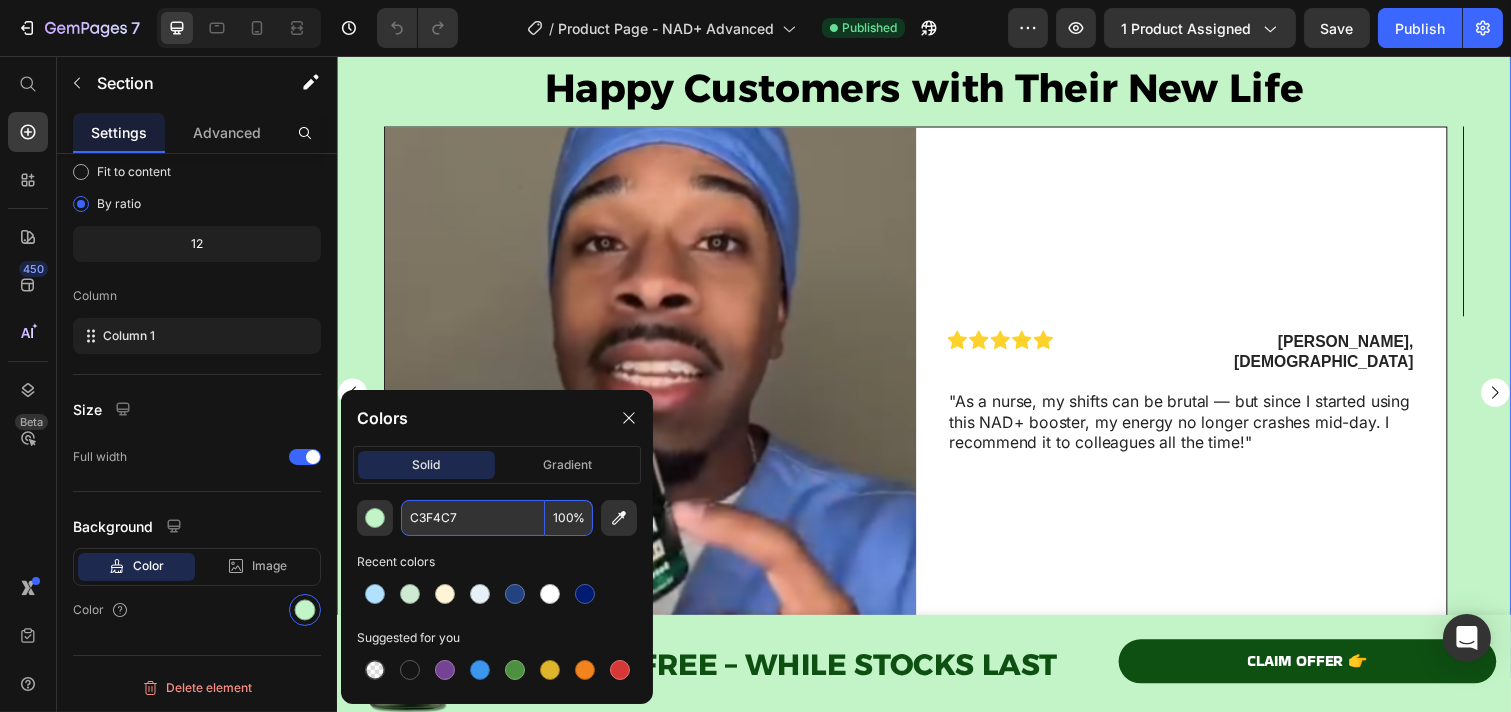 click on "C3F4C7" at bounding box center [473, 518] 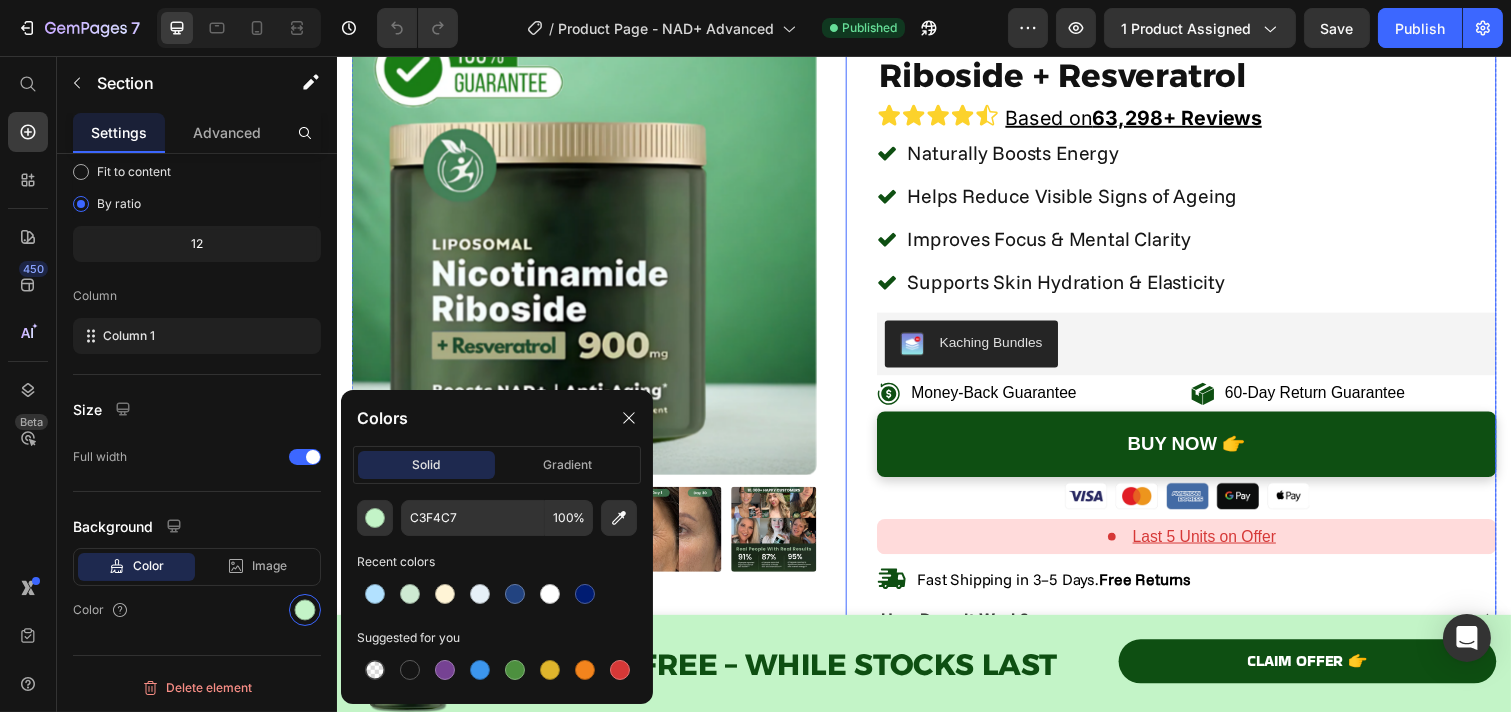scroll, scrollTop: 0, scrollLeft: 0, axis: both 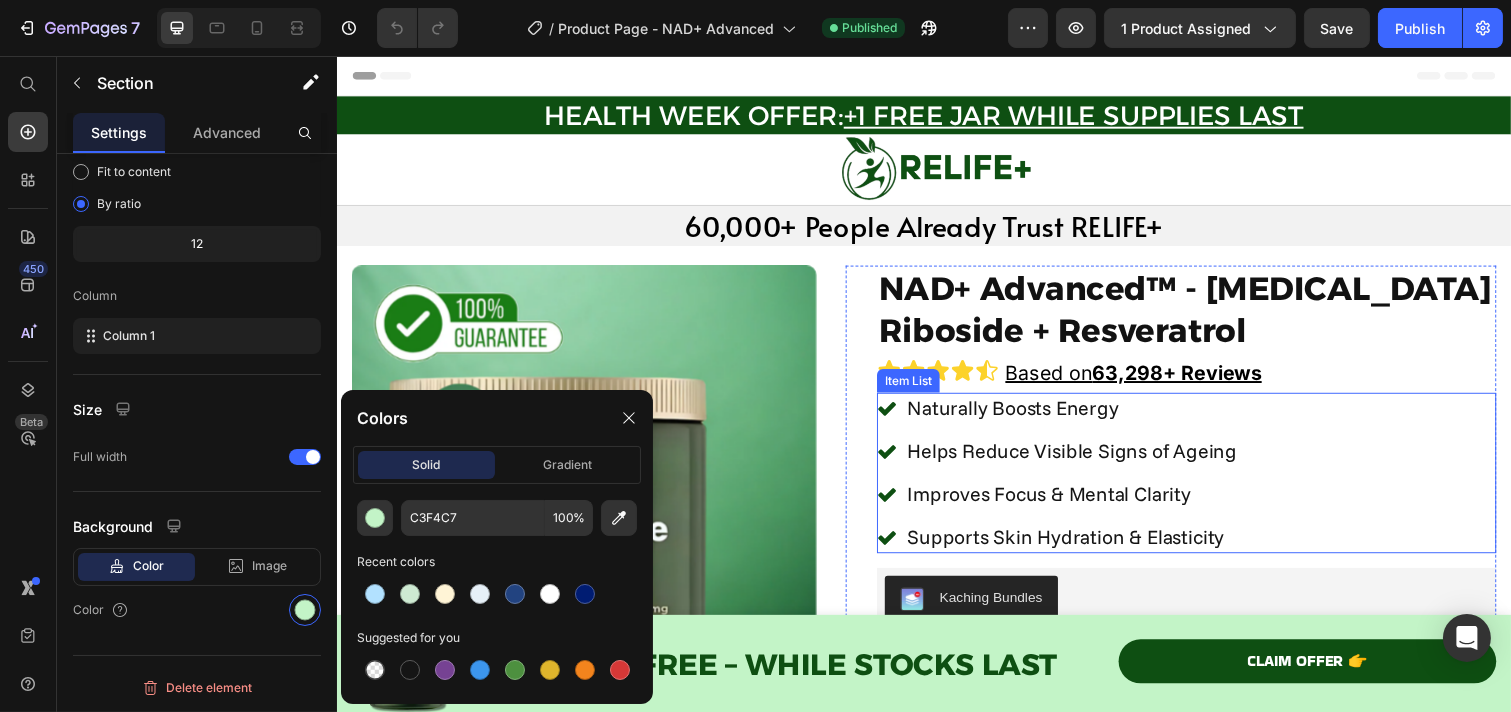 click on "Naturally Boosts Energy" at bounding box center (1087, 416) 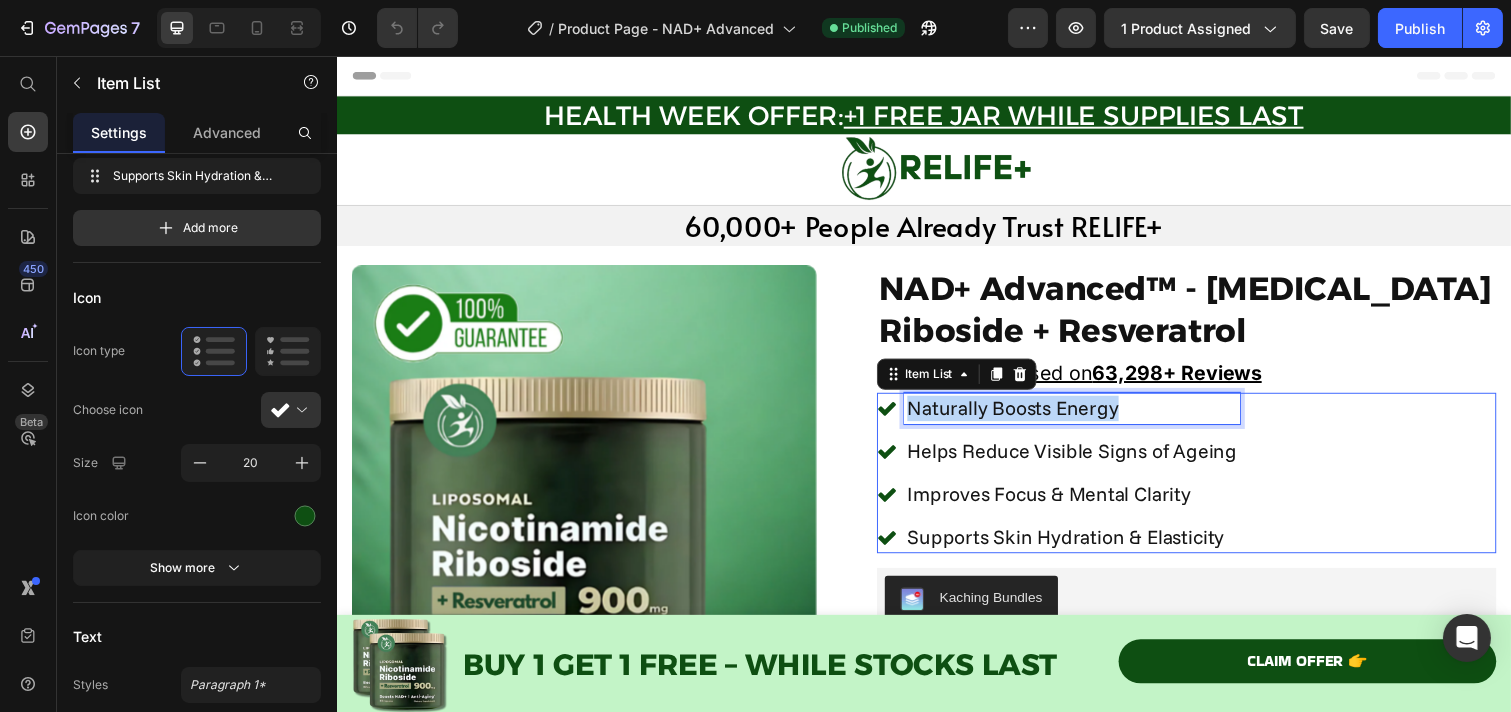 scroll, scrollTop: 0, scrollLeft: 0, axis: both 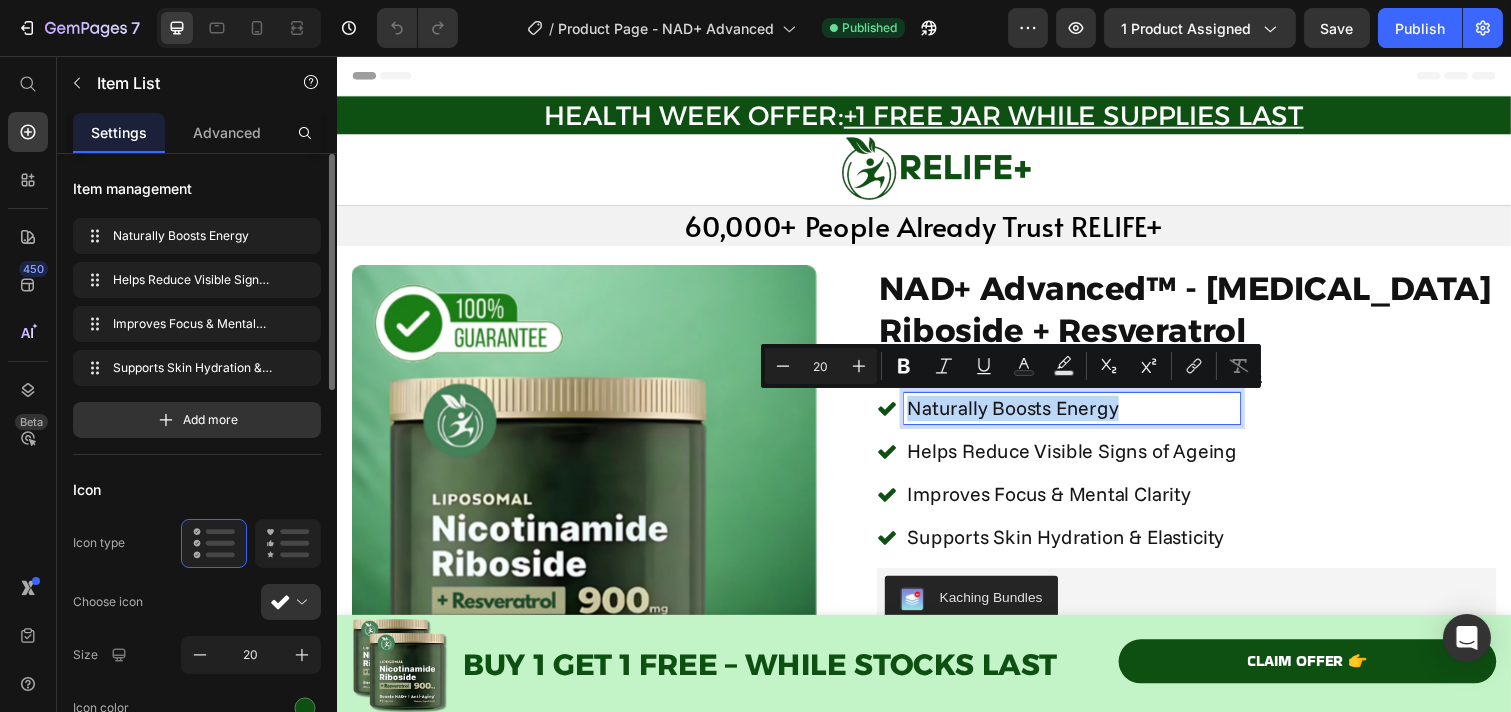 copy on "Naturally Boosts Energy" 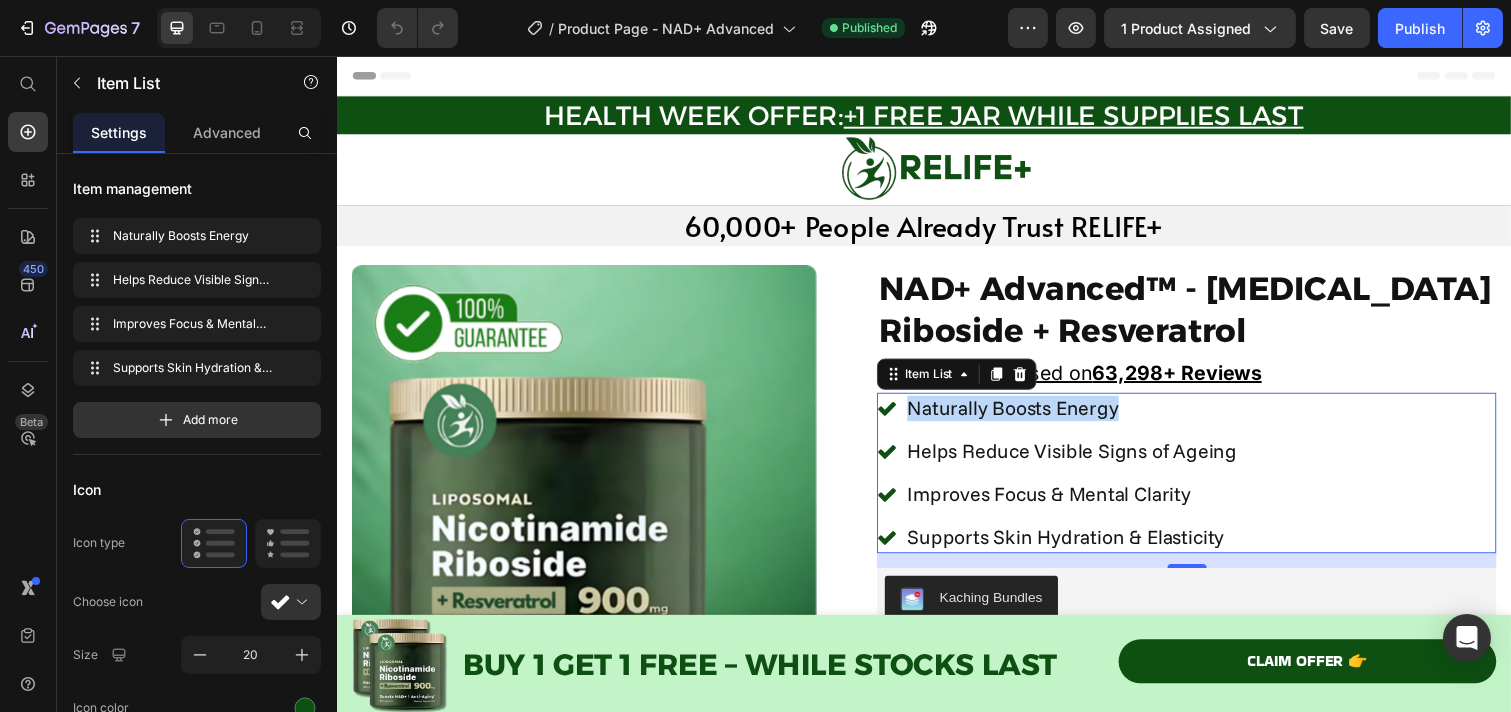 click on "Naturally Boosts Energy
Helps Reduce Visible Signs of Ageing
Improves Focus & Mental Clarity
Supports Skin Hydration & Elasticity" at bounding box center (1073, 482) 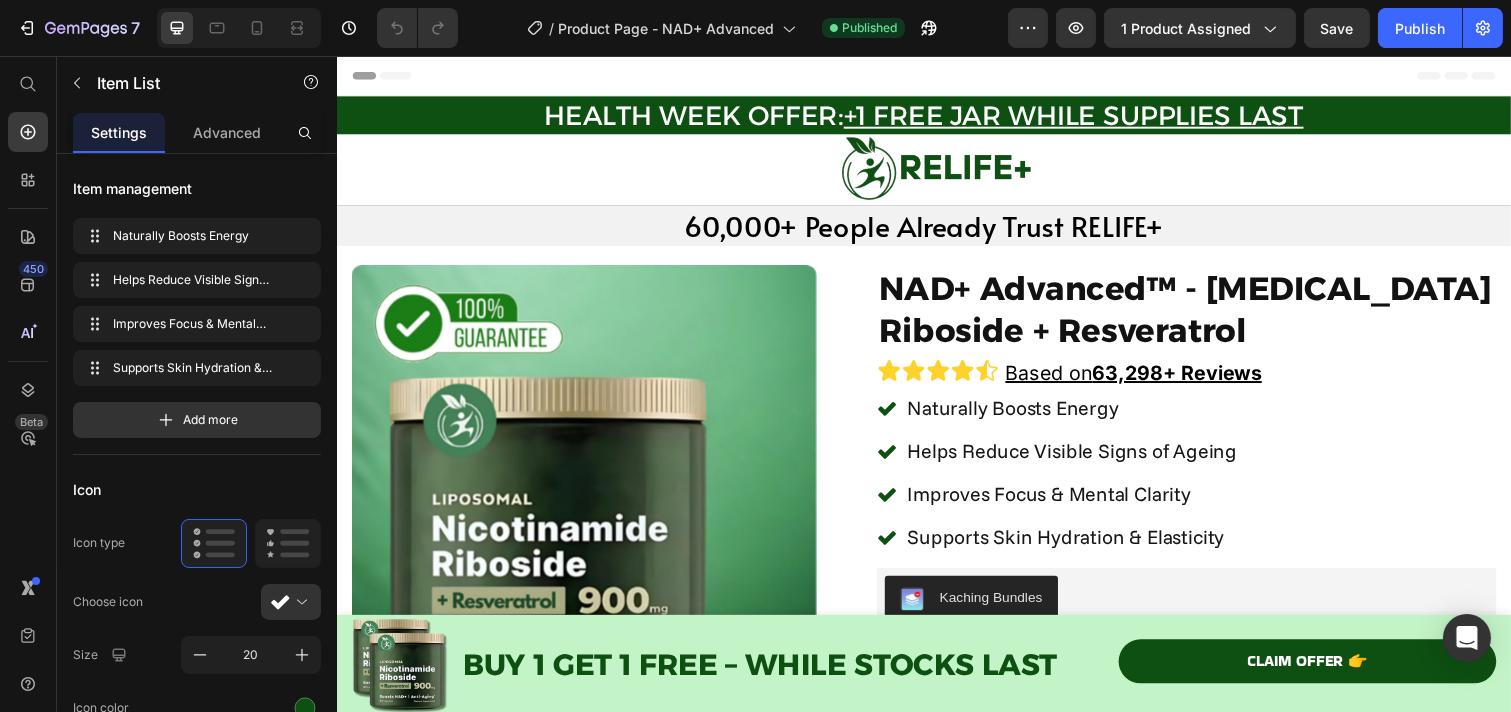 click on "Helps Reduce Visible Signs of Ageing" at bounding box center [1087, 460] 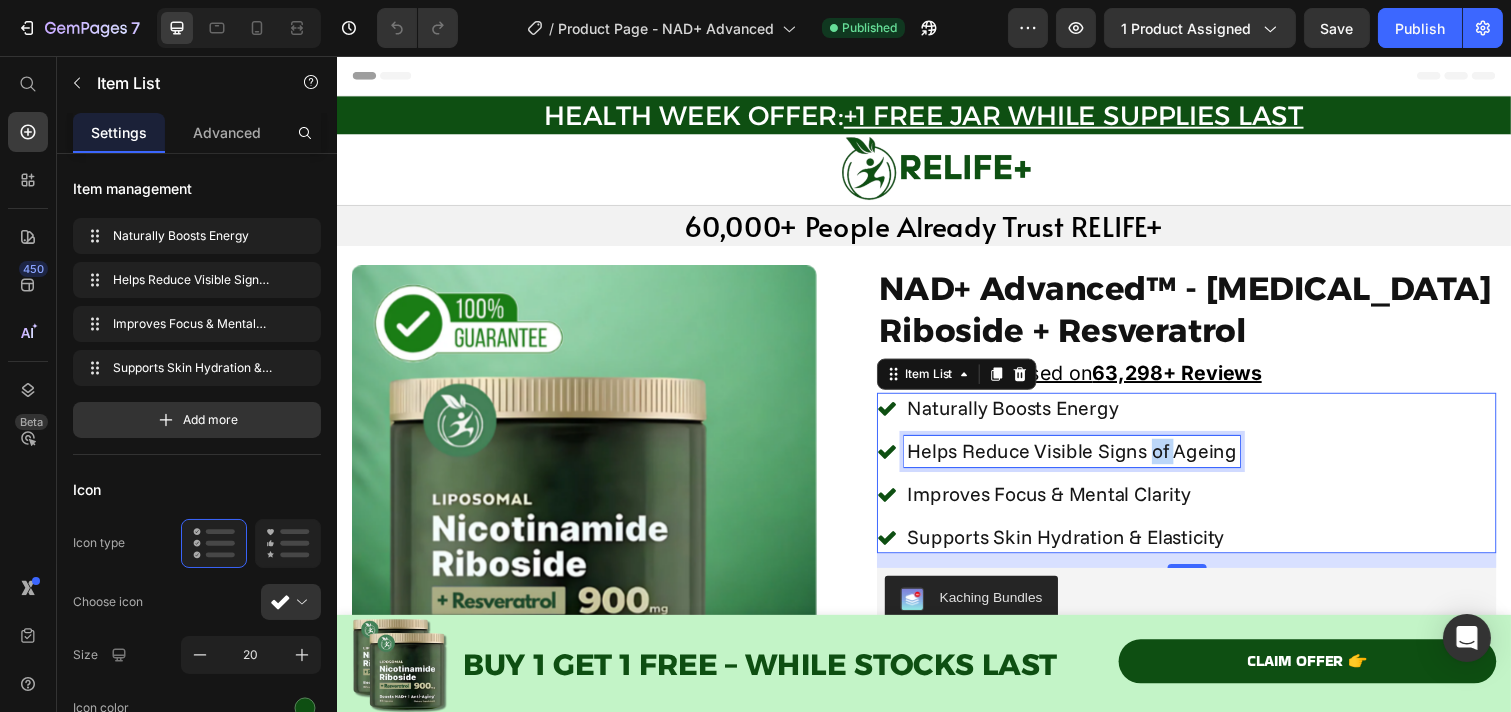 click on "Helps Reduce Visible Signs of Ageing" at bounding box center (1087, 460) 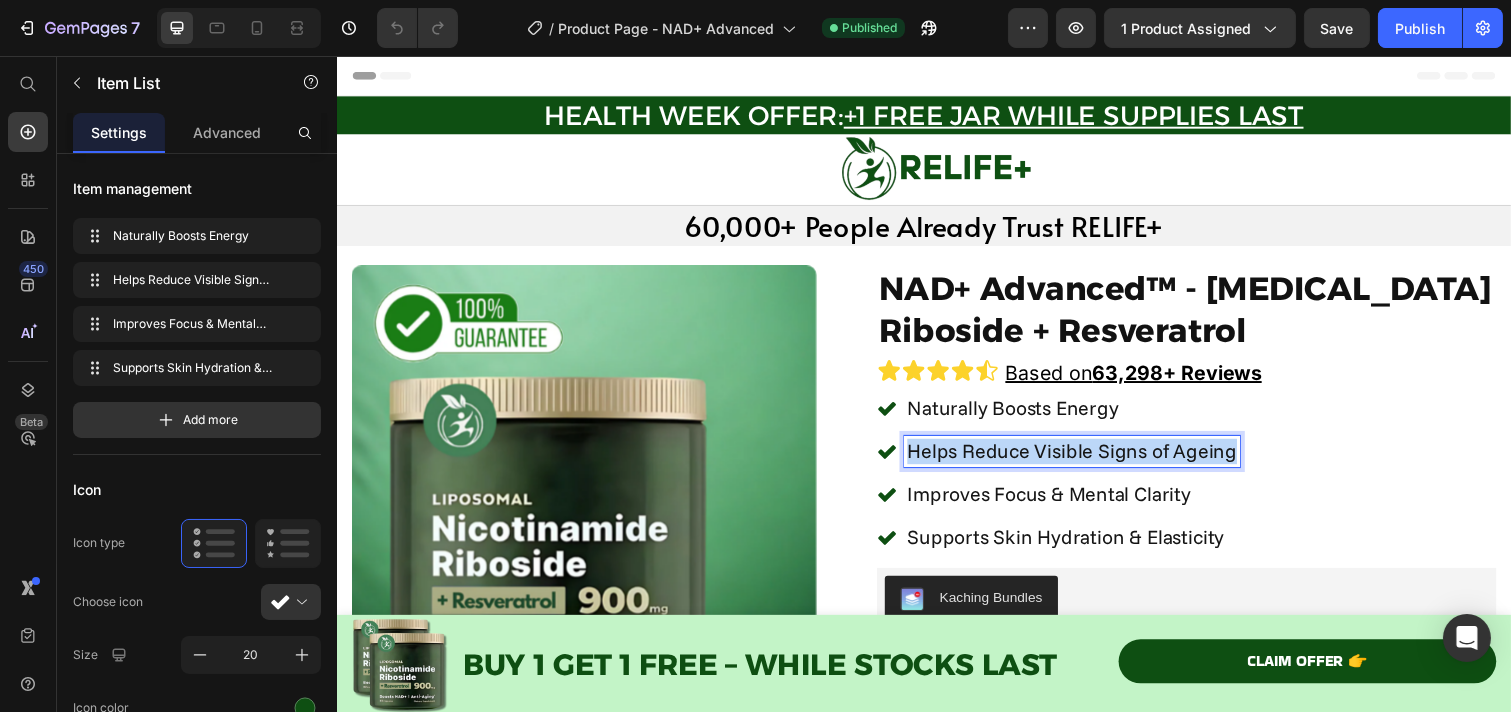 click on "Helps Reduce Visible Signs of Ageing" at bounding box center (1087, 460) 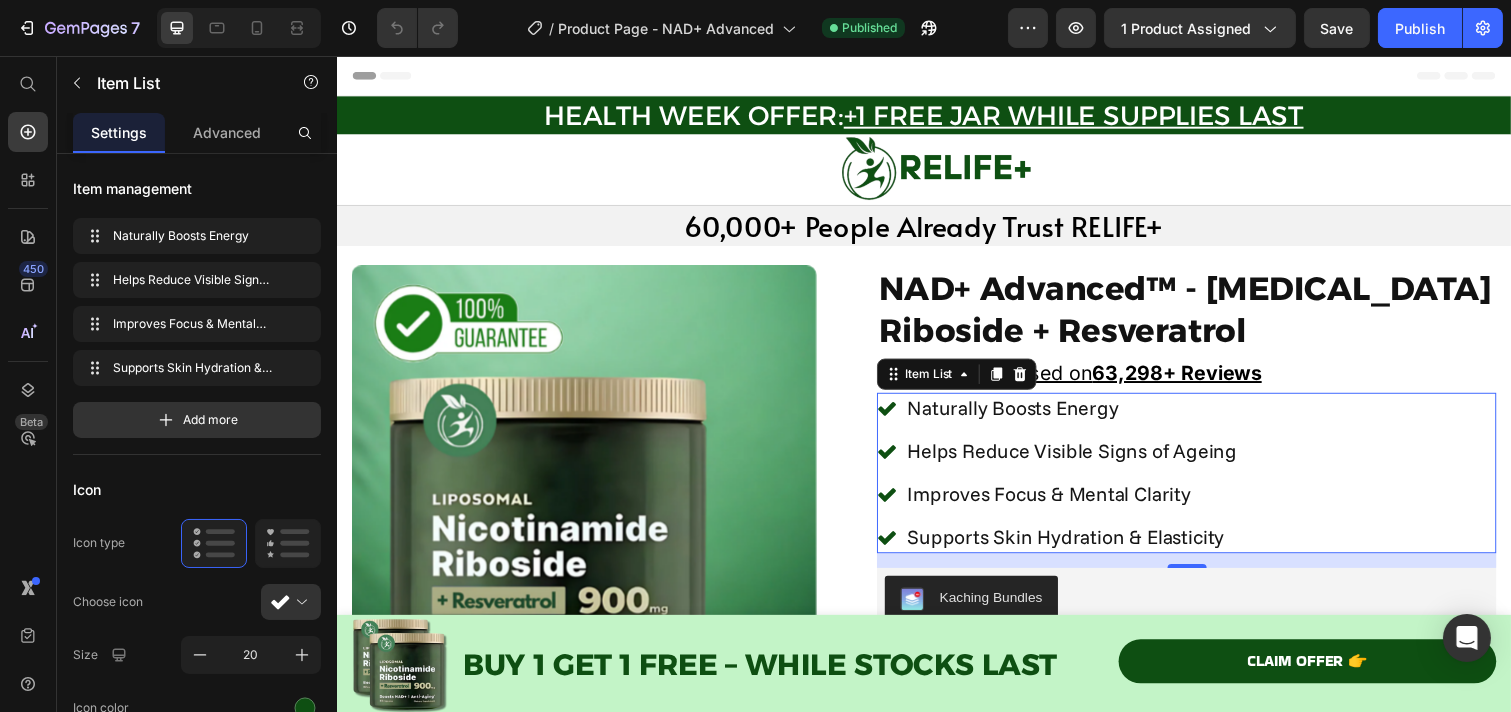 click on "Improves Focus & Mental Clarity" at bounding box center (1087, 504) 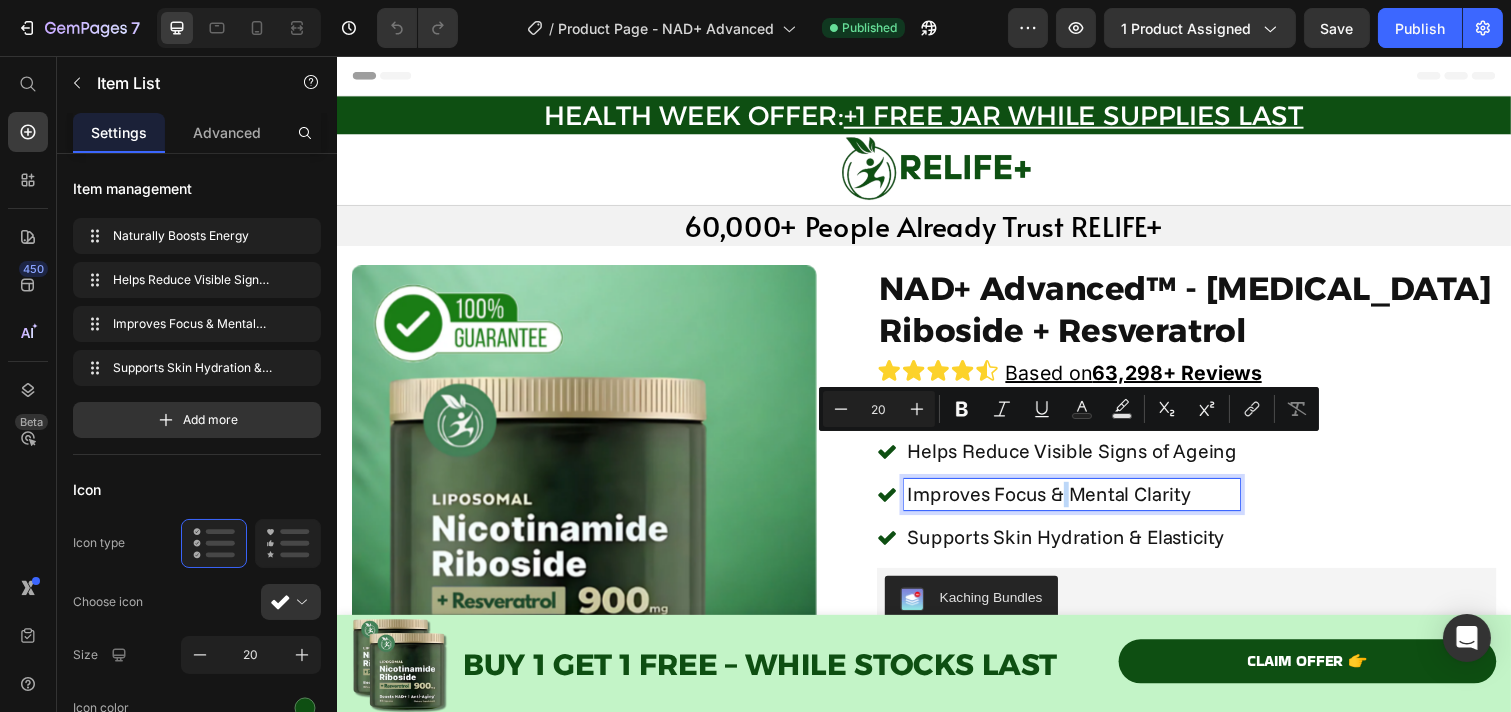 click on "Improves Focus & Mental Clarity" at bounding box center [1087, 504] 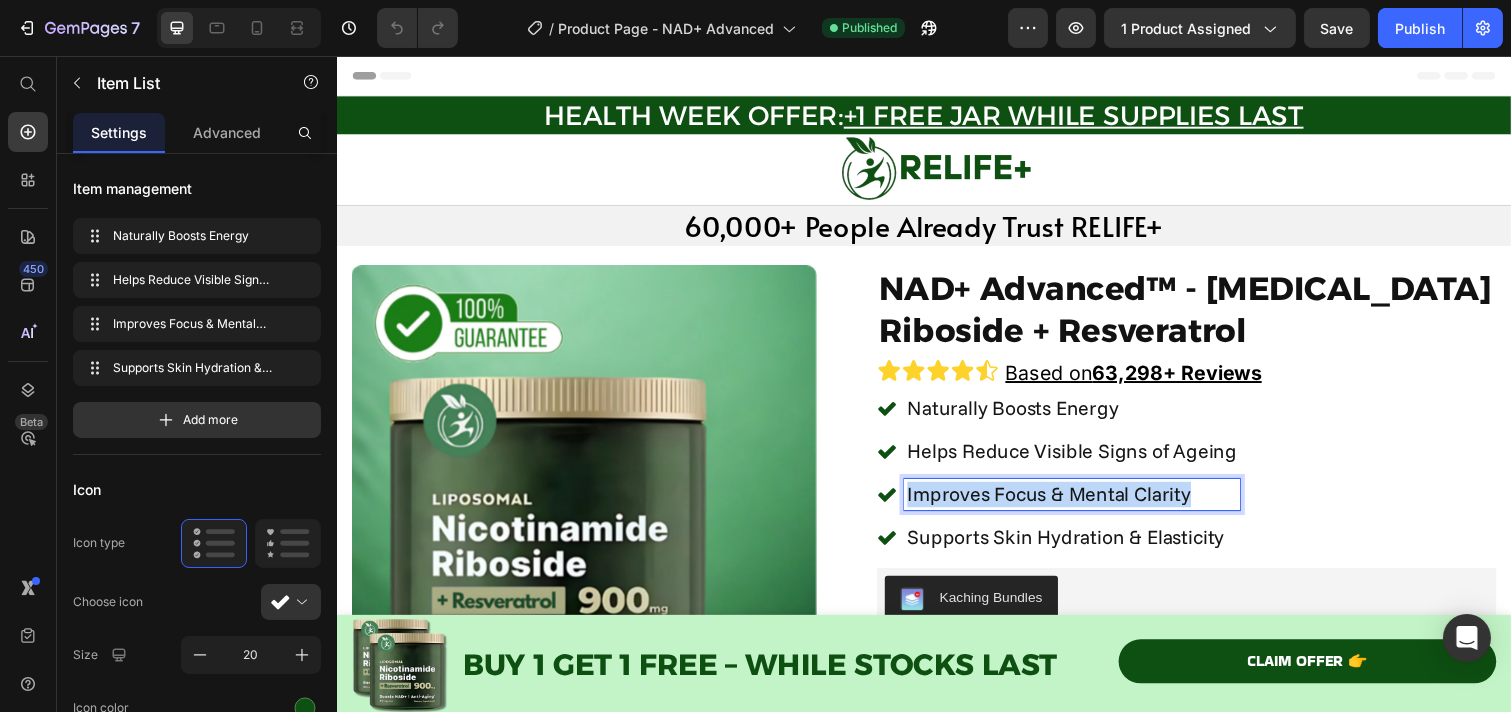 click on "Improves Focus & Mental Clarity" at bounding box center [1087, 504] 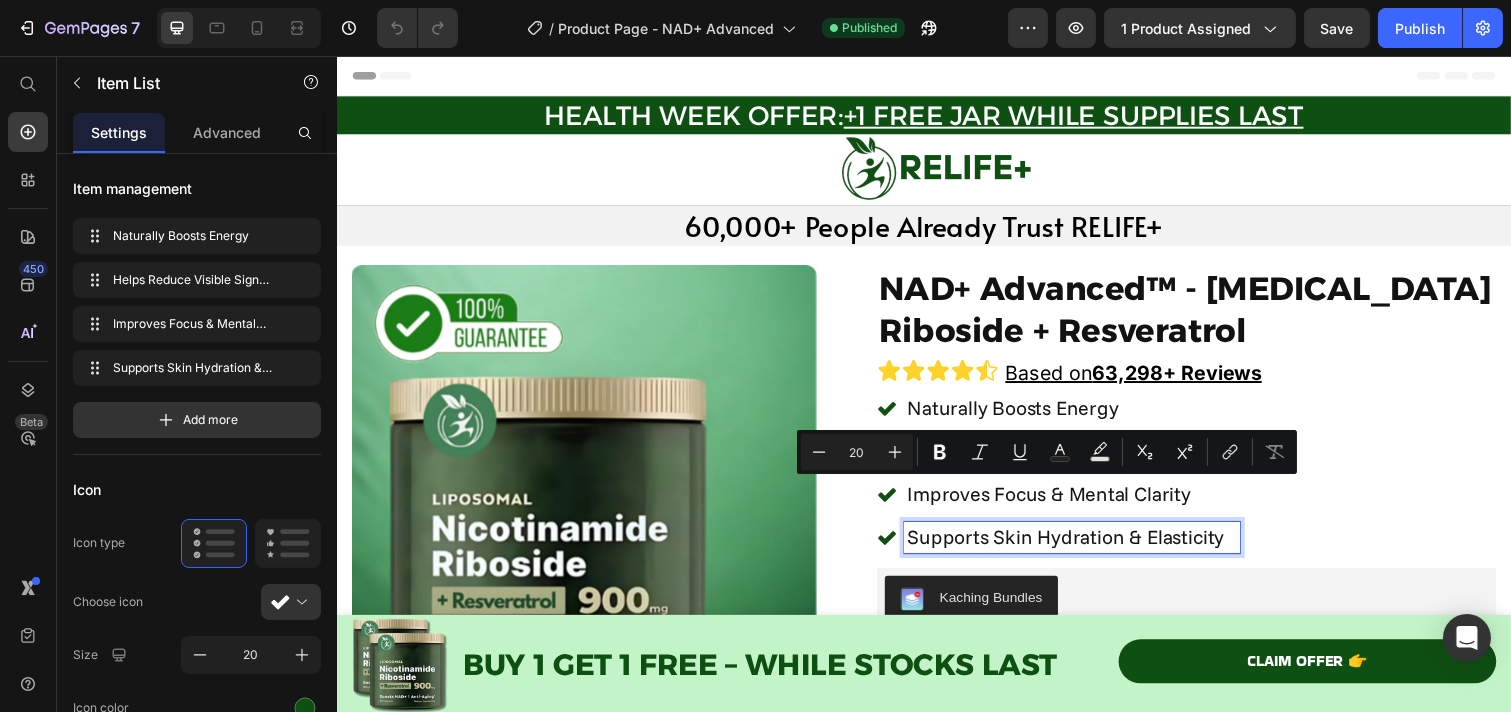 click on "Supports Skin Hydration & Elasticity" at bounding box center [1087, 548] 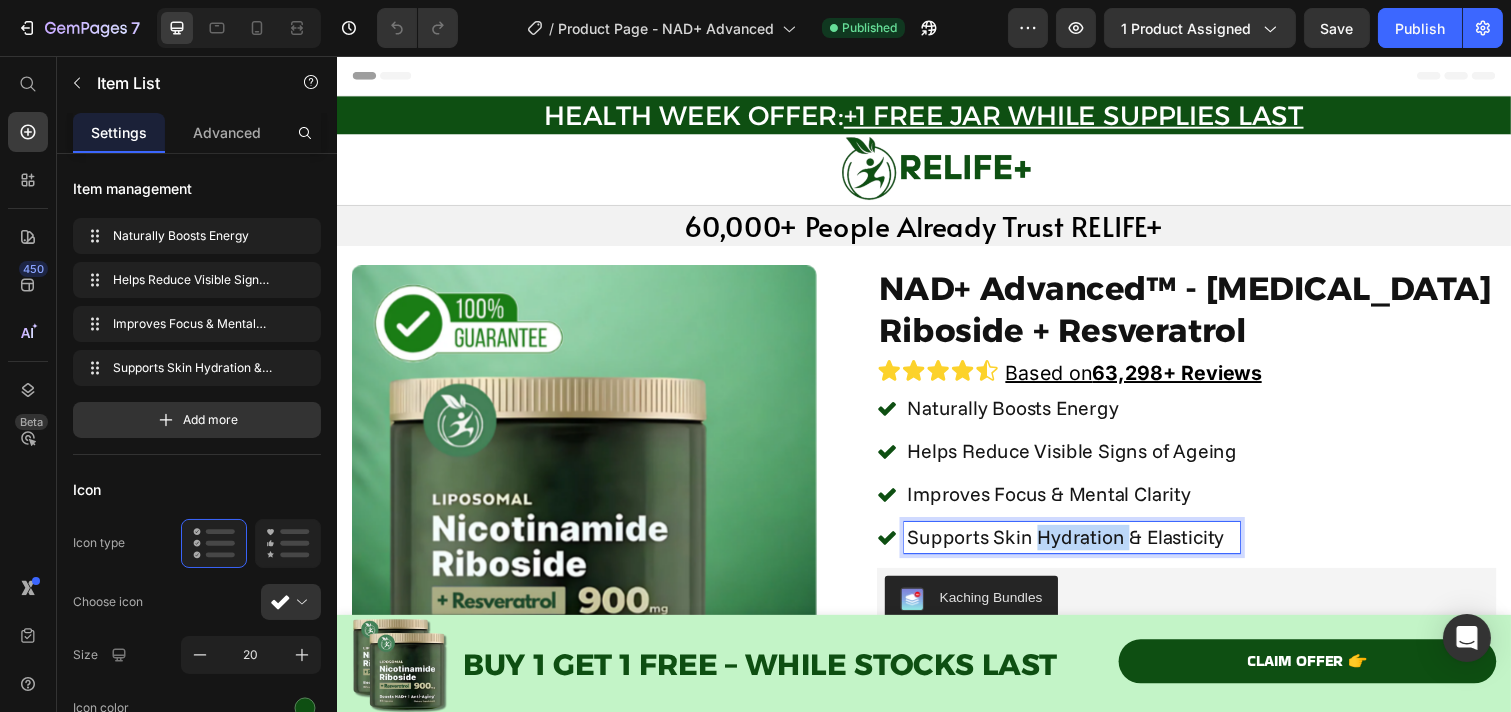 click on "Supports Skin Hydration & Elasticity" at bounding box center [1087, 548] 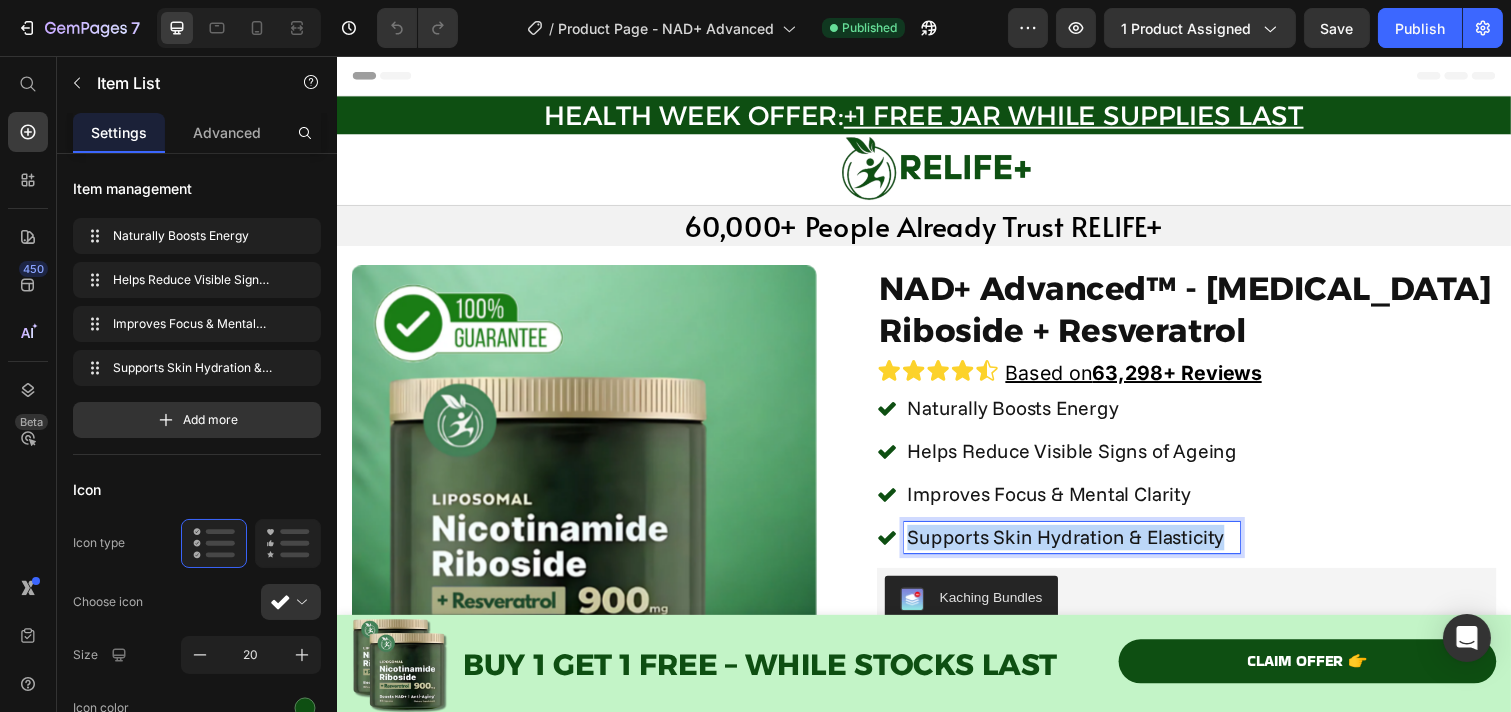 click on "Supports Skin Hydration & Elasticity" at bounding box center [1087, 548] 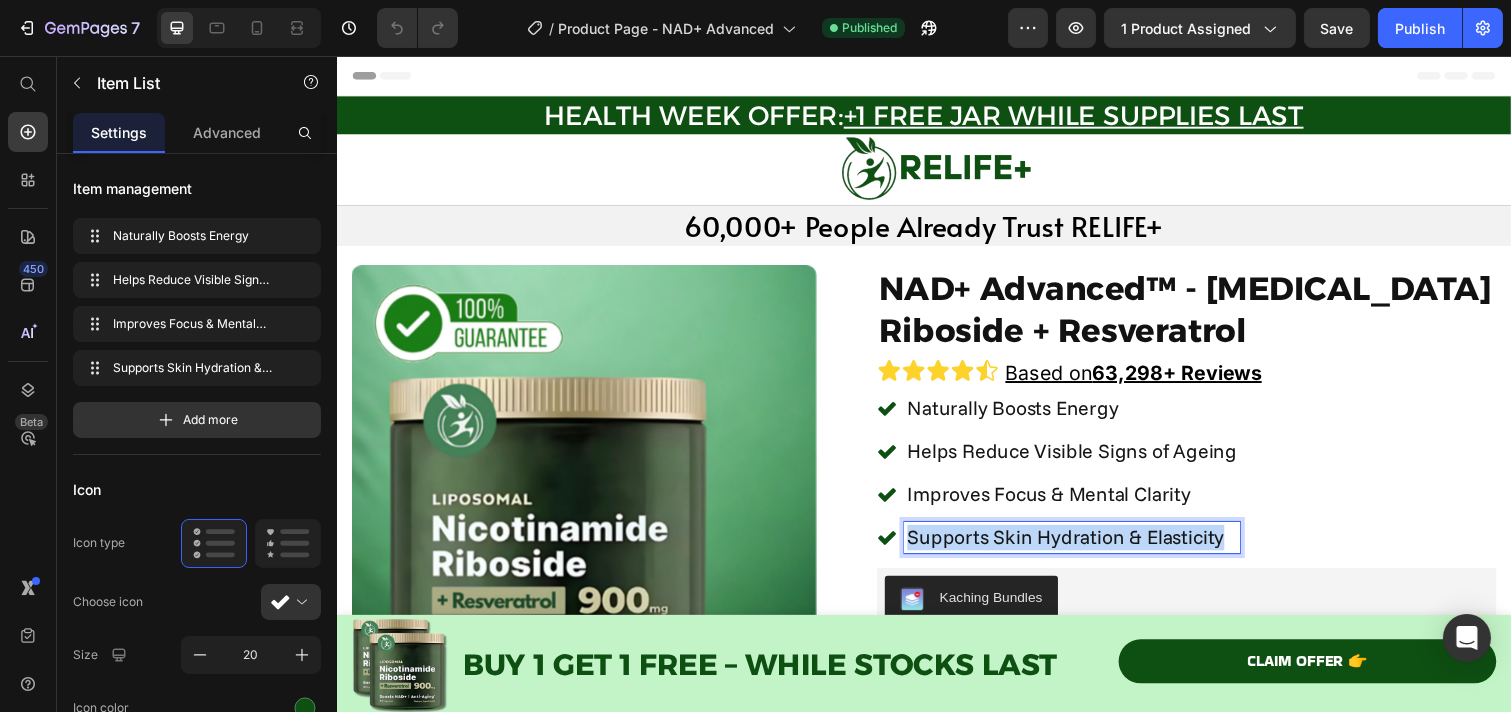 copy on "Supports Skin Hydration & Elasticity" 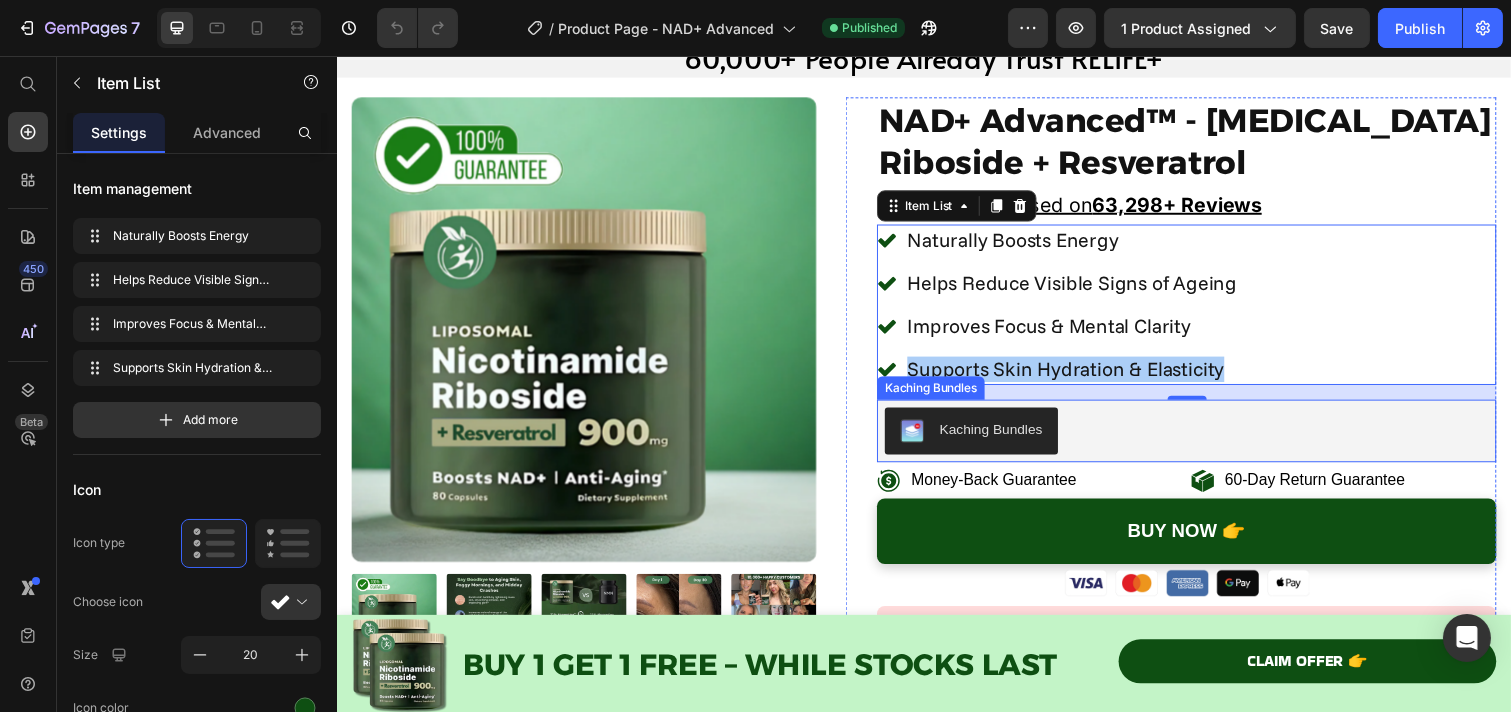 scroll, scrollTop: 222, scrollLeft: 0, axis: vertical 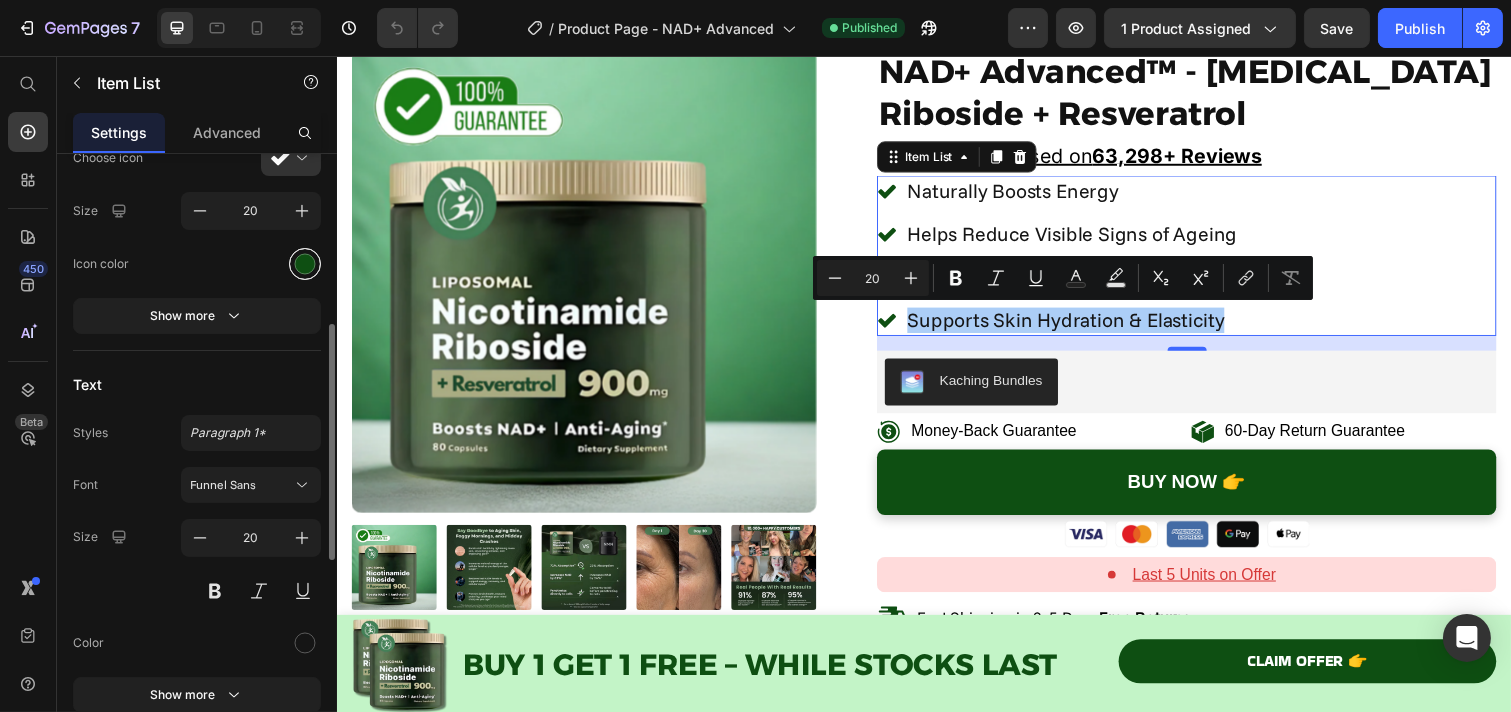 drag, startPoint x: 306, startPoint y: 223, endPoint x: 302, endPoint y: 265, distance: 42.190044 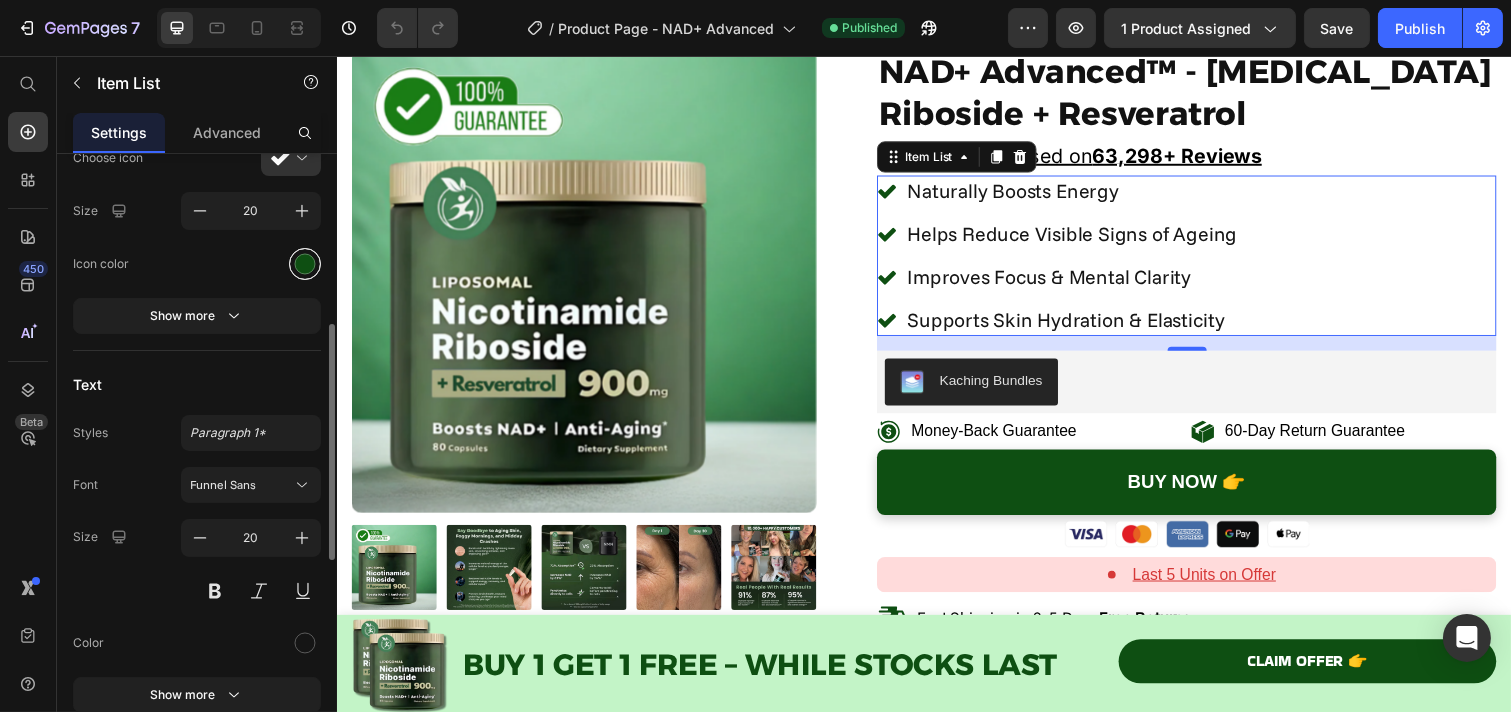 click at bounding box center [305, 264] 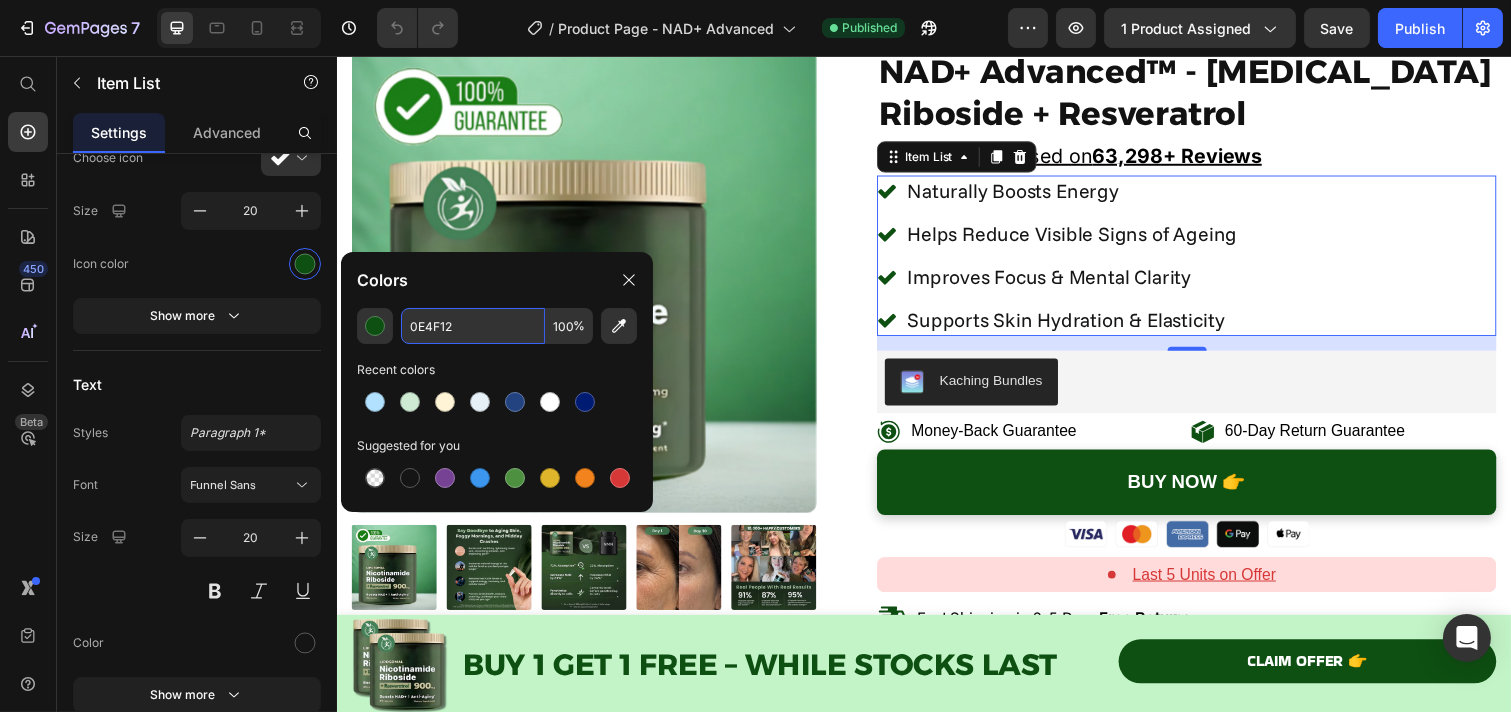 click on "0E4F12" at bounding box center (473, 326) 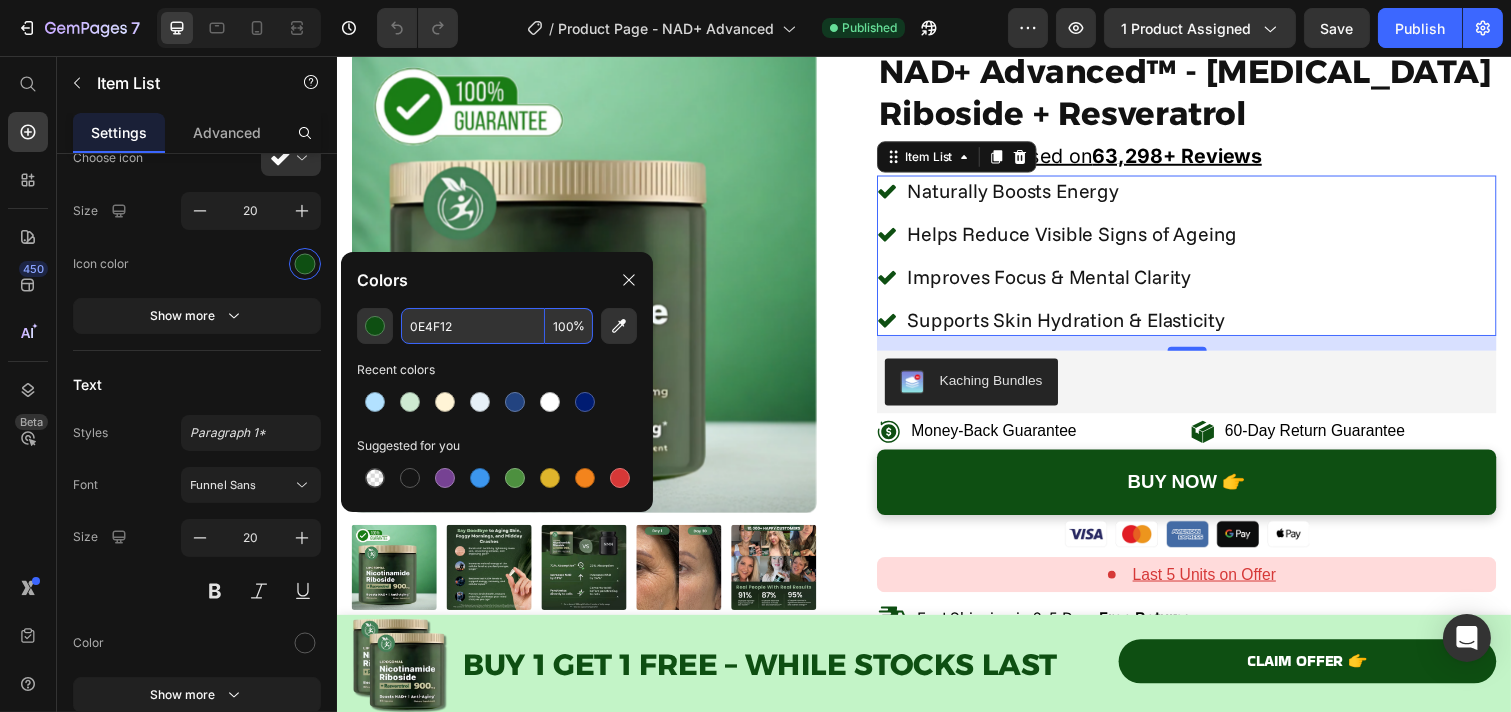 click on "0E4F12" at bounding box center [473, 326] 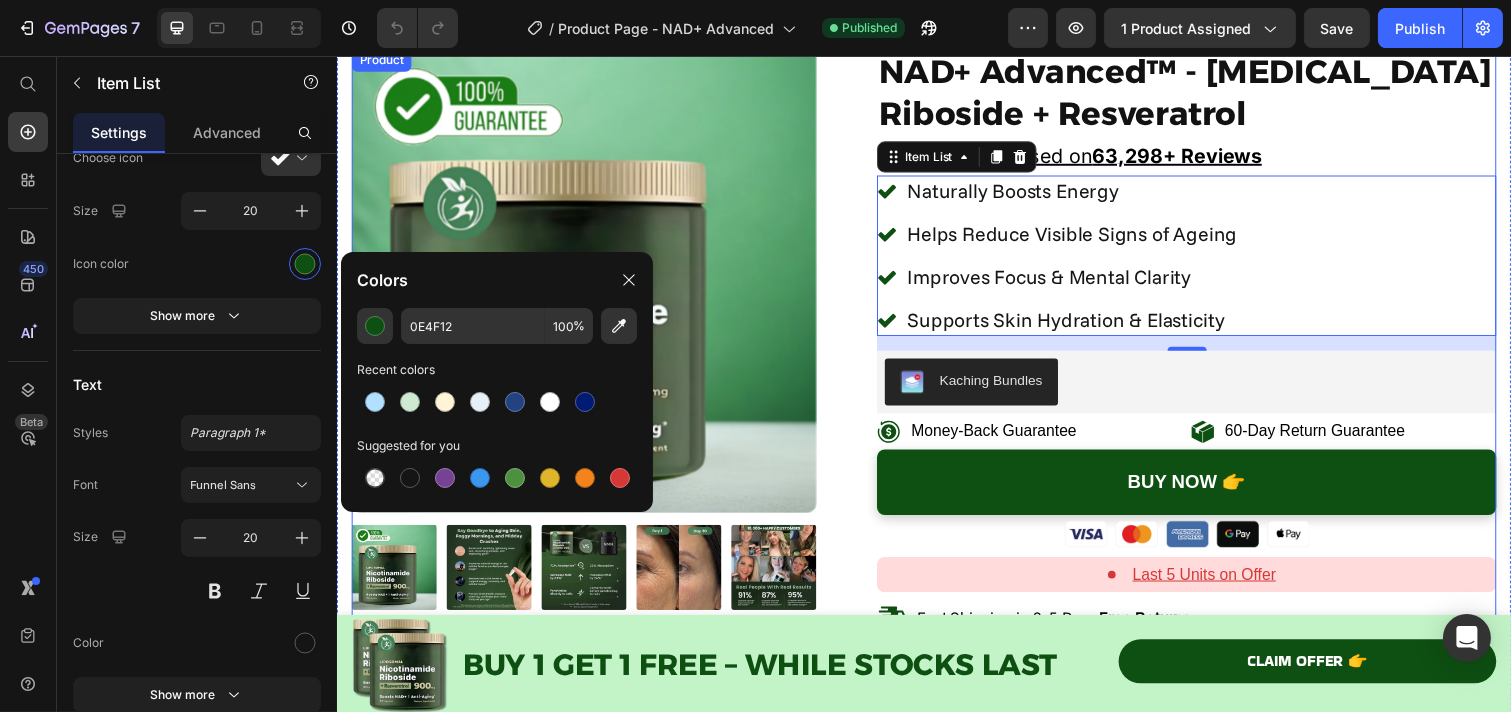 scroll, scrollTop: 442, scrollLeft: 0, axis: vertical 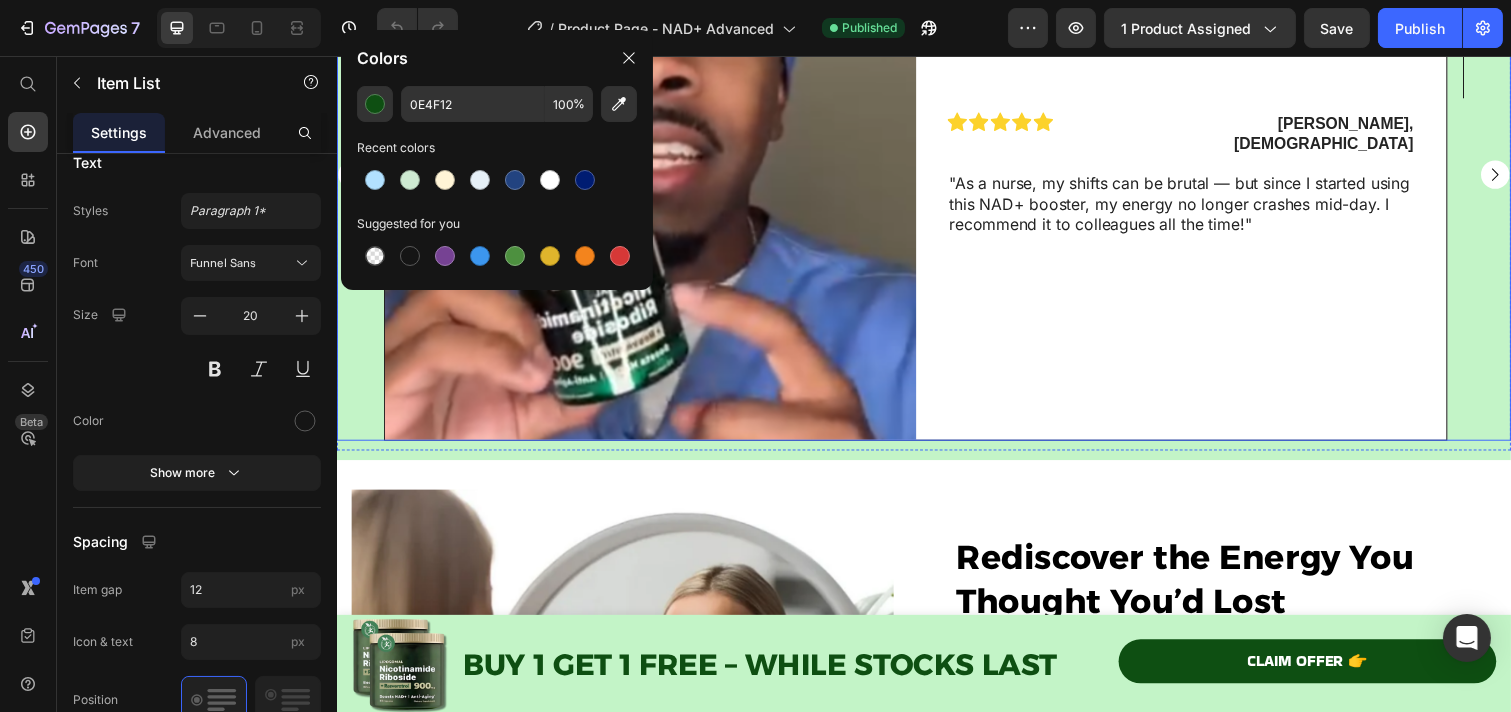 click on "Image Row Icon Icon Icon Icon Icon Icon List [PERSON_NAME], [DEMOGRAPHIC_DATA] Text Block Row "As a nurse, my shifts can be brutal — but since I started using this NAD+ booster, my energy no longer crashes mid-day. I recommend it to colleagues all the time!" Text Block Row Row Image Row Icon Icon Icon Icon Icon Icon List [PERSON_NAME] ., [DEMOGRAPHIC_DATA] Text Block Row "I used to feel drained halfway through the day, even with a full night’s sleep. This changed everything. Now I wake up actually feeling  rested  — and I stay sharp all day." Text Block Row Row Image Row Icon Icon Icon Icon Icon Icon List [PERSON_NAME] N ., [DEMOGRAPHIC_DATA] Text Block Row "There’s a calm energy I feel now — not the jittery kind. Just... consistent clarity. My workouts feel smoother, and I don’t crash mid-afternoon anymore. It’s like my body finally got the support it’s been asking for." Text Block Row Row" at bounding box center (936, 177) 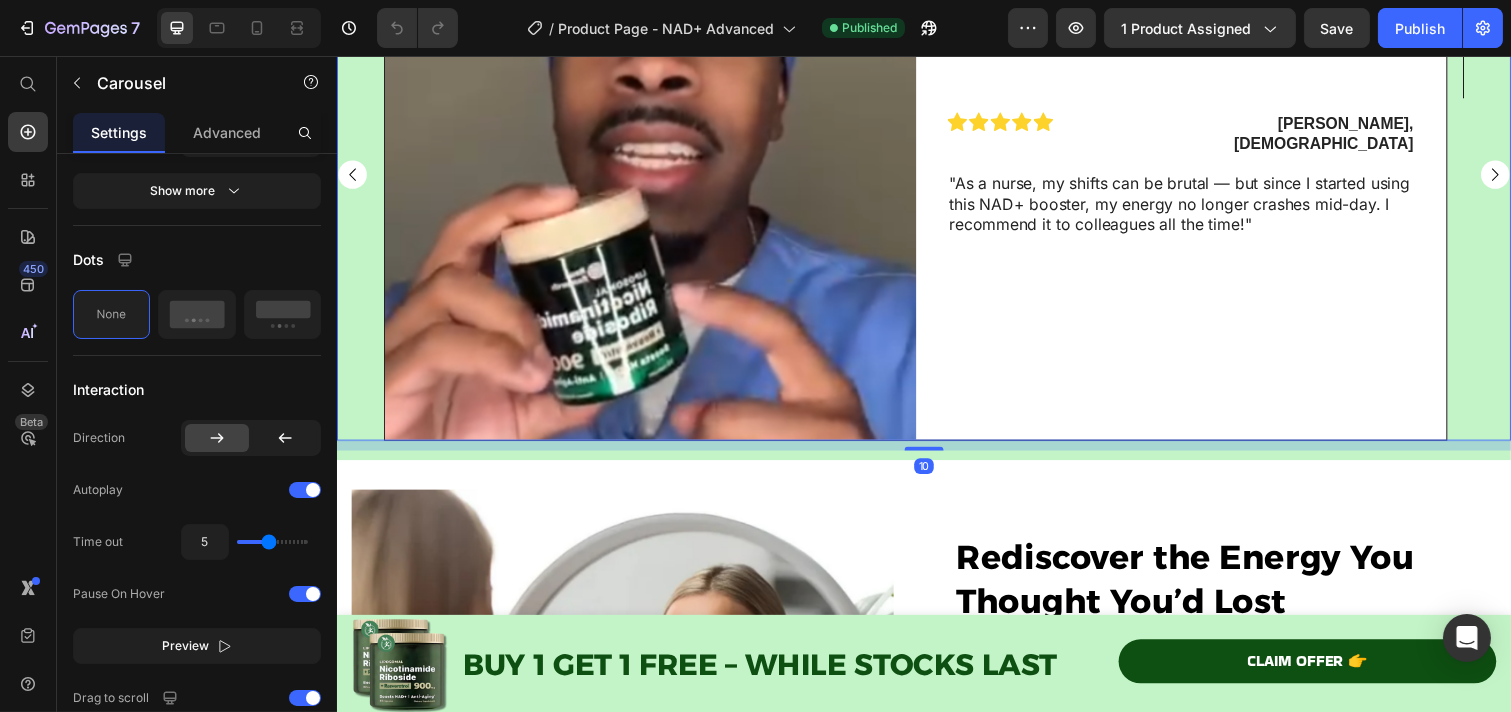 scroll, scrollTop: 0, scrollLeft: 0, axis: both 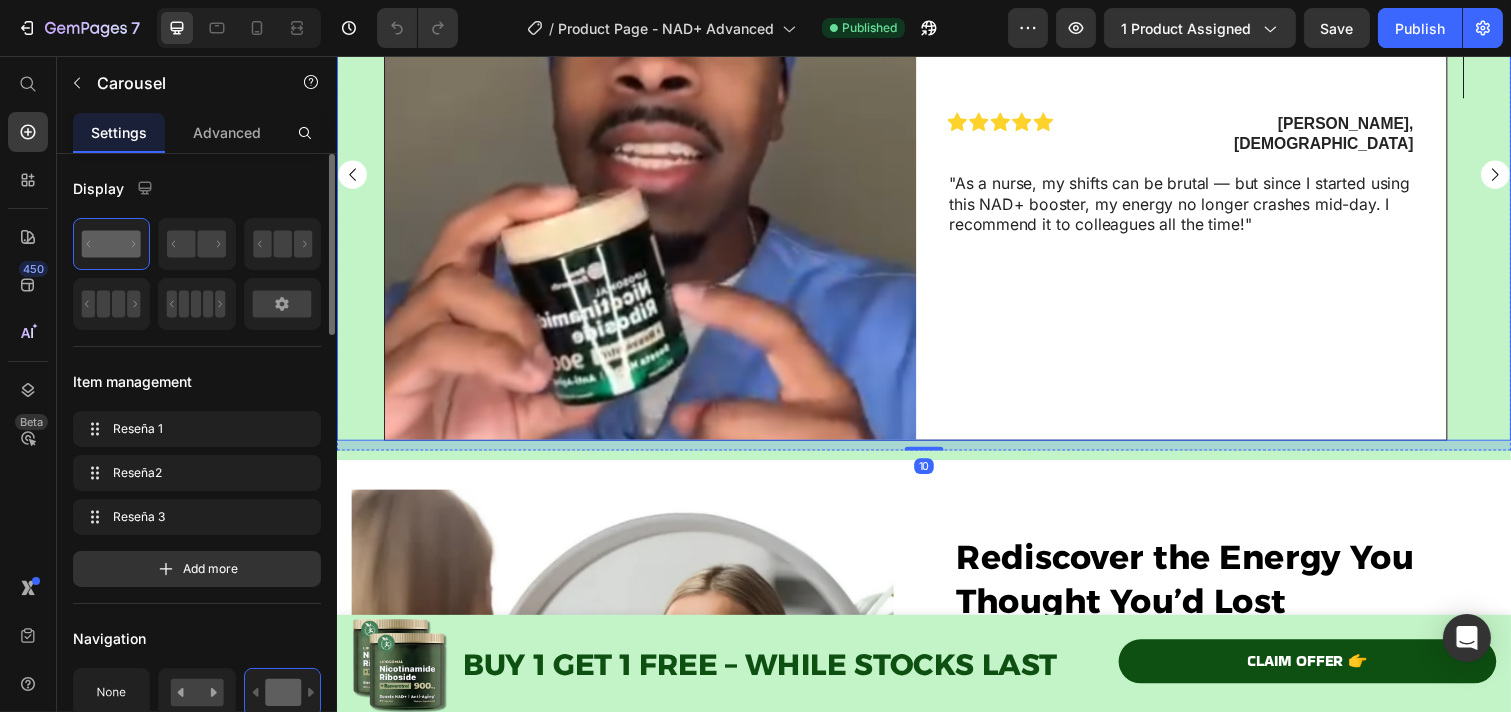 click on "Happy Customers with Their New Life" at bounding box center [936, -134] 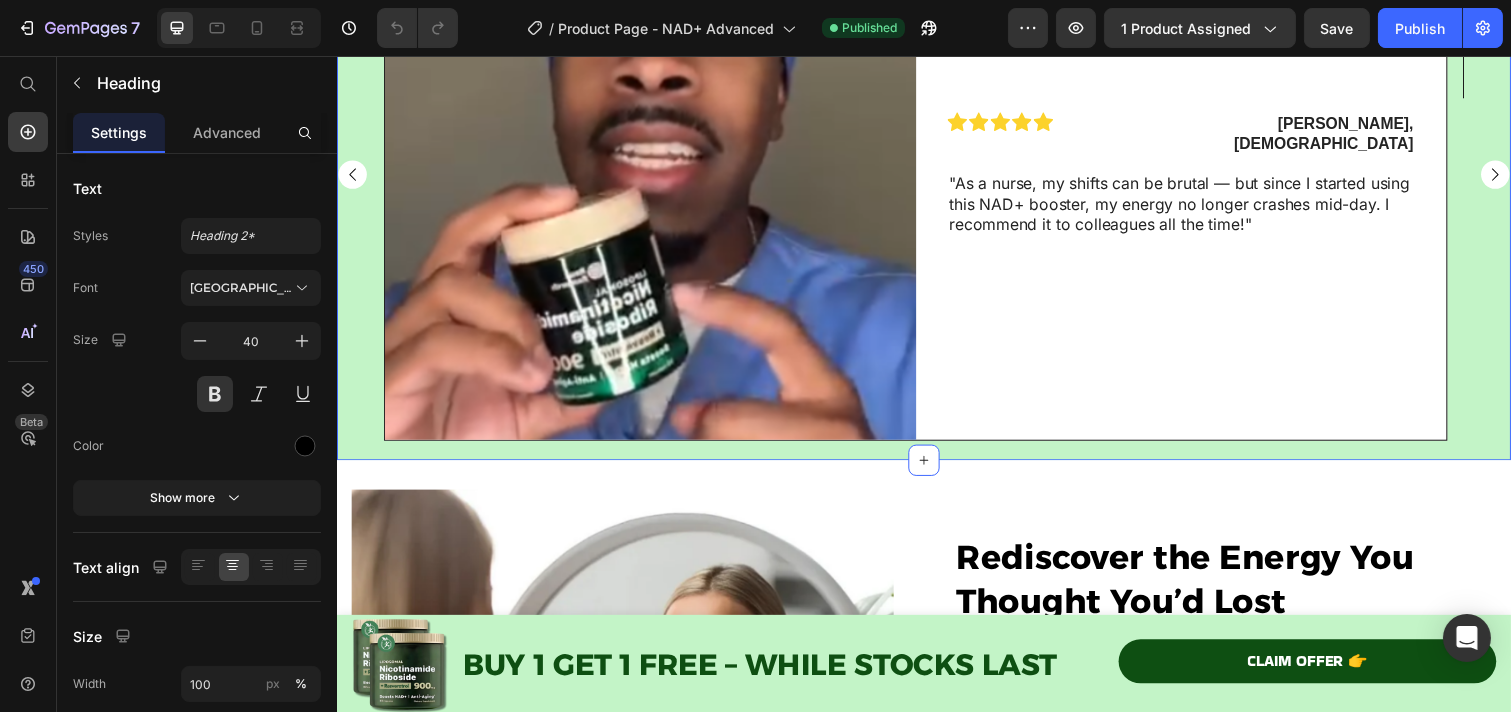 click on "Happy Customers with Their New Life Heading   10
Image Row Icon Icon Icon Icon Icon Icon List [PERSON_NAME], [DEMOGRAPHIC_DATA] Text Block Row "As a nurse, my shifts can be brutal — but since I started using this NAD+ booster, my energy no longer crashes mid-day. I recommend it to colleagues all the time!" Text Block Row Row Image Row Icon Icon Icon Icon Icon Icon List [PERSON_NAME] ., [DEMOGRAPHIC_DATA] Text Block Row "I used to feel drained halfway through the day, even with a full night’s sleep. This changed everything. Now I wake up actually feeling  rested  — and I stay sharp all day." Text Block Row Row Image Row Icon Icon Icon Icon Icon Icon List [PERSON_NAME] N ., [DEMOGRAPHIC_DATA] Text Block Row "There’s a calm energy I feel now — not the jittery kind. Just... consistent clarity. My workouts feel smoother, and I don’t crash mid-afternoon anymore. It’s like my body finally got the support it’s been asking for." Text Block Row Row
Carousel Row Section 9" at bounding box center (936, 143) 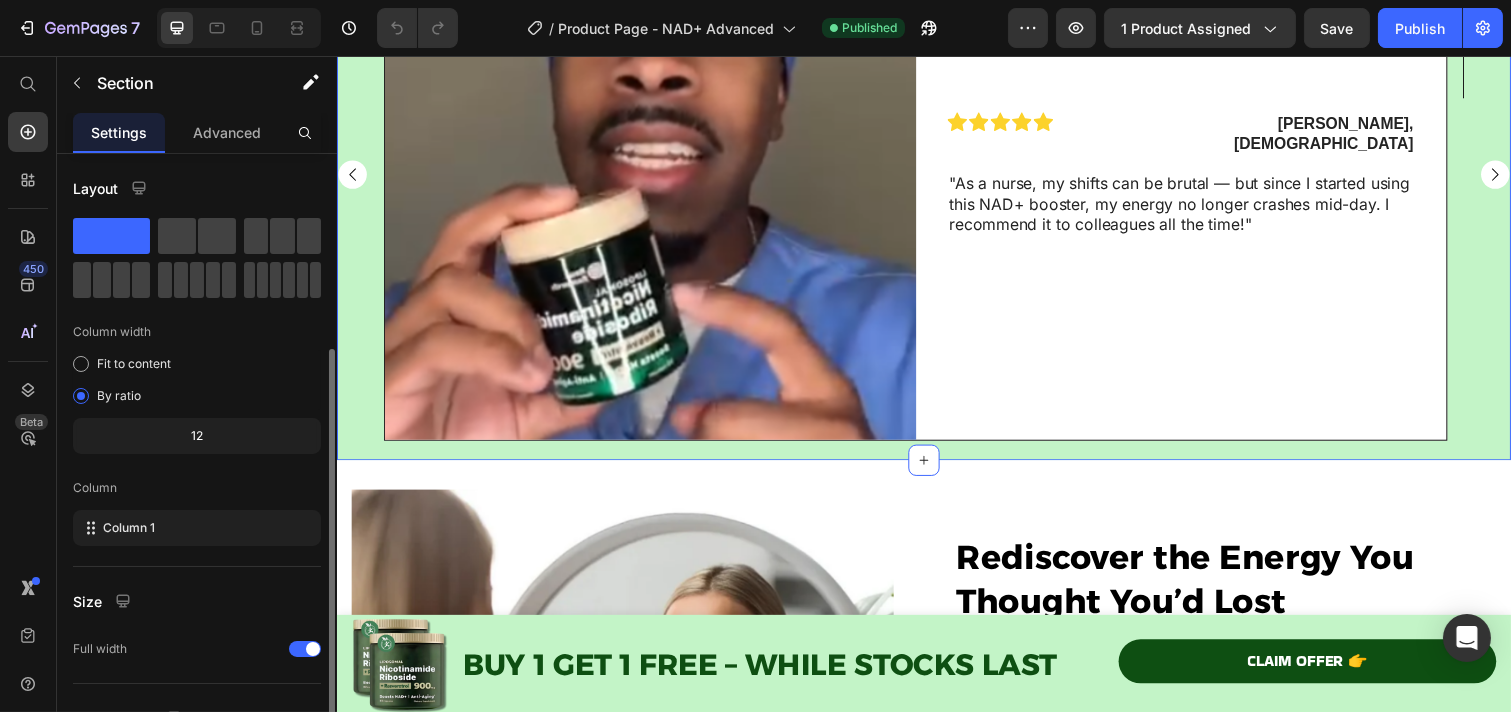 scroll, scrollTop: 192, scrollLeft: 0, axis: vertical 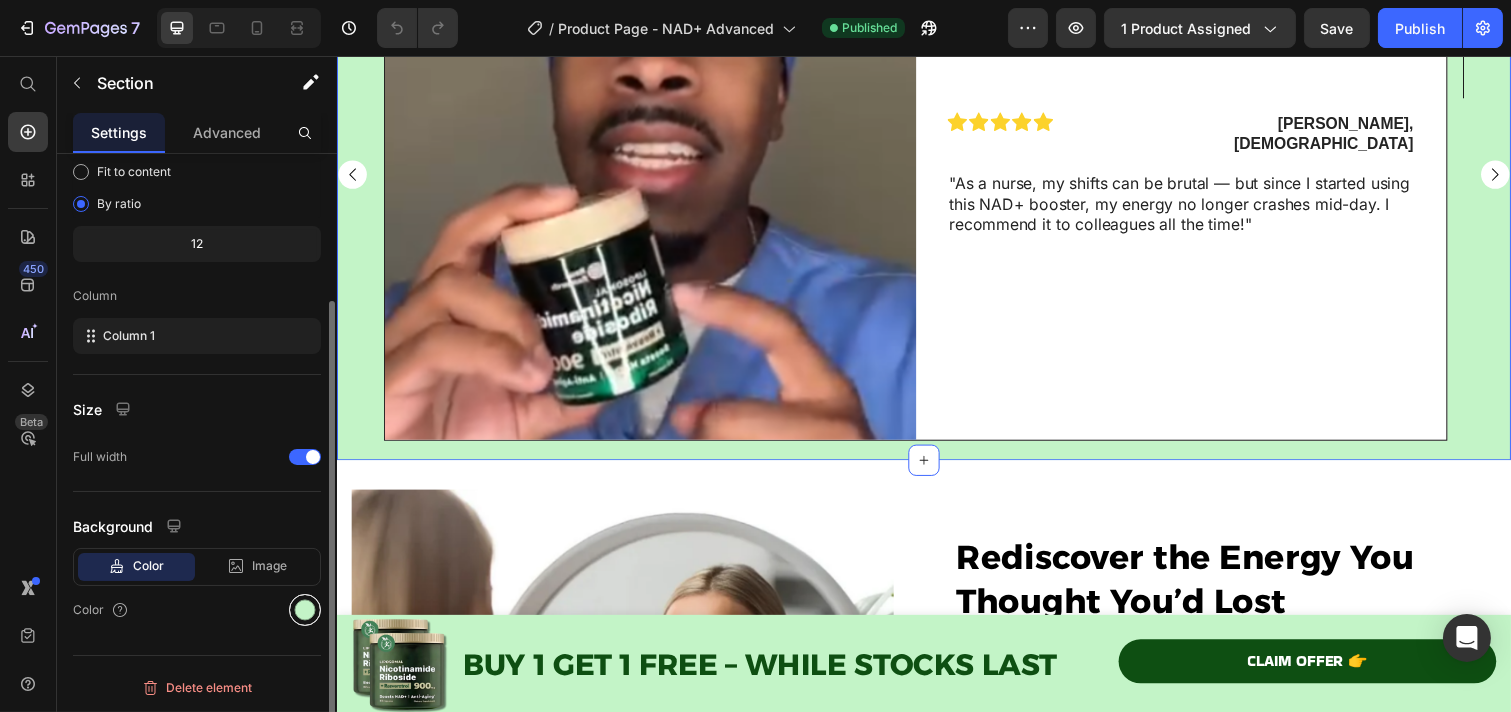 drag, startPoint x: 294, startPoint y: 614, endPoint x: 320, endPoint y: 600, distance: 29.529646 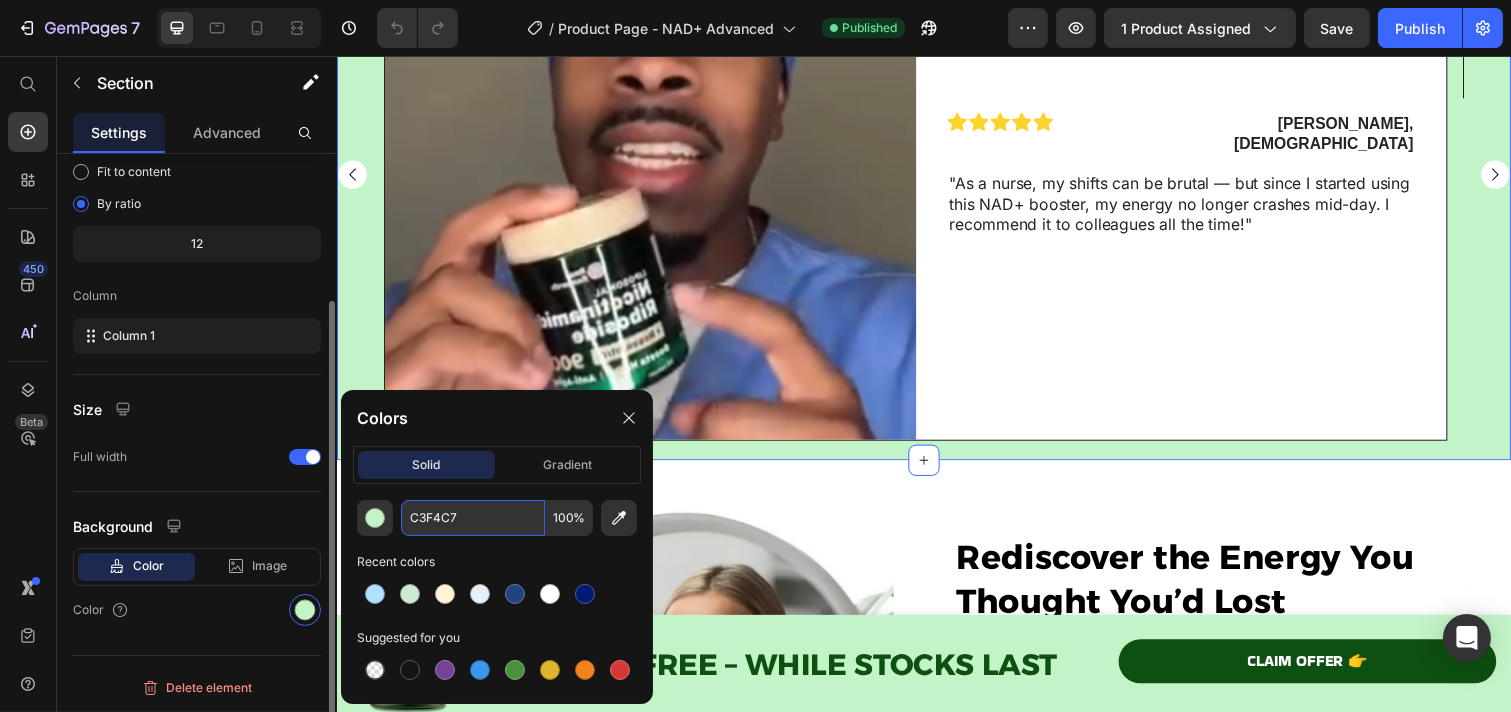 click on "C3F4C7" at bounding box center (473, 518) 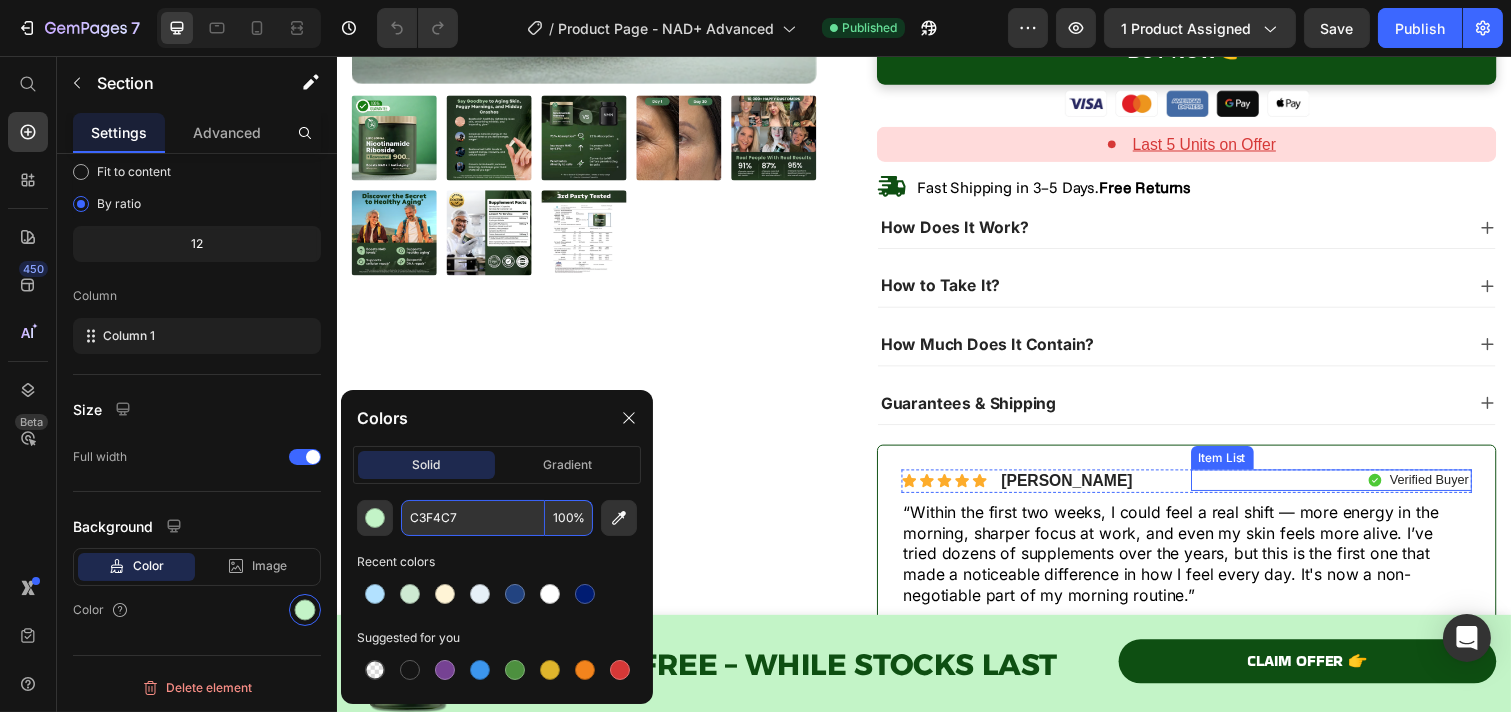 scroll, scrollTop: 557, scrollLeft: 0, axis: vertical 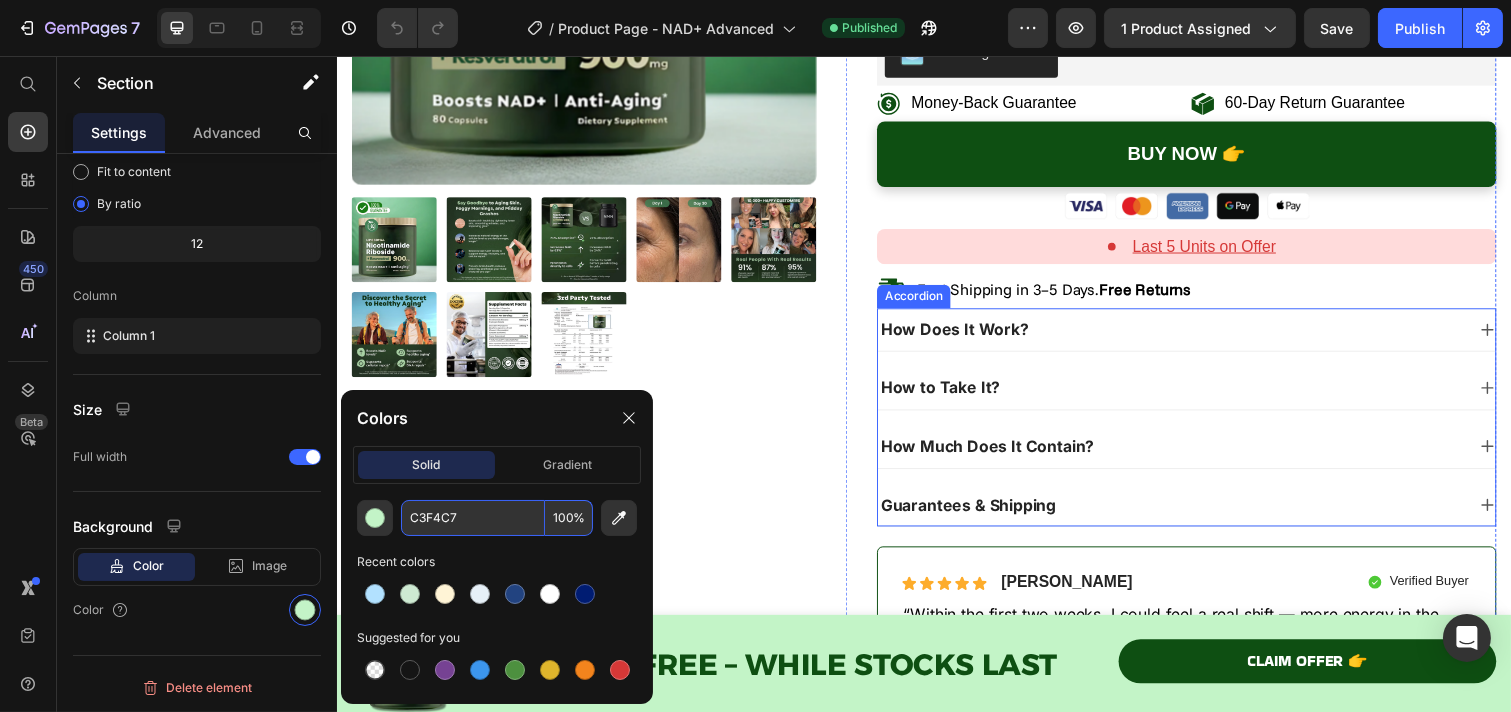 click on "How Does It Work?" at bounding box center (1188, 335) 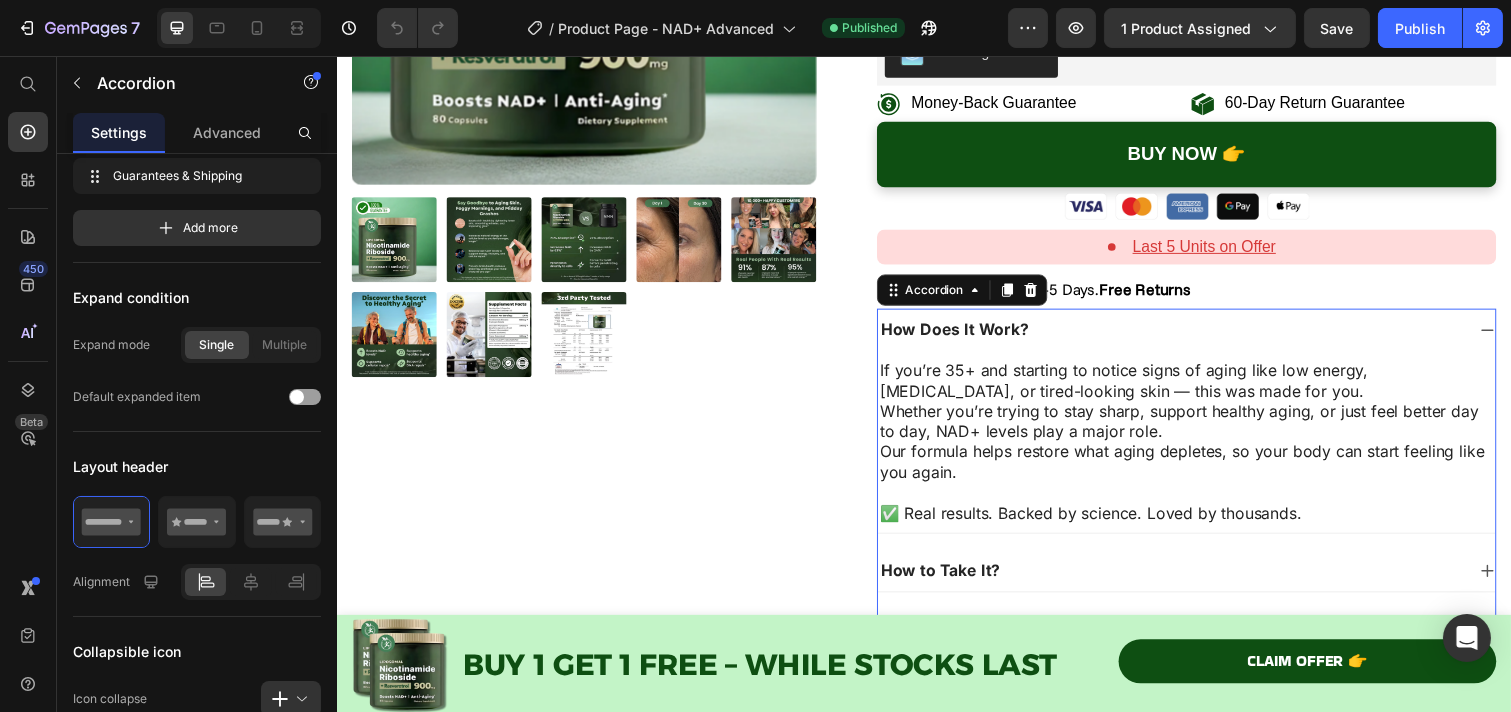 scroll, scrollTop: 0, scrollLeft: 0, axis: both 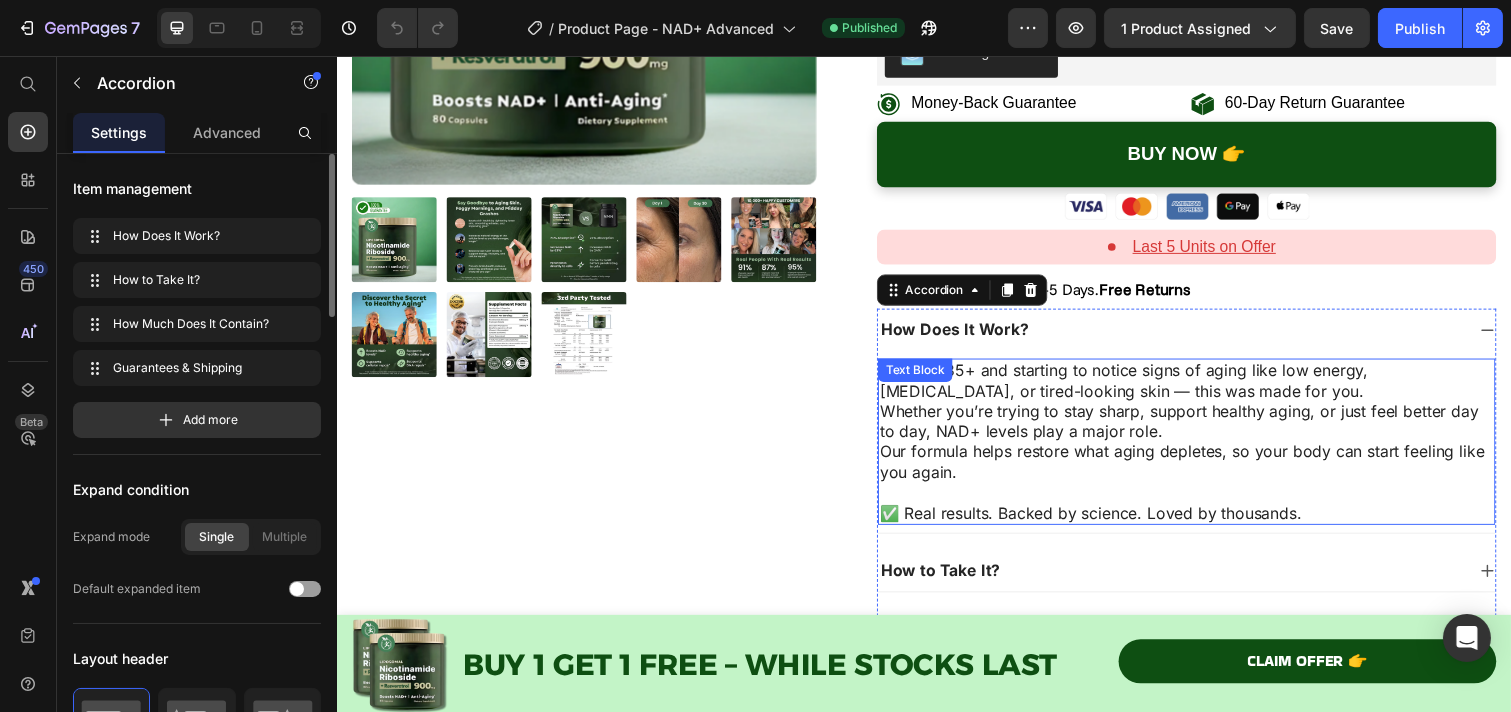 click on "If you’re 35+ and starting to notice signs of aging like low energy, [MEDICAL_DATA], or tired-looking skin — this was made for you." at bounding box center [1204, 388] 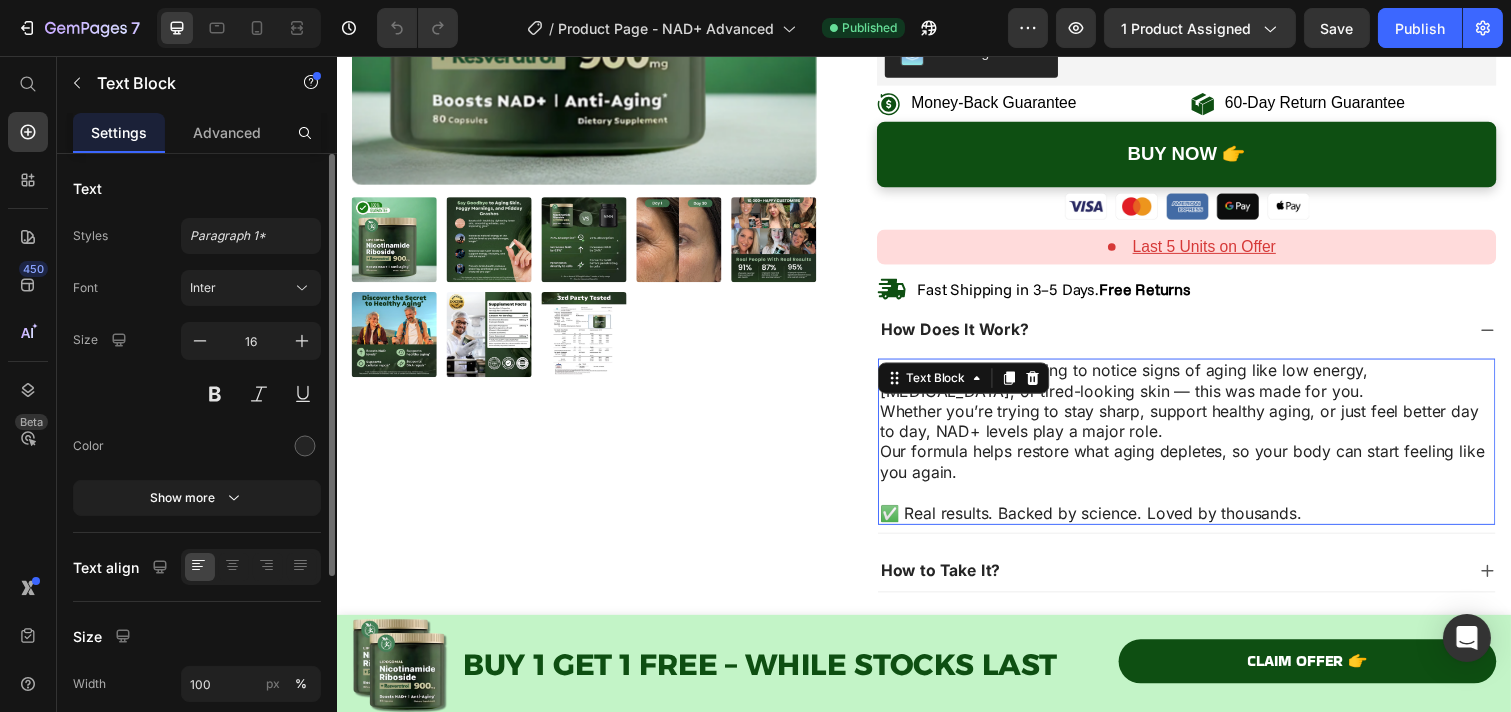 click on "If you’re 35+ and starting to notice signs of aging like low energy, [MEDICAL_DATA], or tired-looking skin — this was made for you." at bounding box center (1204, 388) 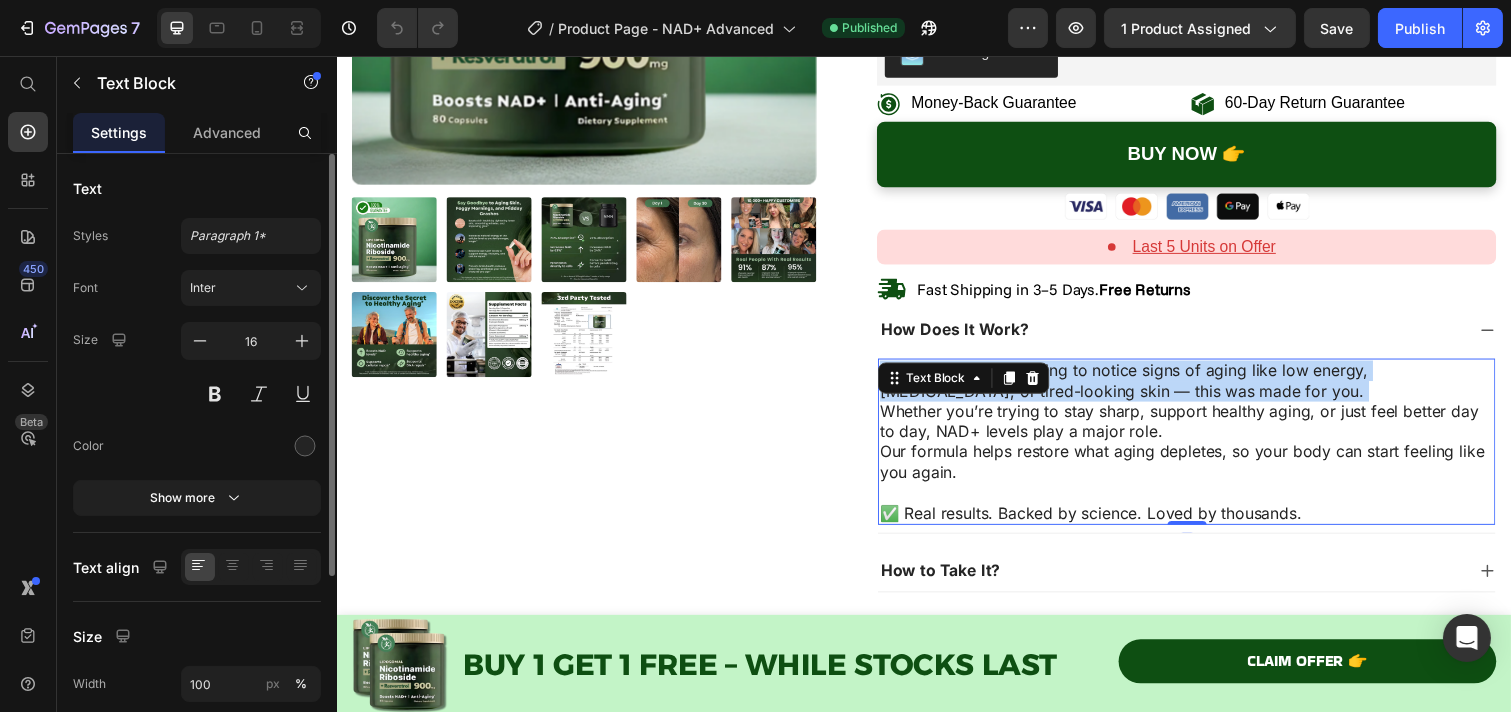 click on "If you’re 35+ and starting to notice signs of aging like low energy, [MEDICAL_DATA], or tired-looking skin — this was made for you." at bounding box center [1204, 388] 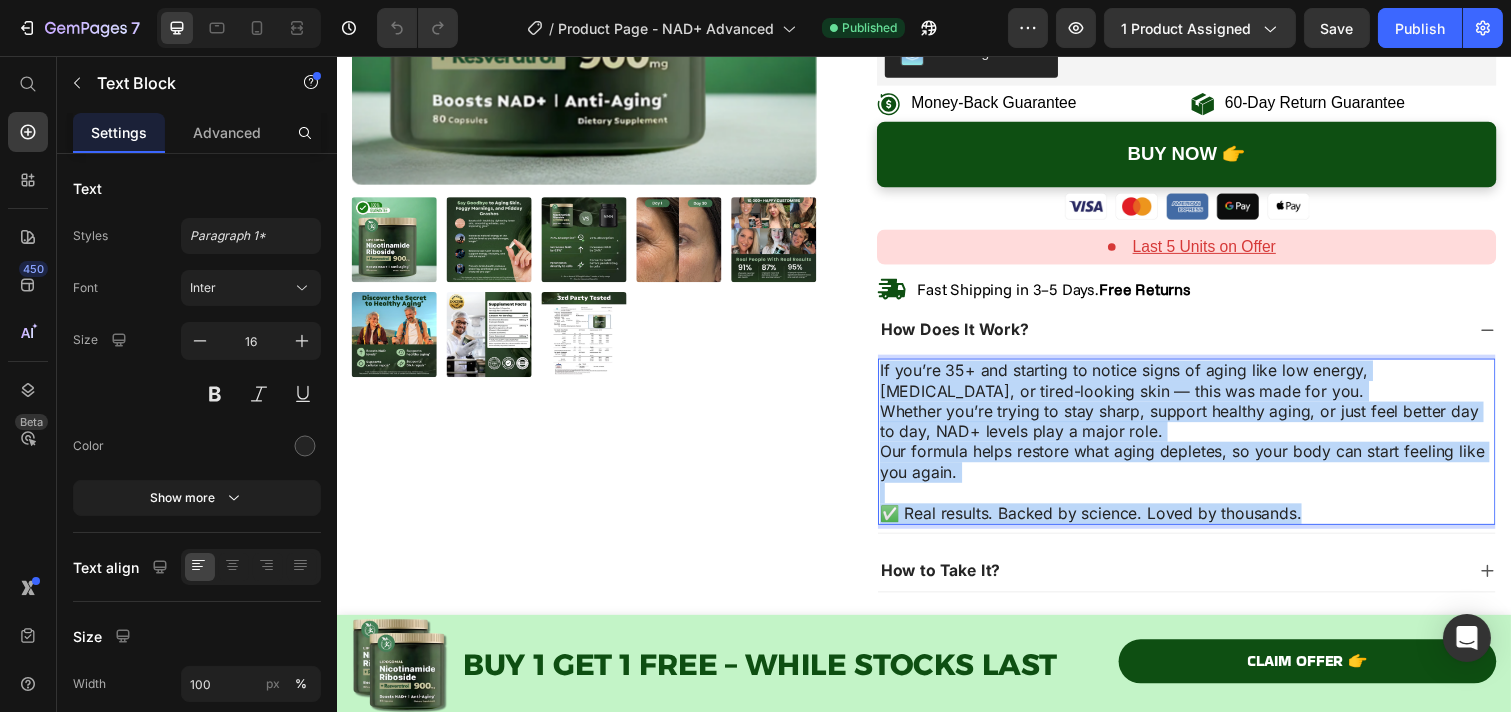 copy on "If you’re 35+ and starting to notice signs of aging like low energy, [MEDICAL_DATA], or tired-looking skin — this was made for you. Whether you’re trying to stay sharp, support healthy aging, or just feel better day to day, NAD+ levels play a major role. Our formula helps restore what aging depletes, so your body can start feeling like you again. ✅ Real results. Backed by science. Loved by thousands." 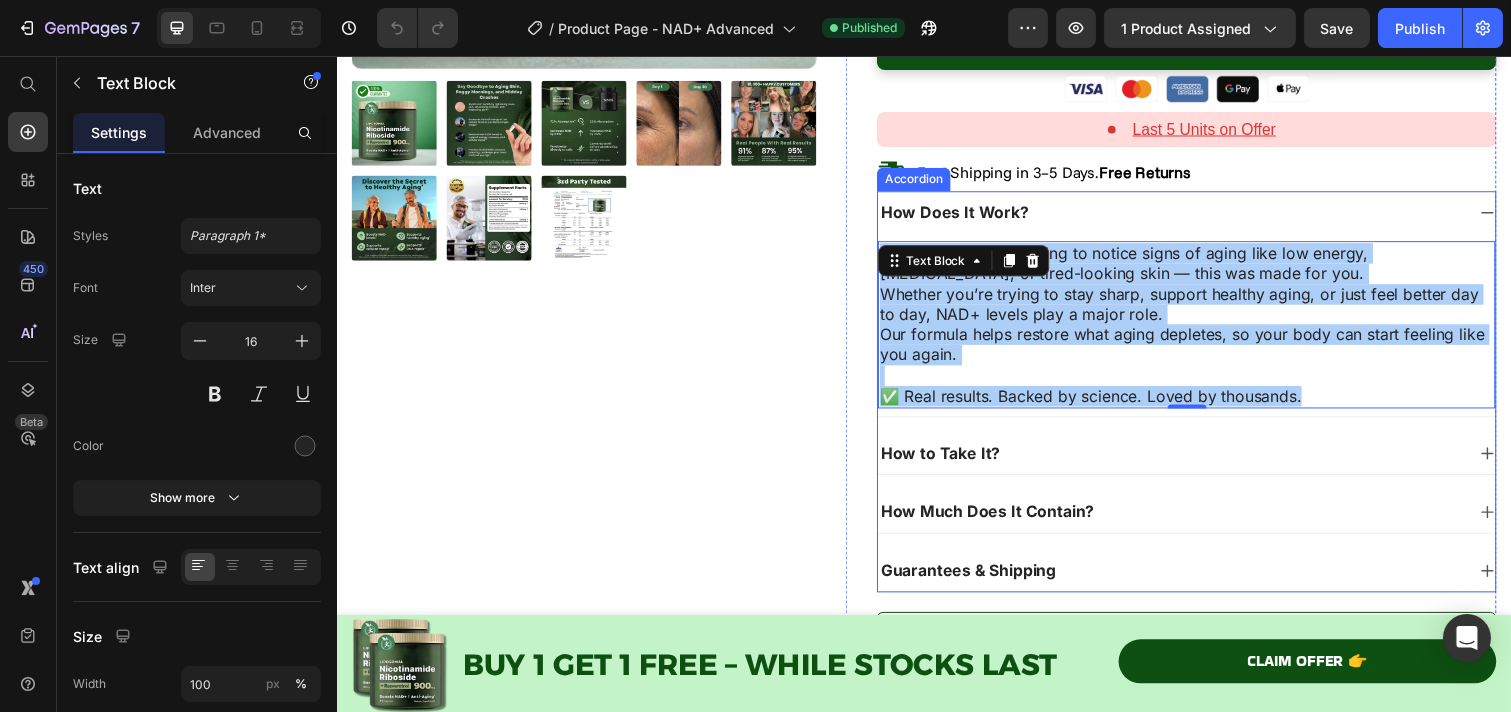 scroll, scrollTop: 781, scrollLeft: 0, axis: vertical 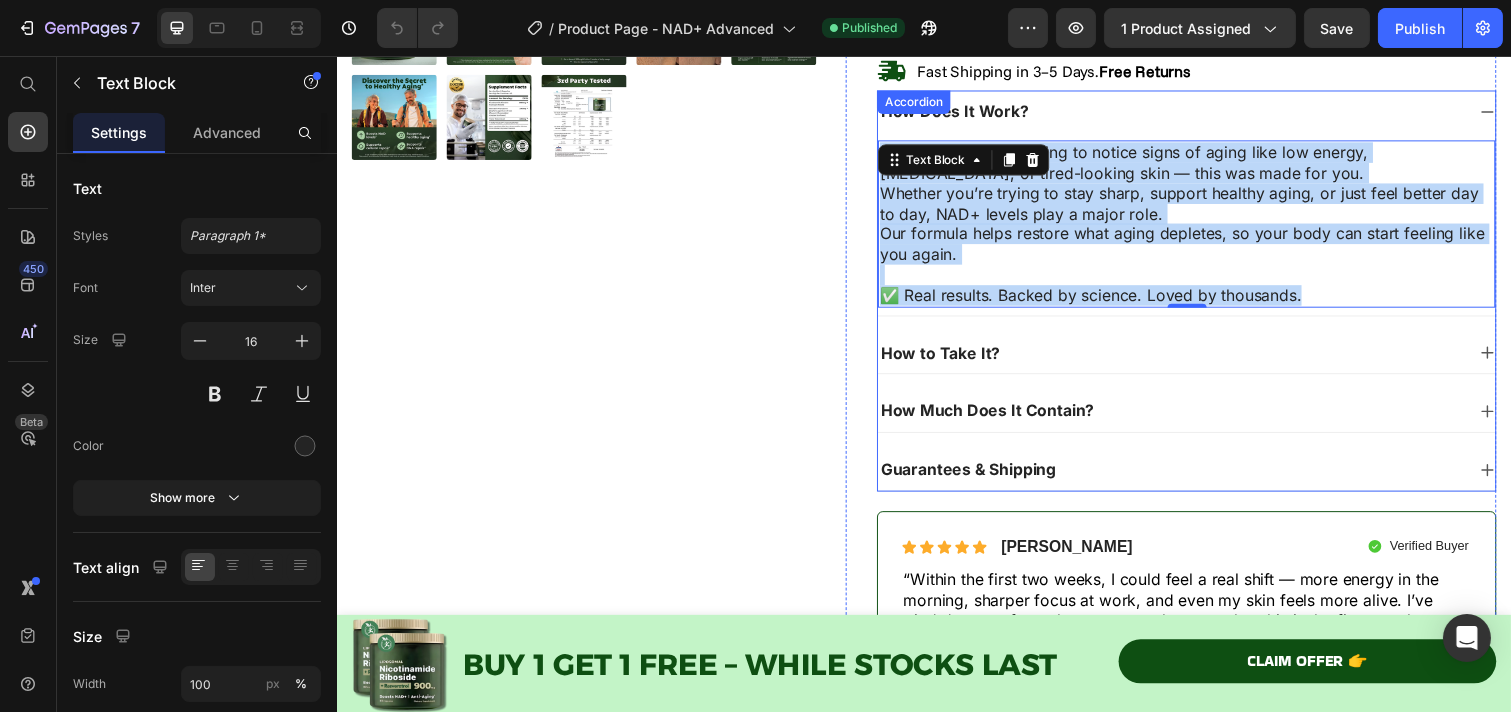 click on "How to Take It?" at bounding box center (1188, 359) 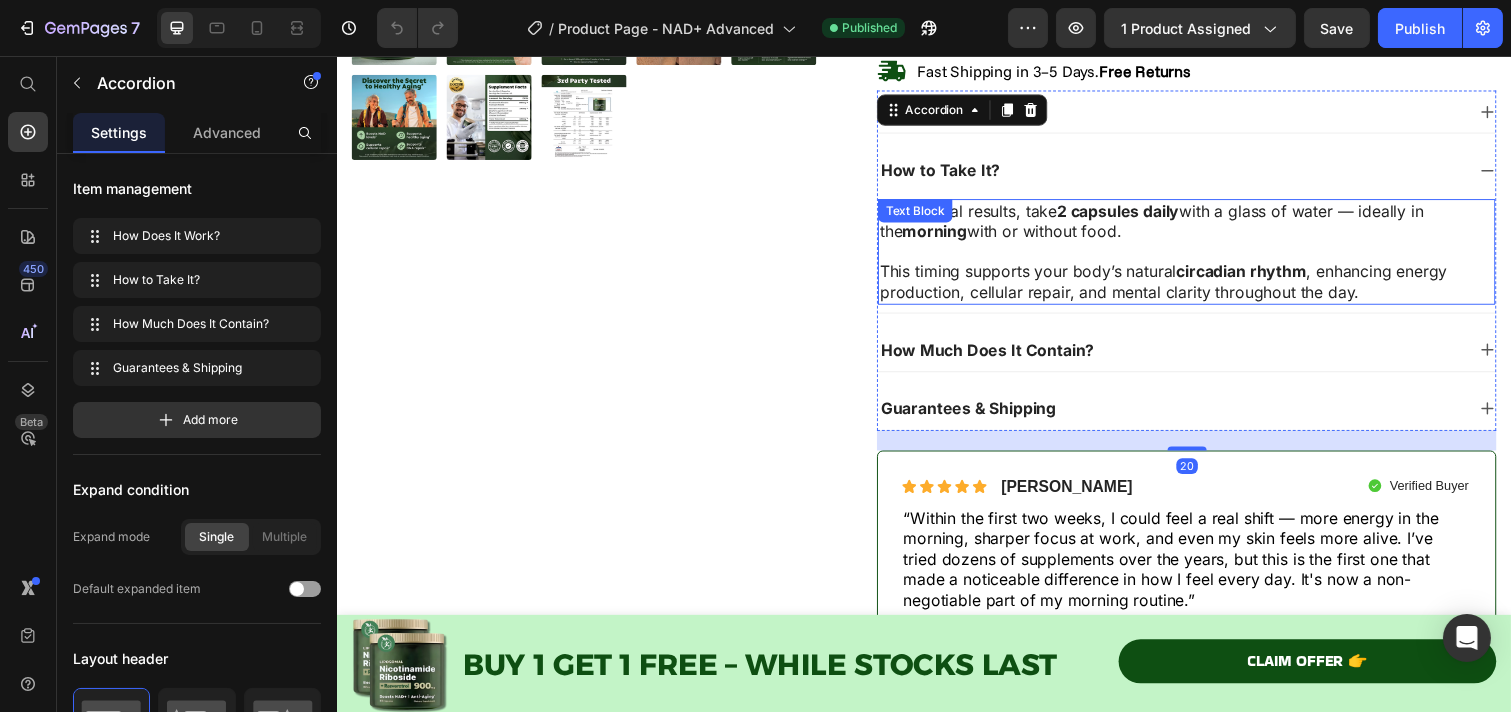 click at bounding box center [1204, 256] 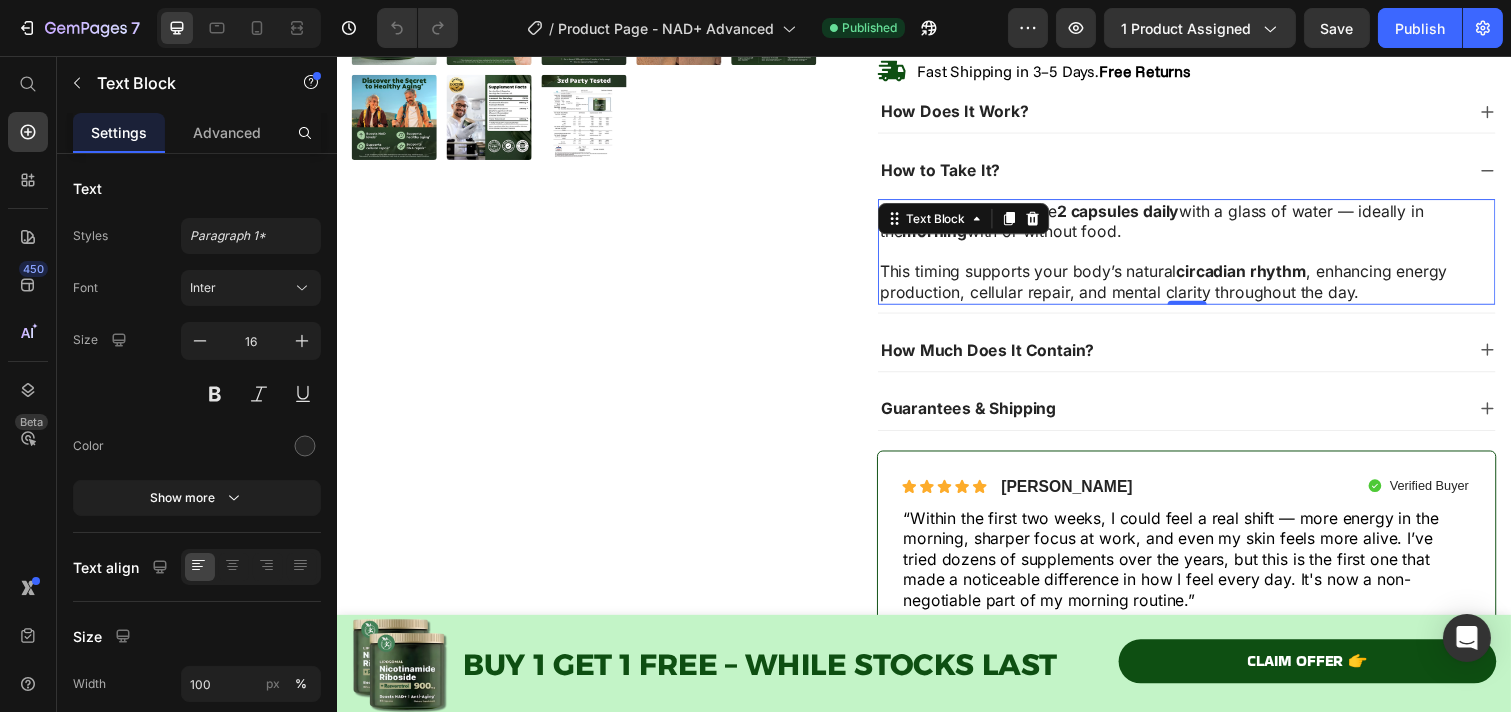 click at bounding box center (1204, 256) 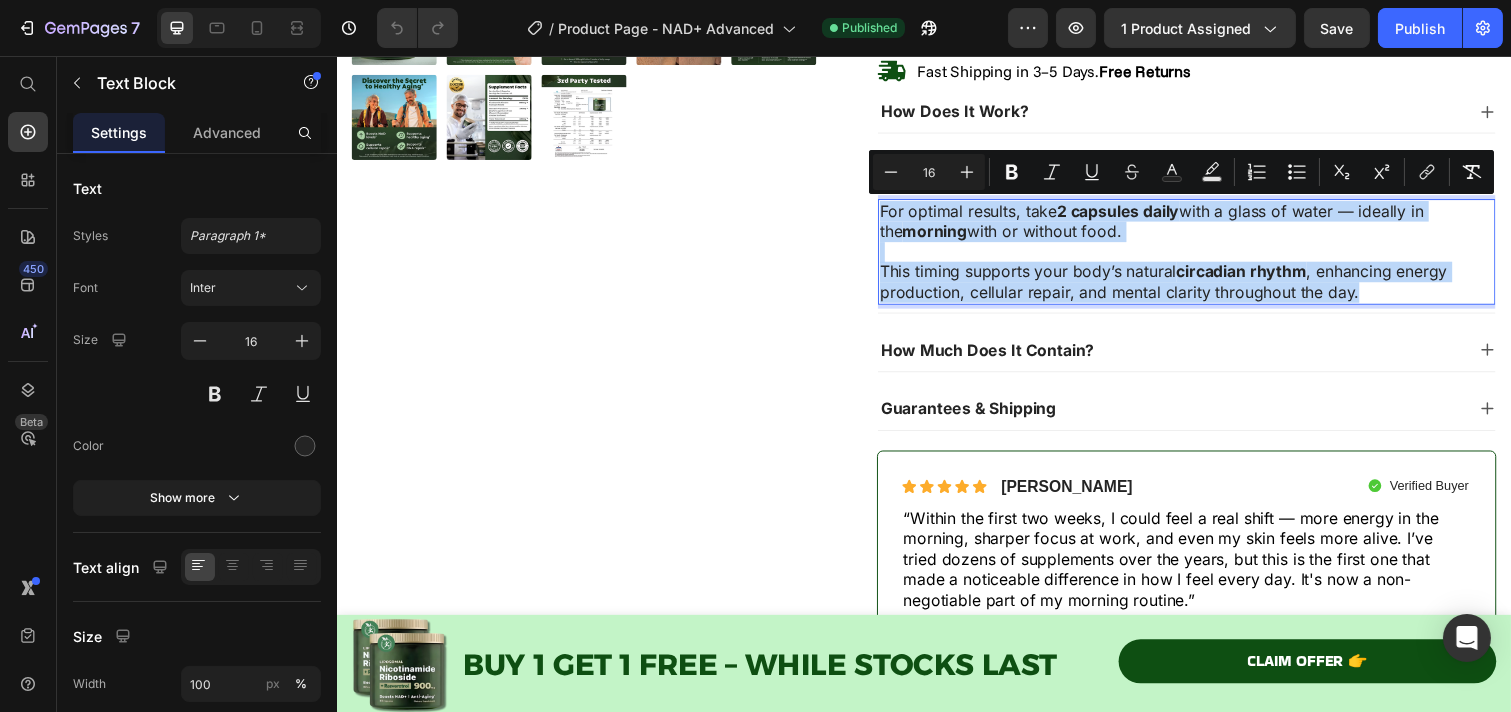copy on "For optimal results, take  2 capsules daily  with a glass of water — ideally in the  morning  with or without food. This timing supports your body’s natural  circadian rhythm , enhancing energy production, cellular repair, and mental clarity throughout the day." 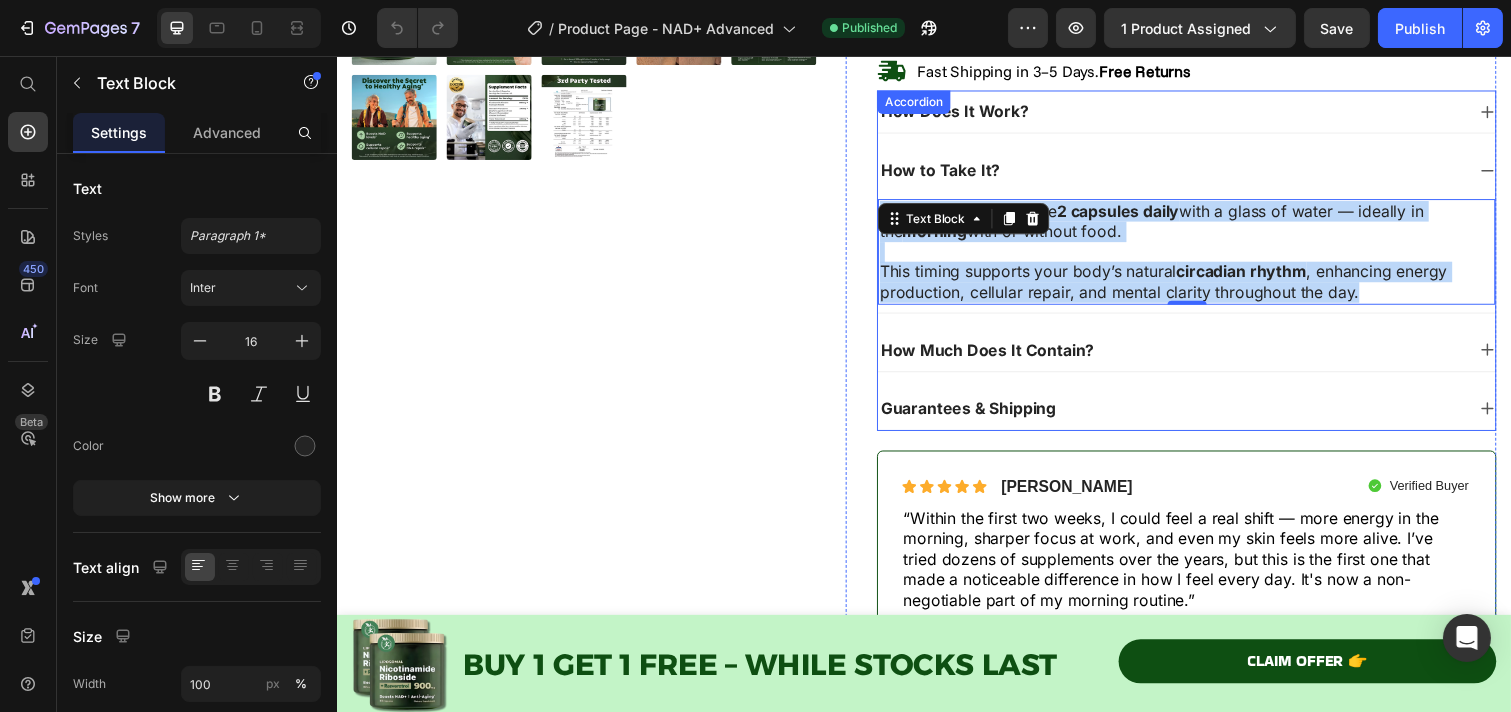 drag, startPoint x: 1149, startPoint y: 355, endPoint x: 1106, endPoint y: 355, distance: 43 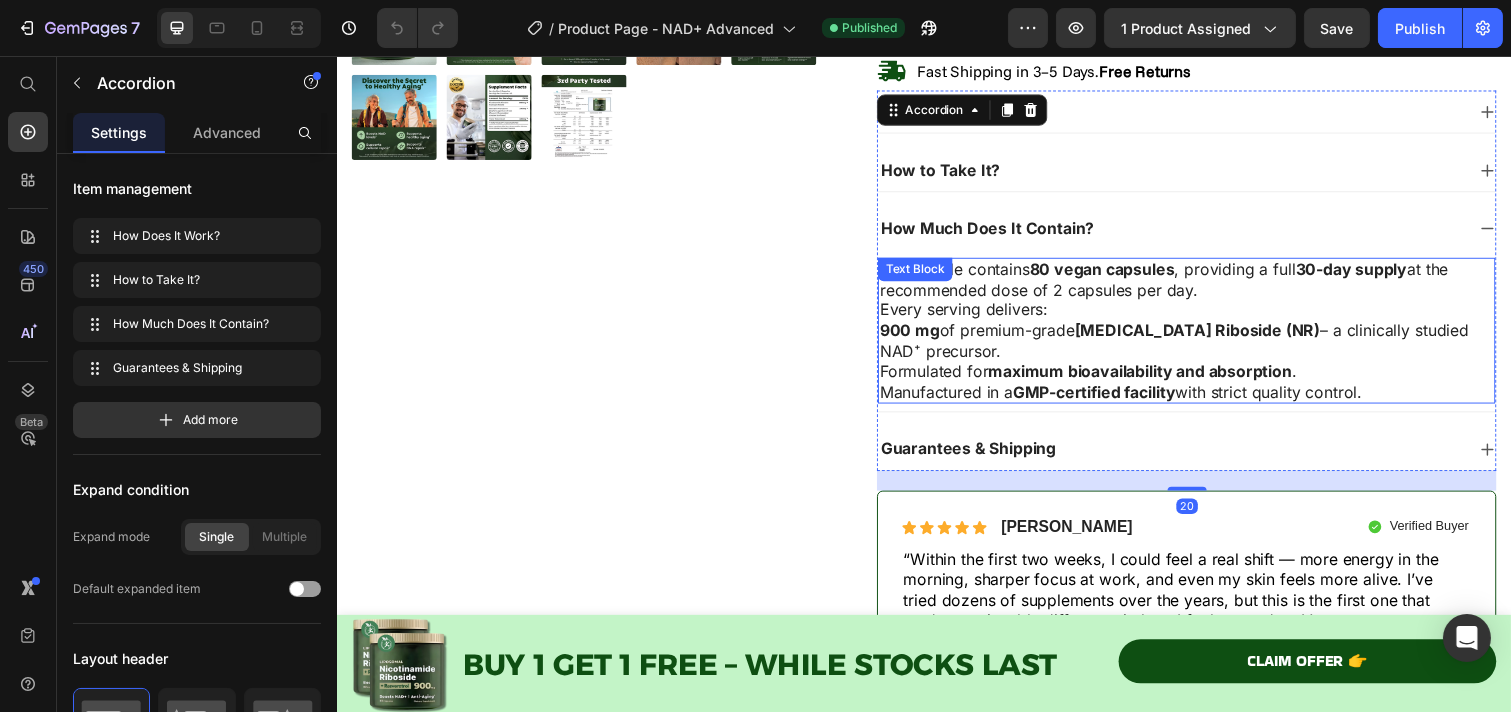 click on "900 mg  of premium-grade  [MEDICAL_DATA] Riboside (NR)  – a clinically studied NAD⁺ precursor." at bounding box center [1204, 347] 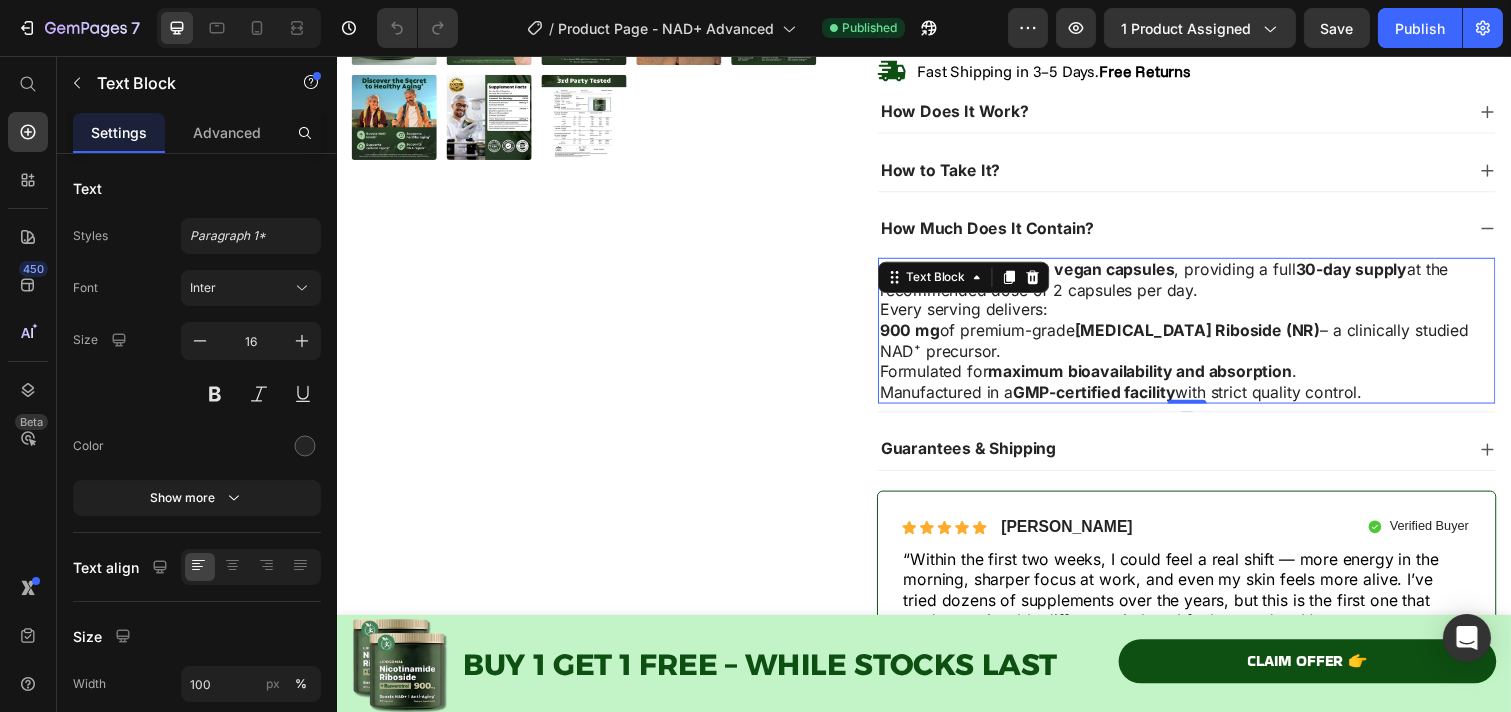 click on "900 mg  of premium-grade  [MEDICAL_DATA] Riboside (NR)  – a clinically studied NAD⁺ precursor." at bounding box center [1204, 347] 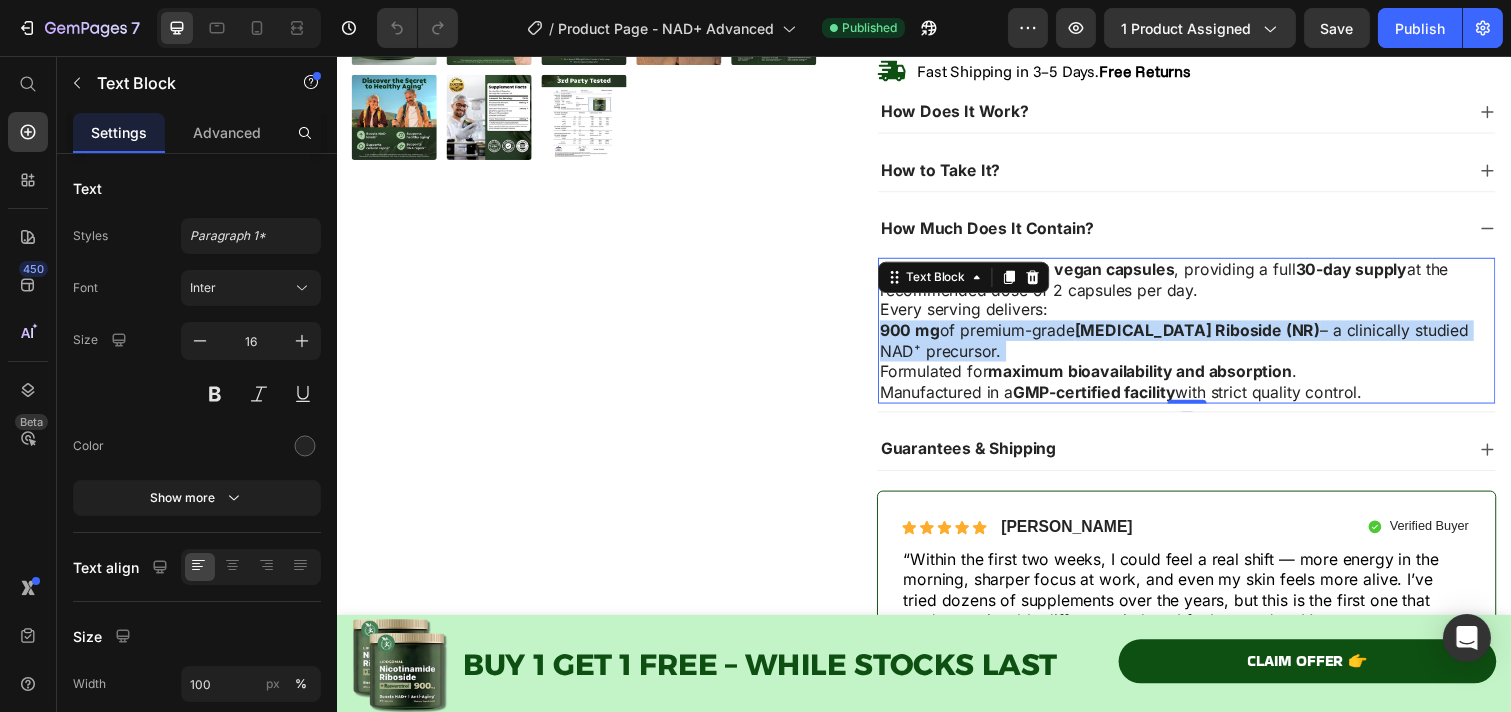 click on "900 mg  of premium-grade  [MEDICAL_DATA] Riboside (NR)  – a clinically studied NAD⁺ precursor." at bounding box center (1204, 347) 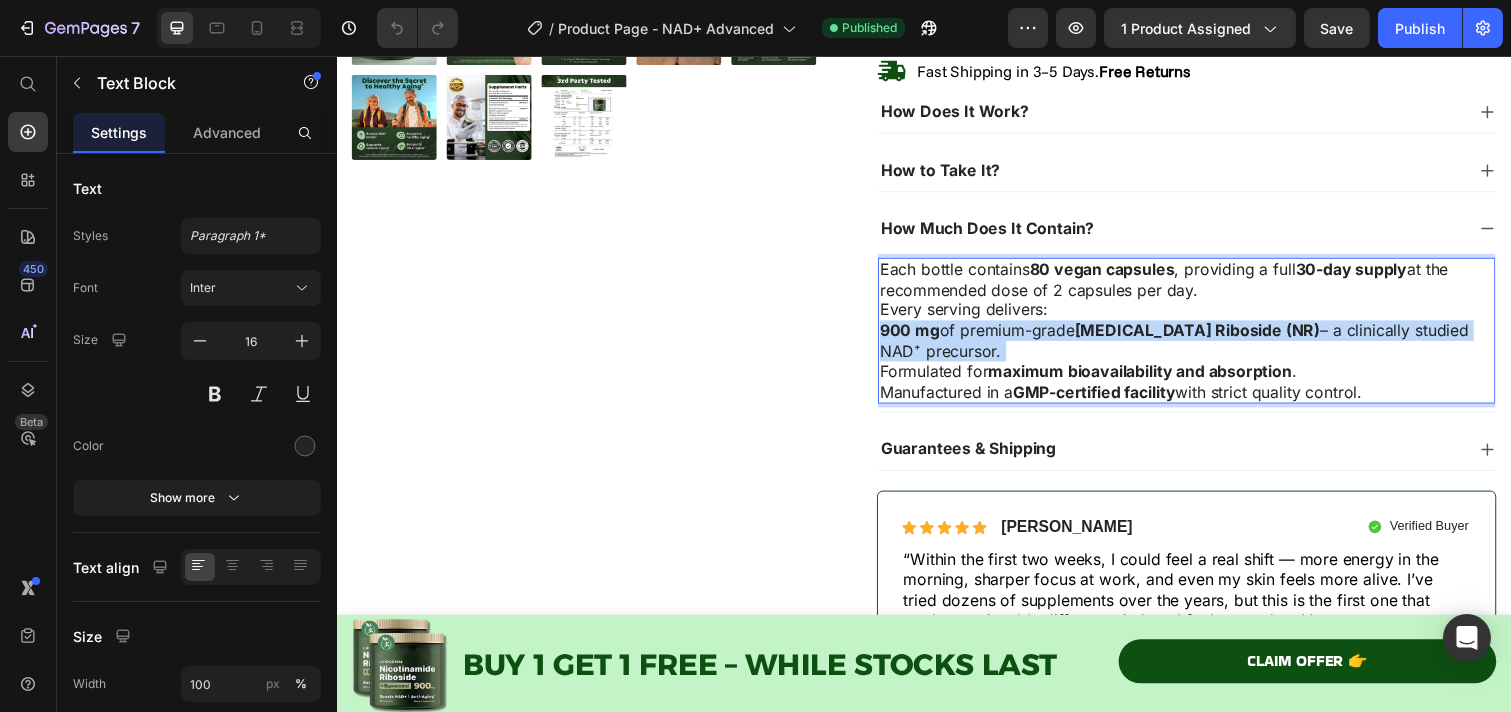 copy on "Each bottle contains  80 vegan capsules , providing a full  30-day supply  at the recommended dose of 2 capsules per day. Every serving delivers: 900 mg  of premium-grade  [MEDICAL_DATA] Riboside (NR)  – a clinically studied NAD⁺ precursor. Formulated for  maximum bioavailability and absorption . Manufactured in a  GMP-certified facility  with strict quality control." 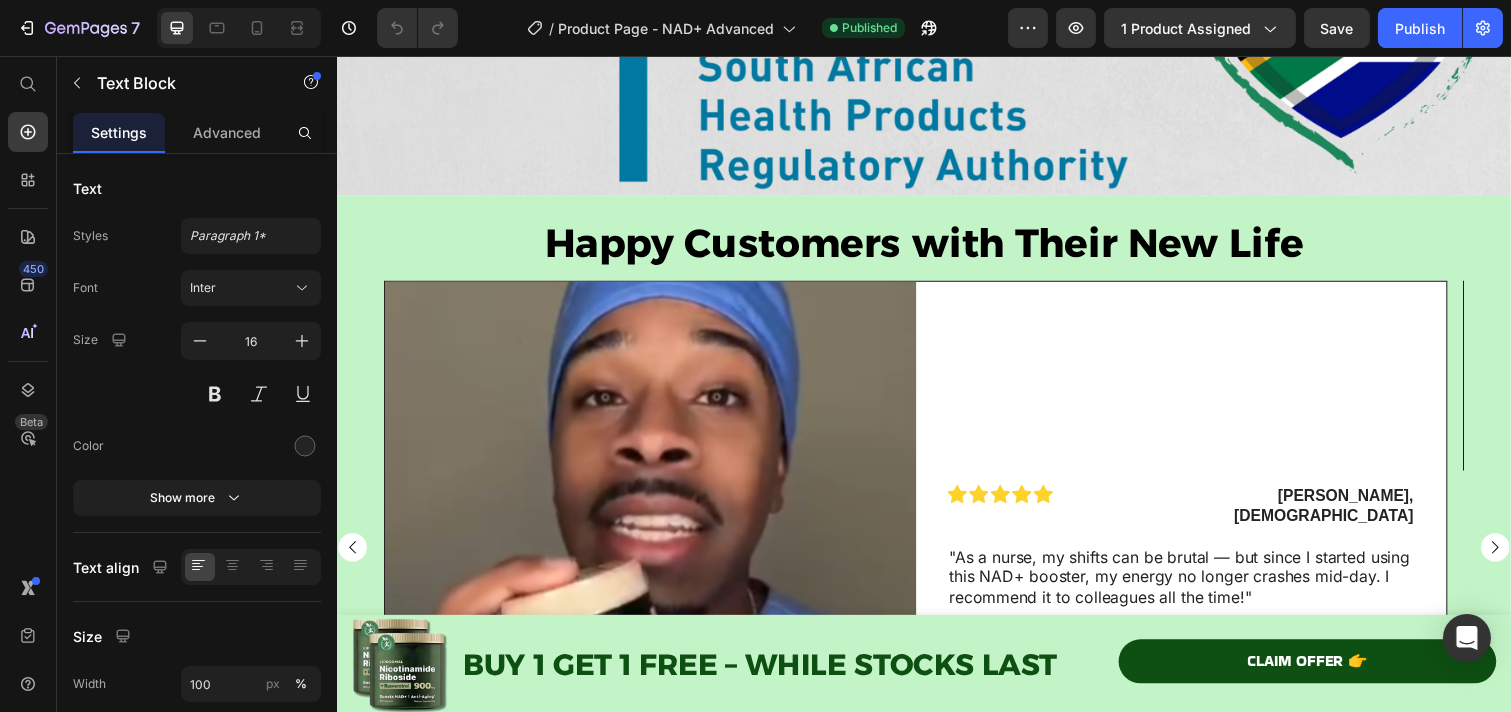 scroll, scrollTop: 1504, scrollLeft: 0, axis: vertical 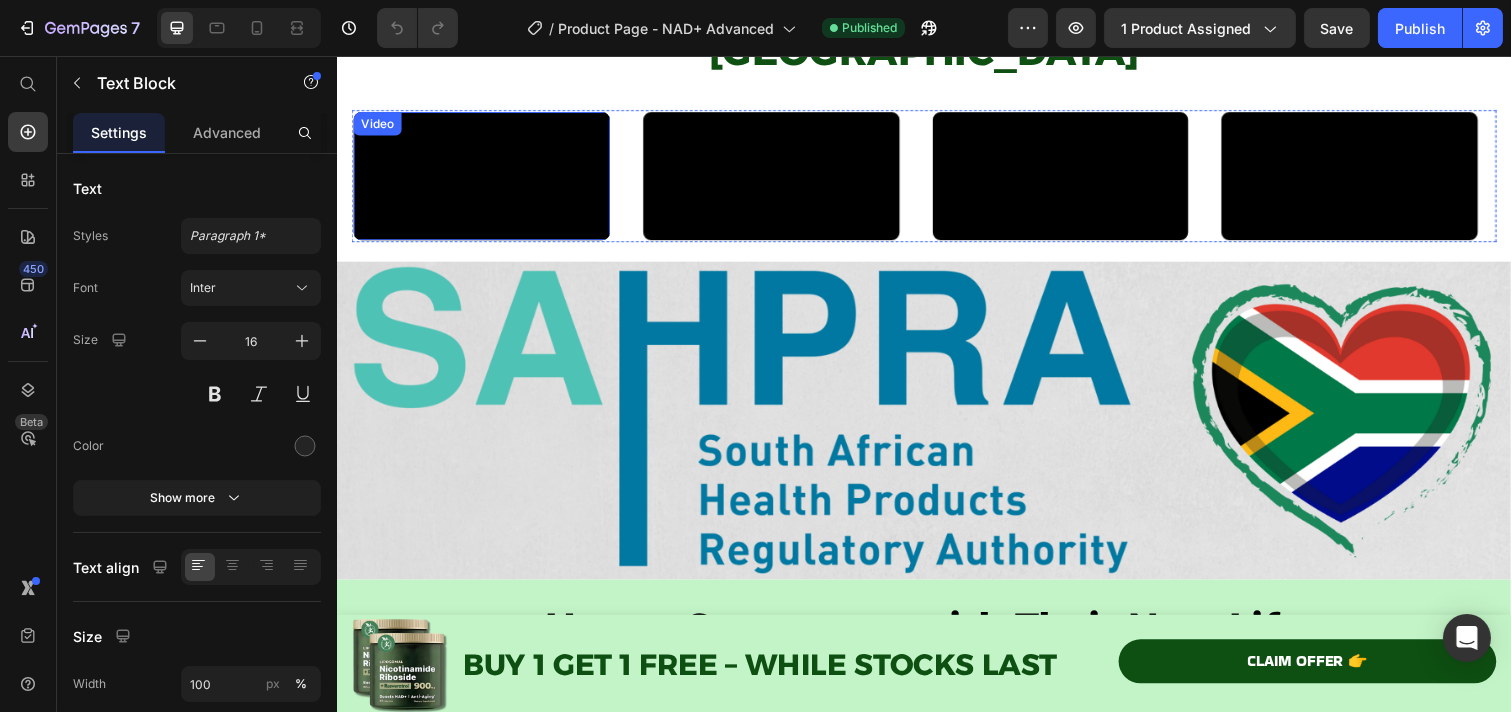 click at bounding box center (484, 178) 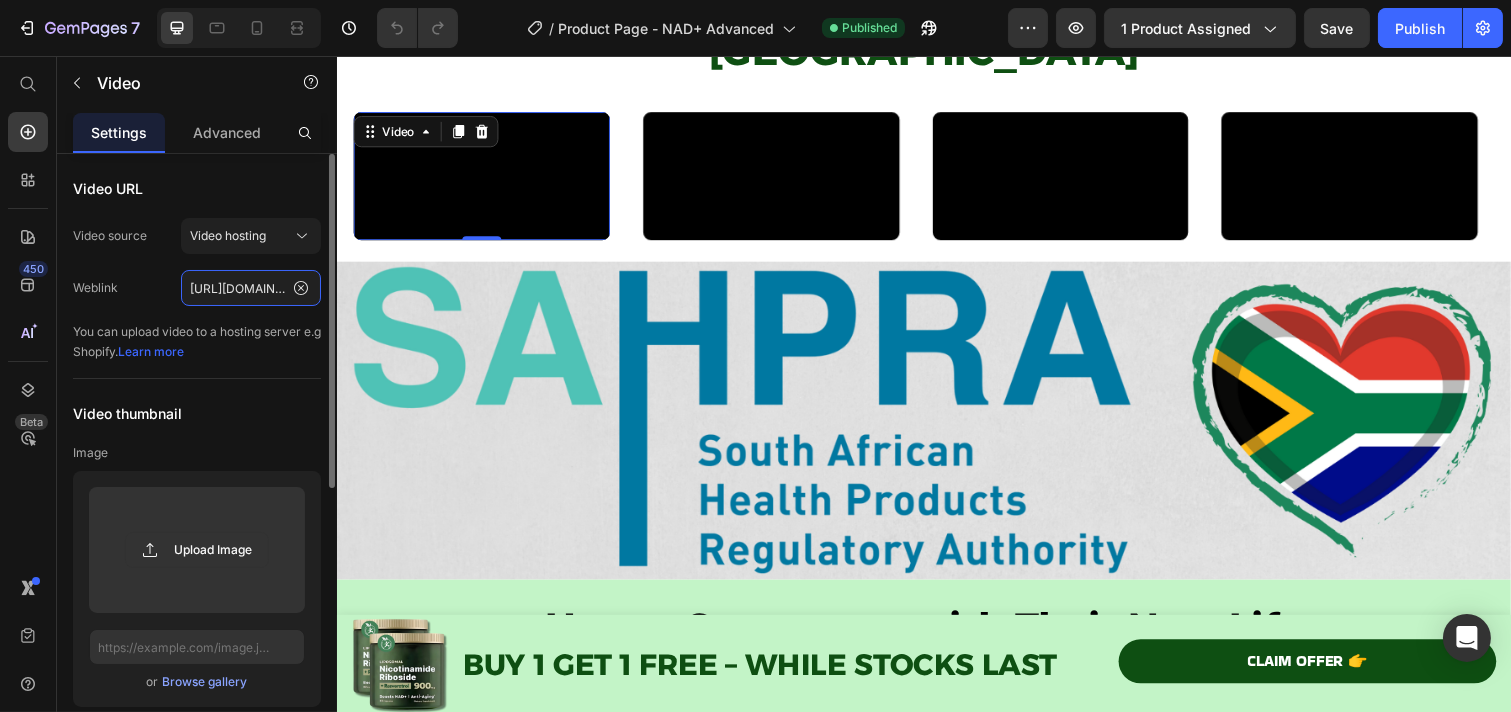 click on "[URL][DOMAIN_NAME]" 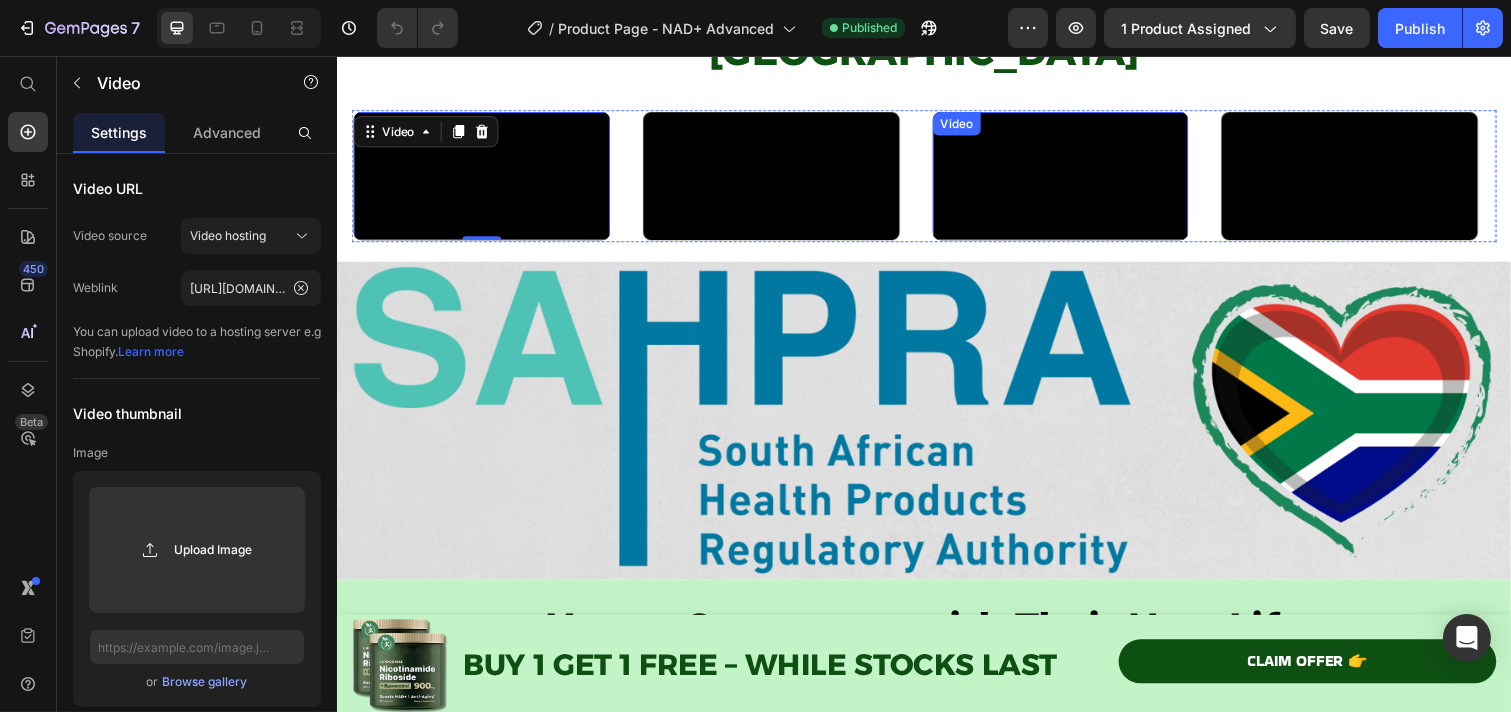 click at bounding box center (780, 178) 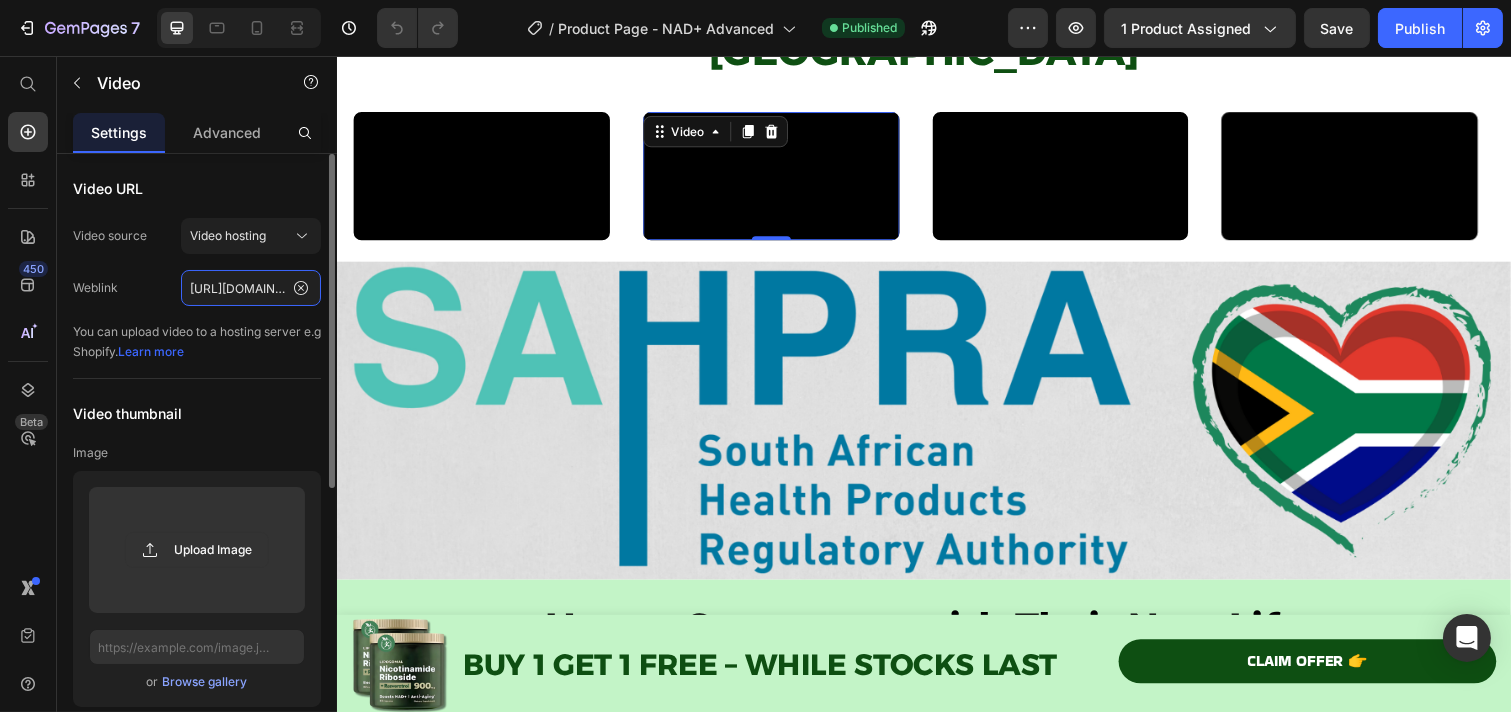click on "[URL][DOMAIN_NAME]" 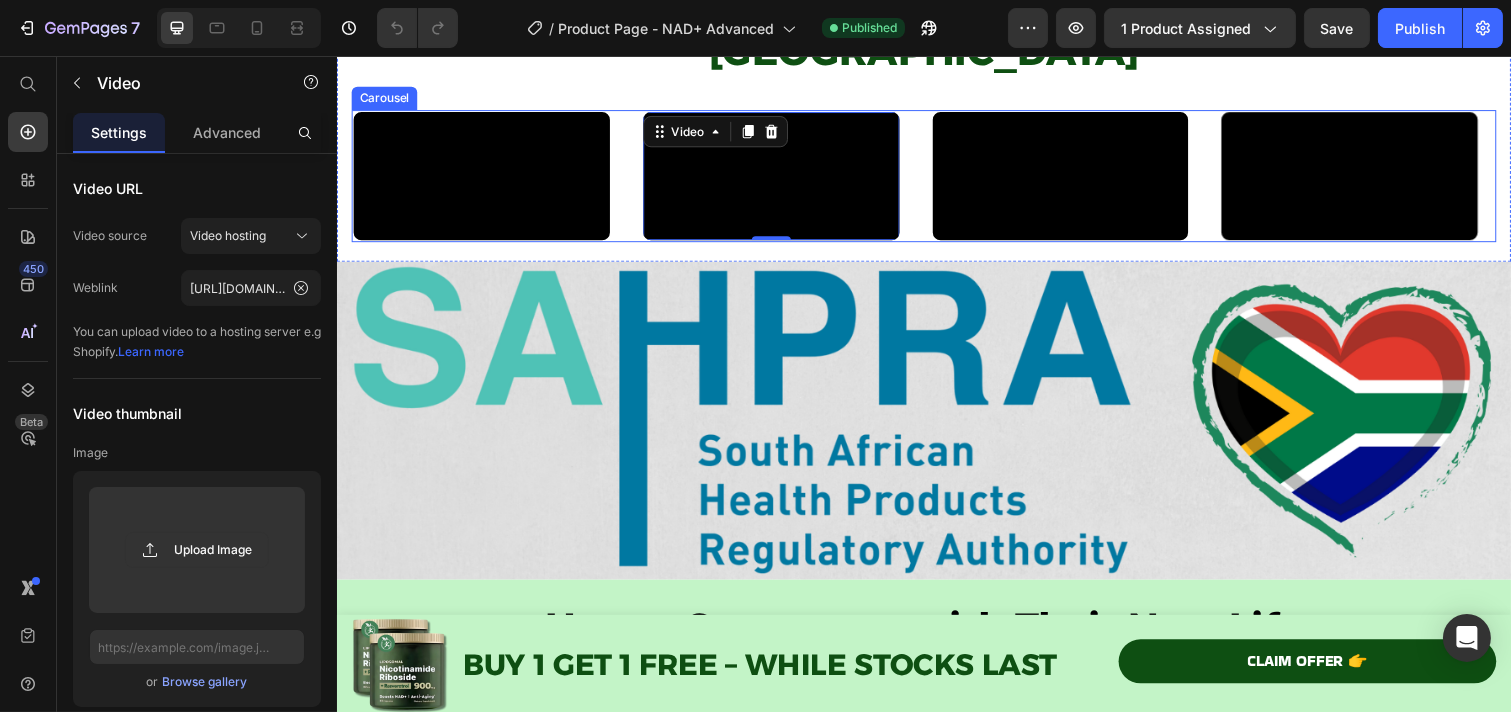 click at bounding box center [1076, 178] 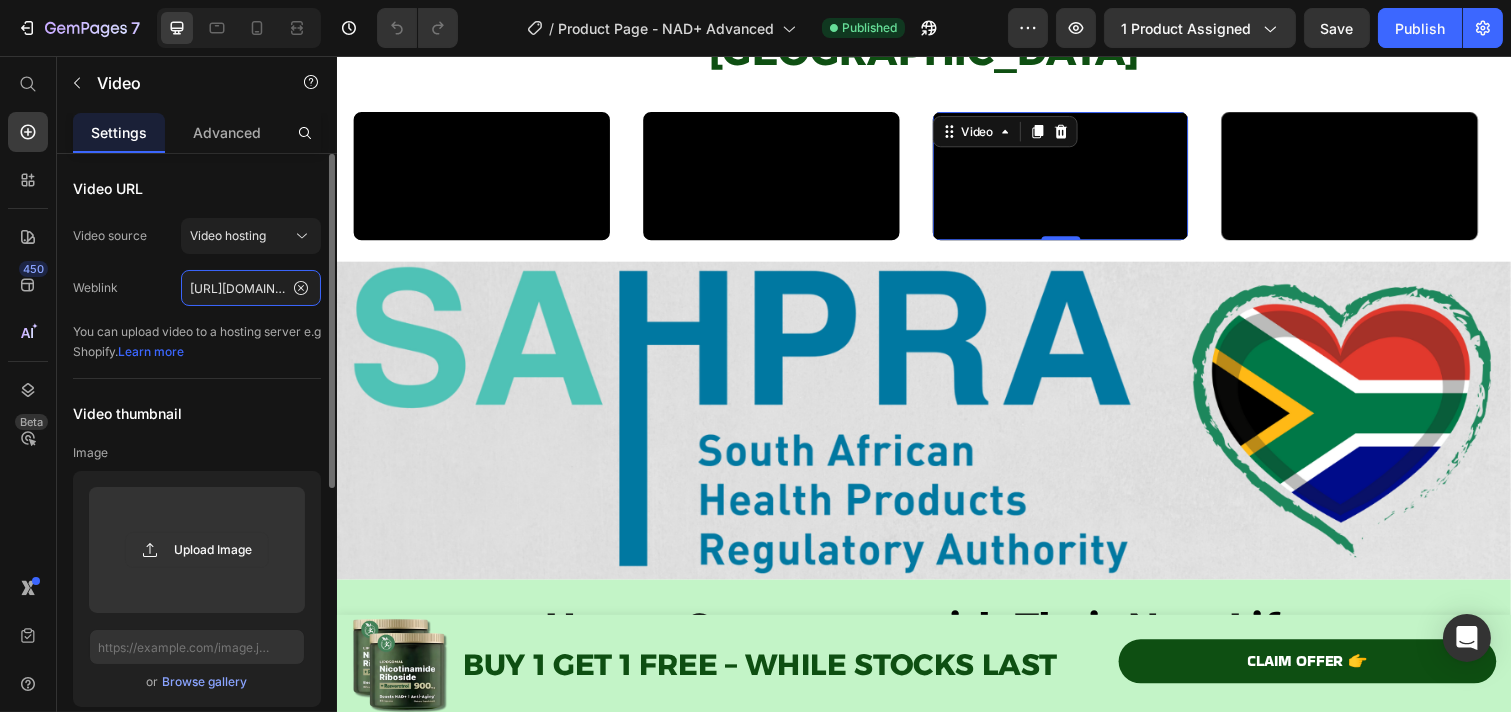 click on "[URL][DOMAIN_NAME]" 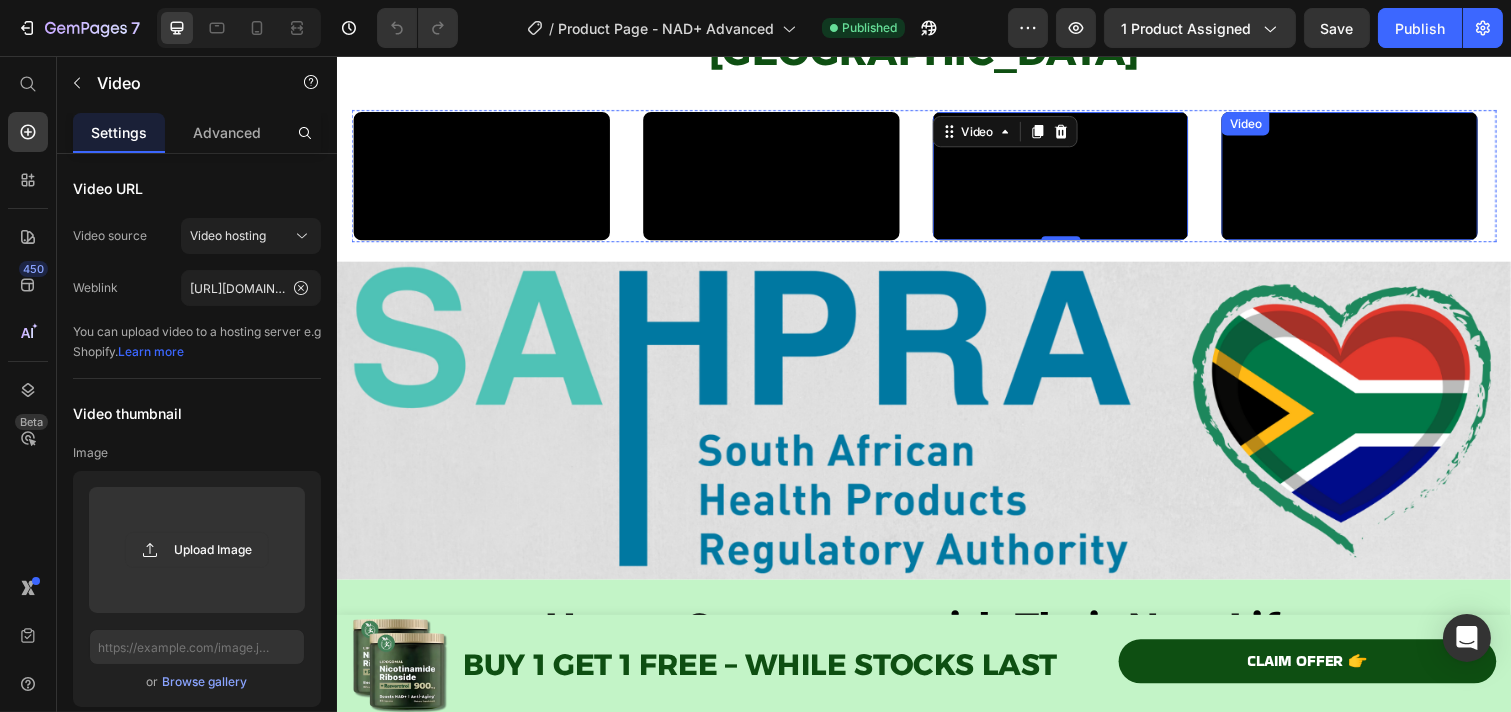 click at bounding box center (1371, 178) 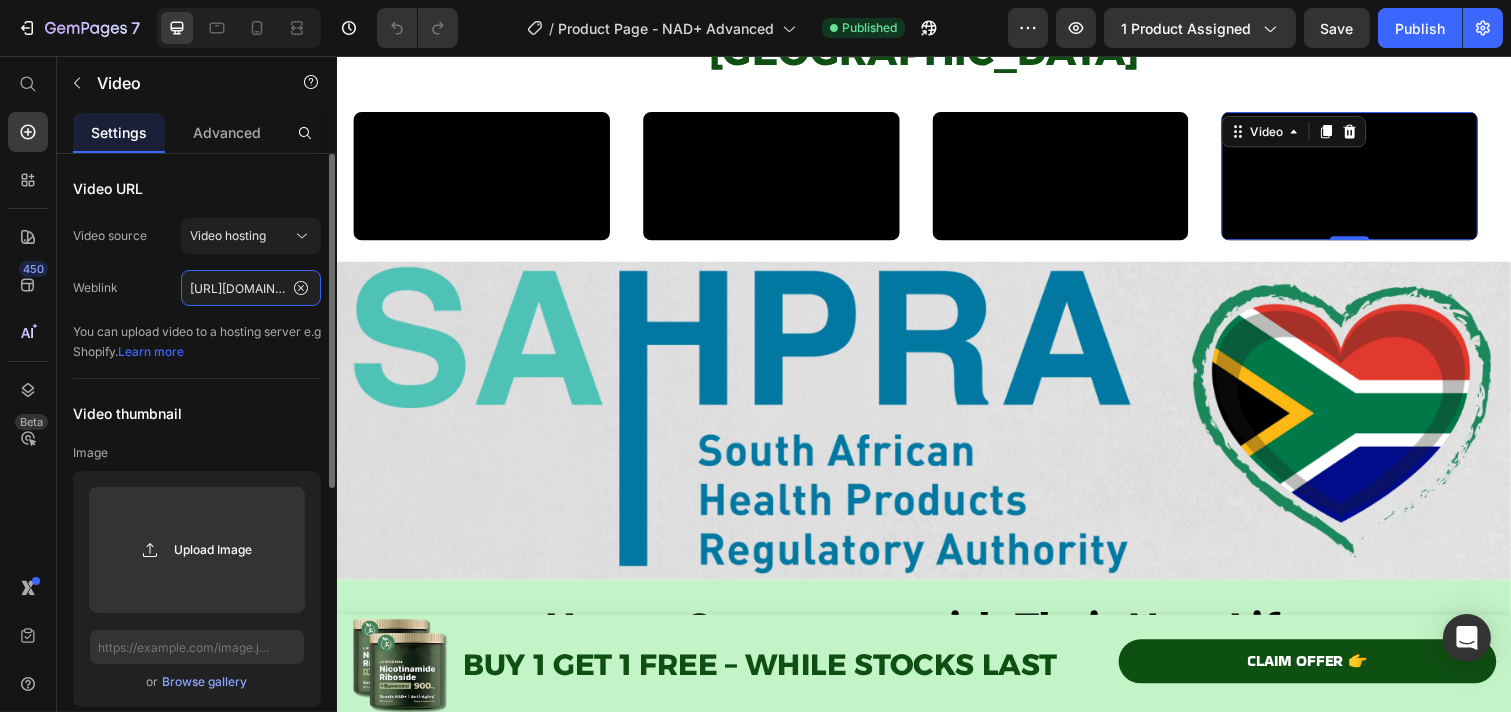 click on "[URL][DOMAIN_NAME]" 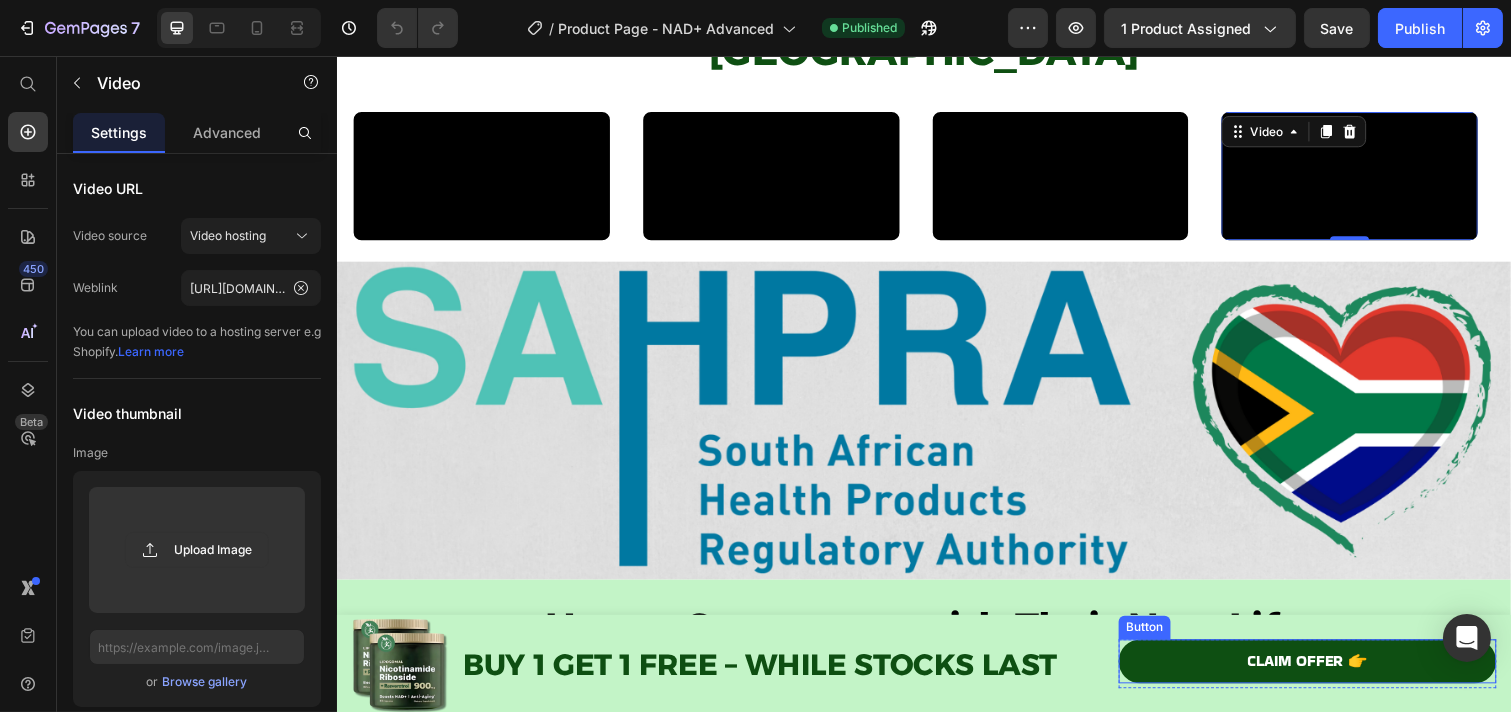 drag, startPoint x: 1151, startPoint y: 664, endPoint x: 720, endPoint y: 590, distance: 437.30652 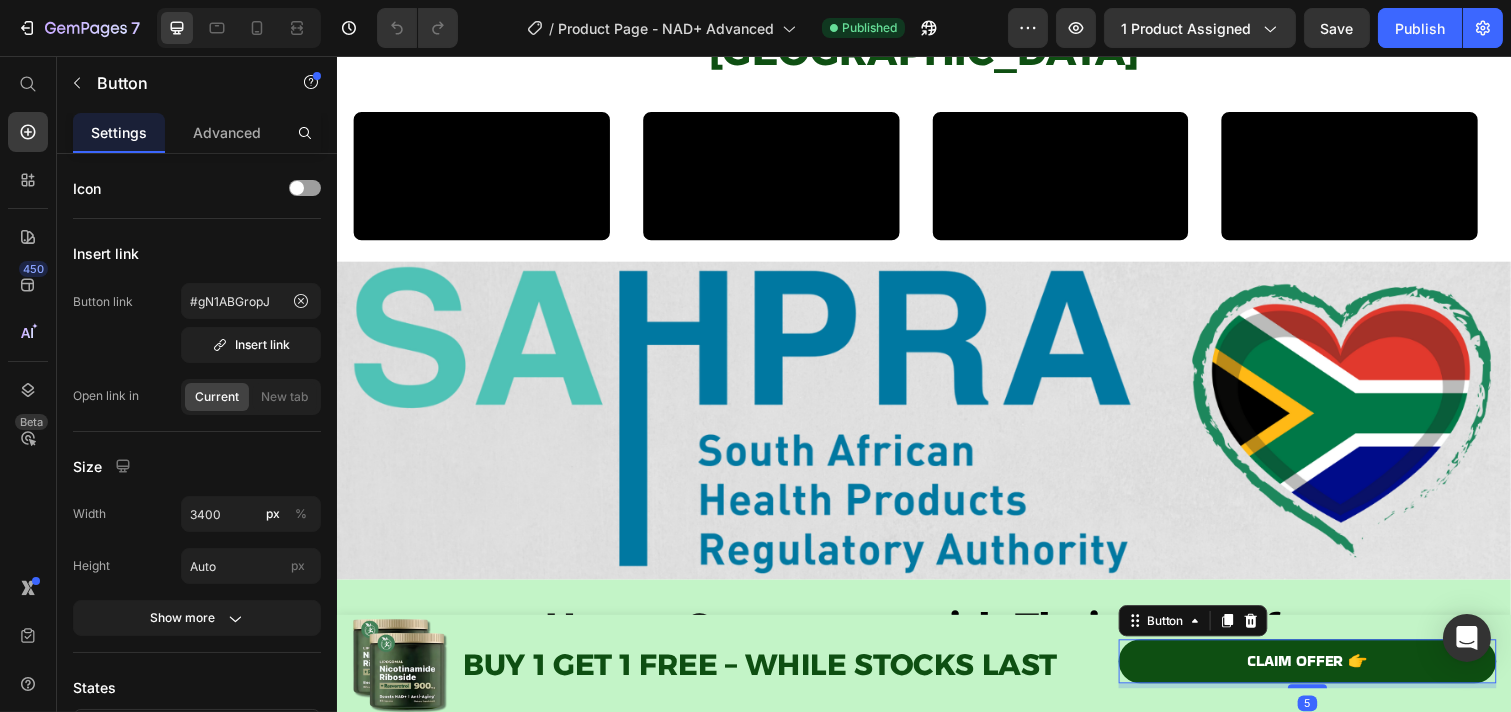 scroll, scrollTop: 555, scrollLeft: 0, axis: vertical 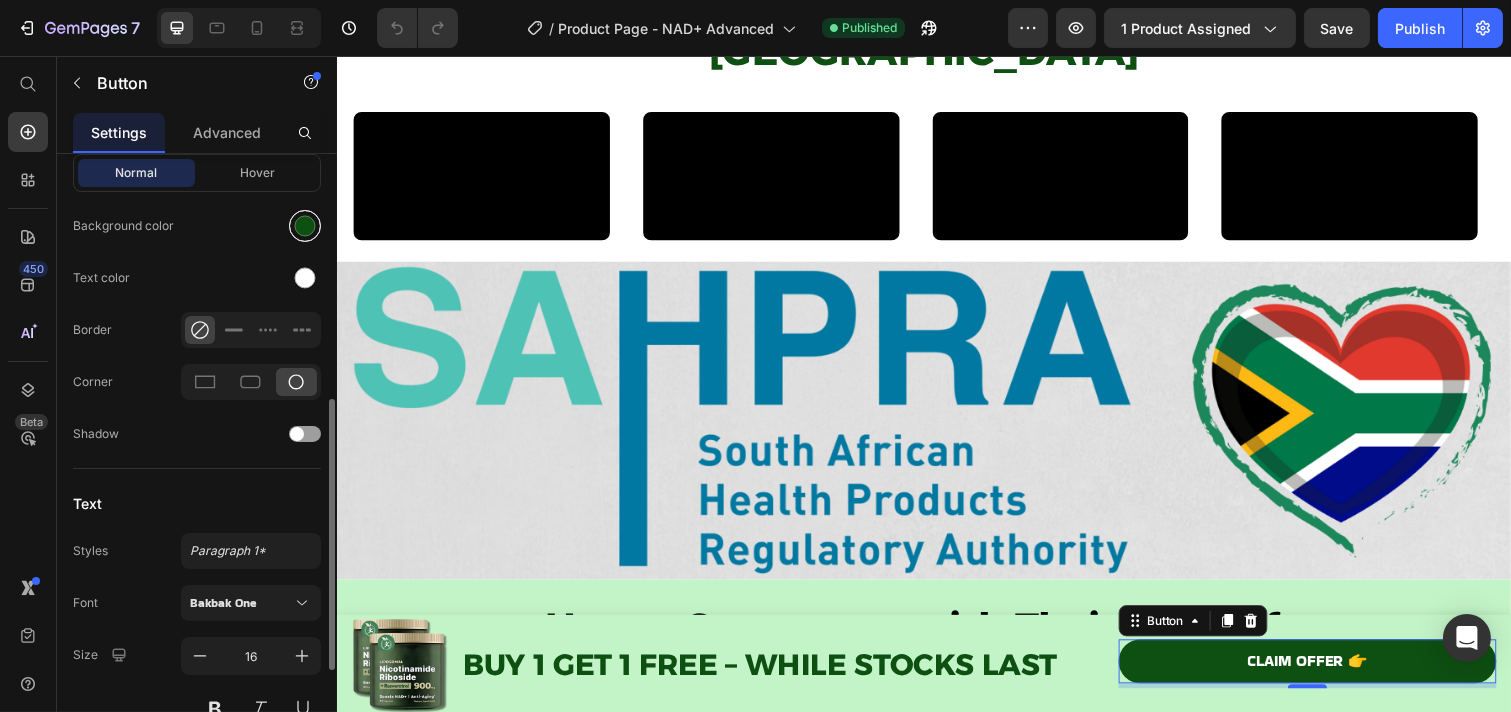 click at bounding box center (305, 226) 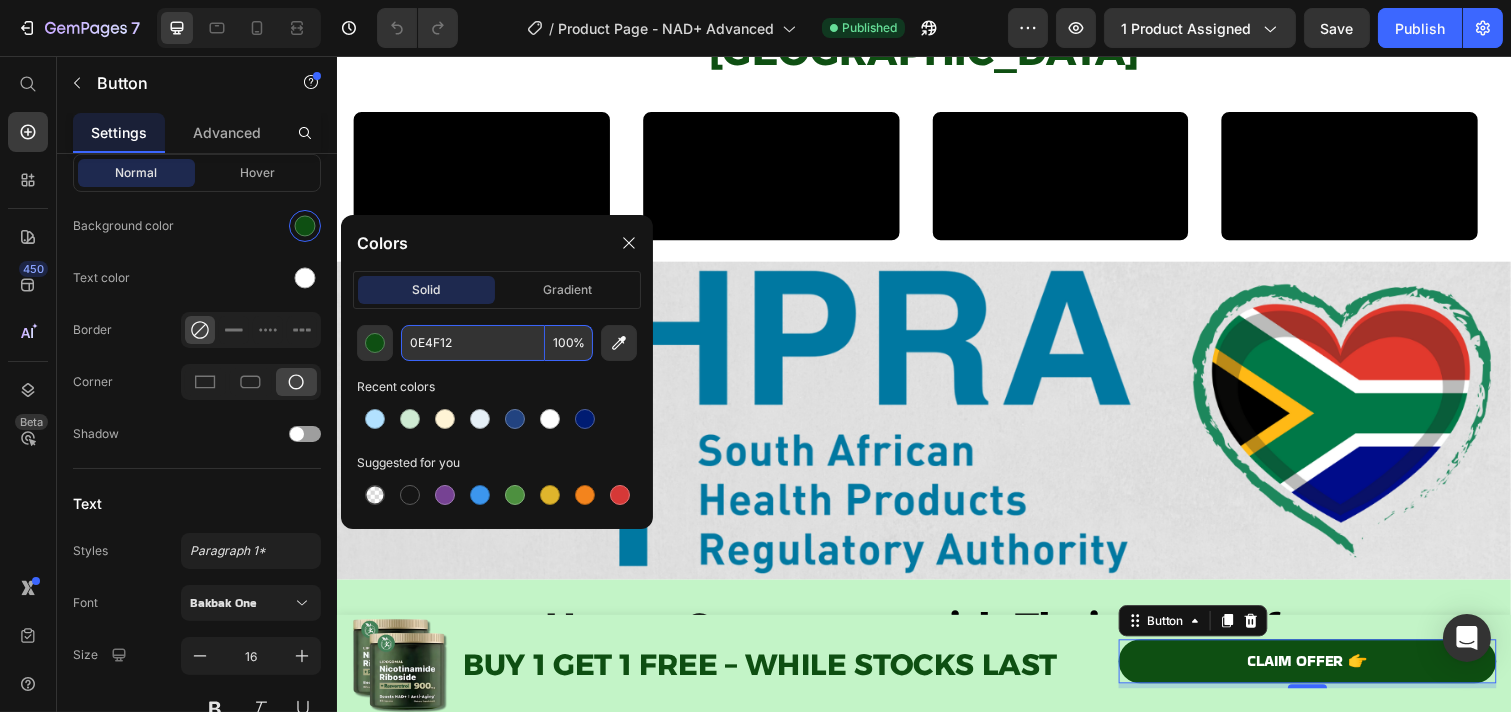click on "0E4F12" at bounding box center [473, 343] 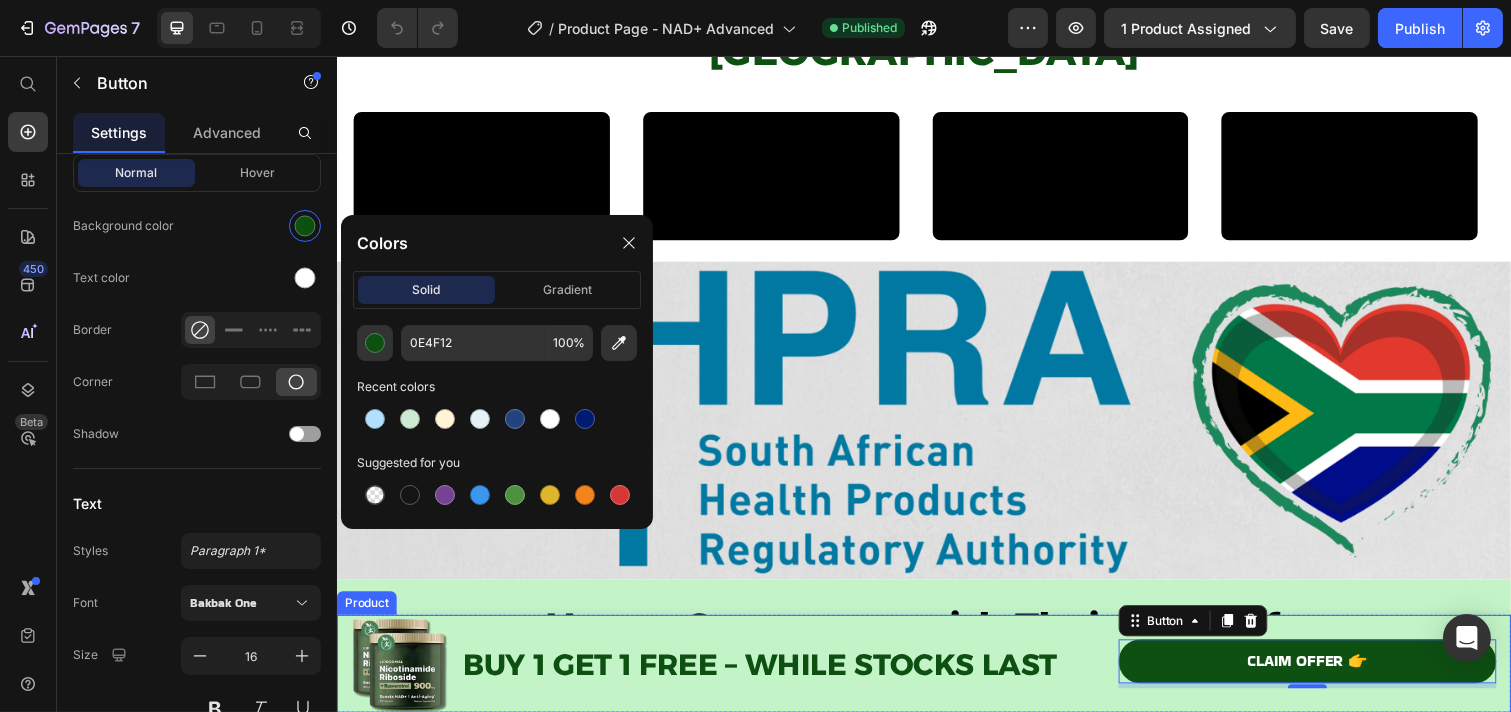 click on "Image BUY 1 GET 1 FREE – WHILE STOCKS LAST Text Block Row CLAIM OFFER 👉 Button   5 Row Product" at bounding box center (936, 677) 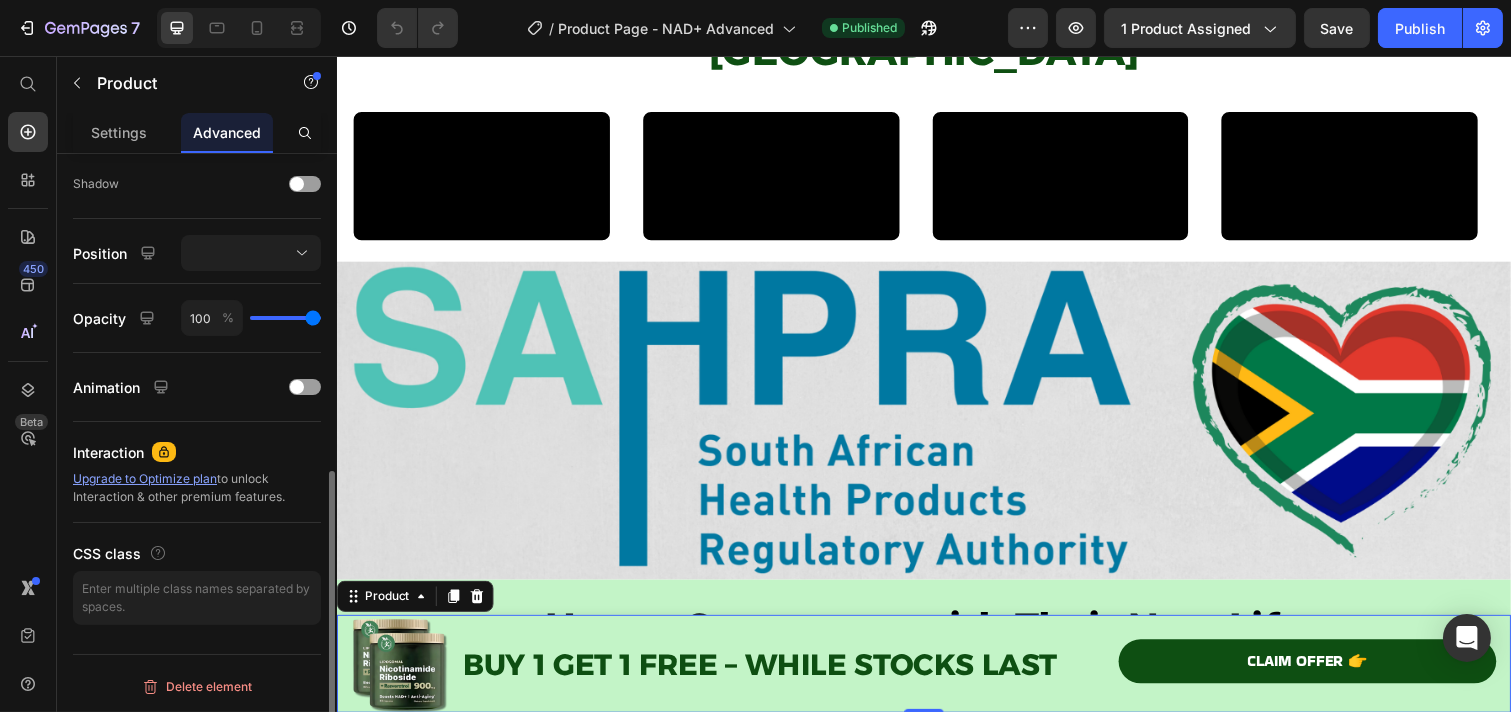 scroll, scrollTop: 0, scrollLeft: 0, axis: both 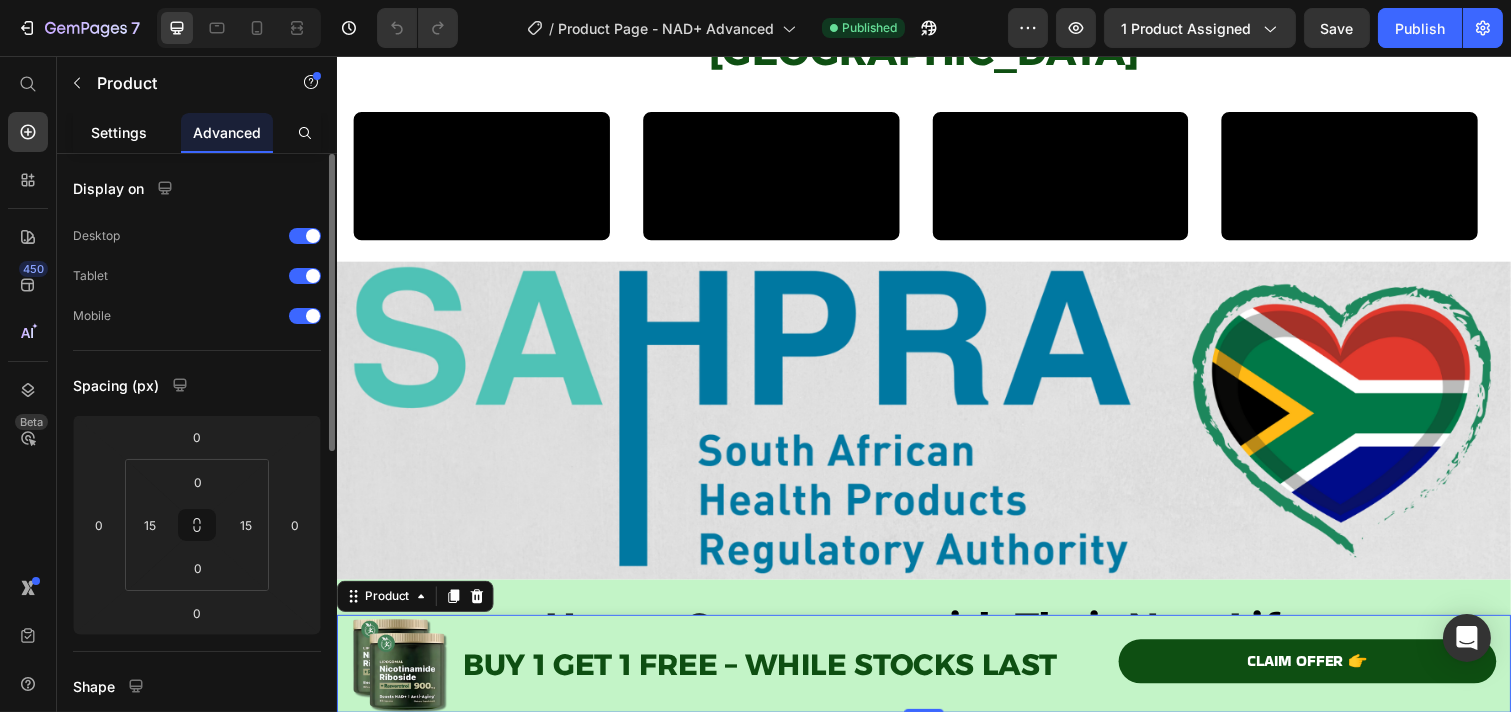click on "Settings" 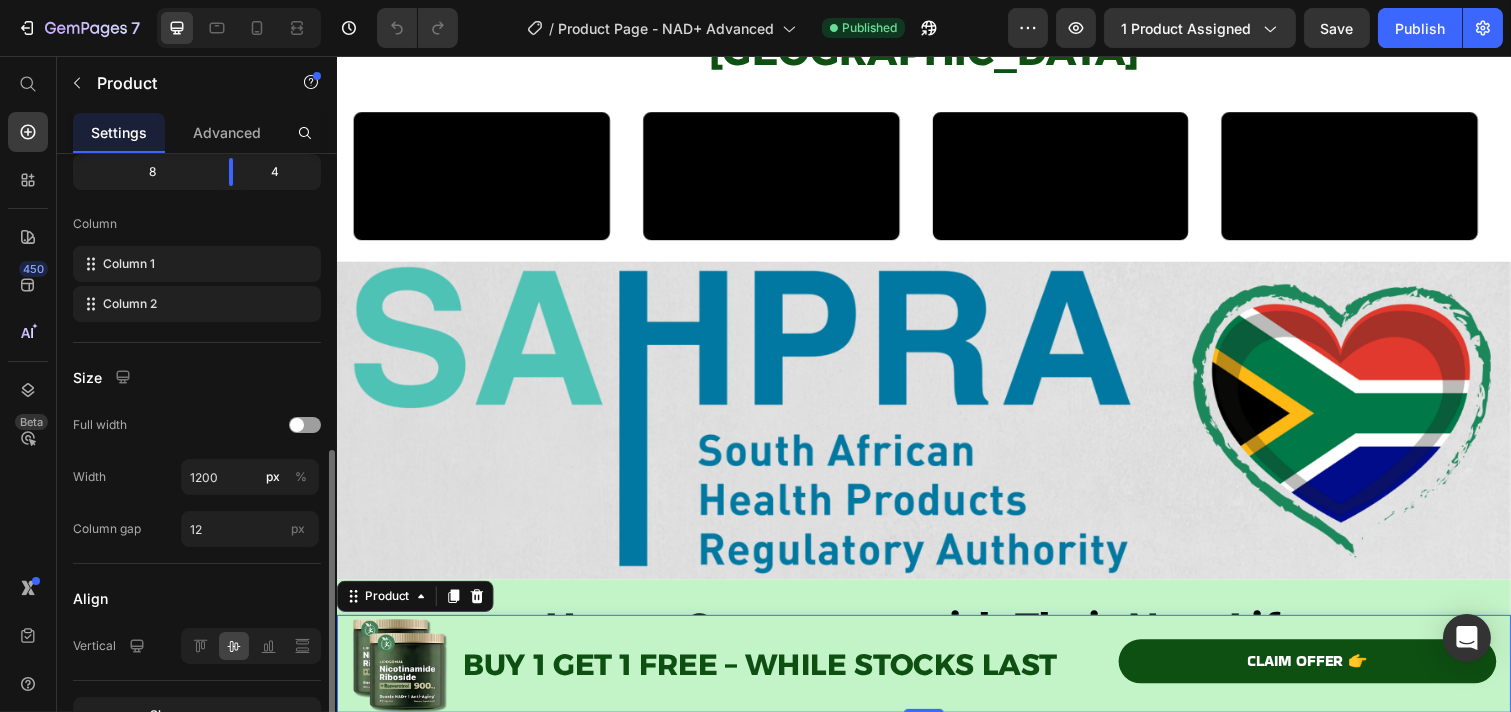 drag, startPoint x: 258, startPoint y: 681, endPoint x: 255, endPoint y: 665, distance: 16.27882 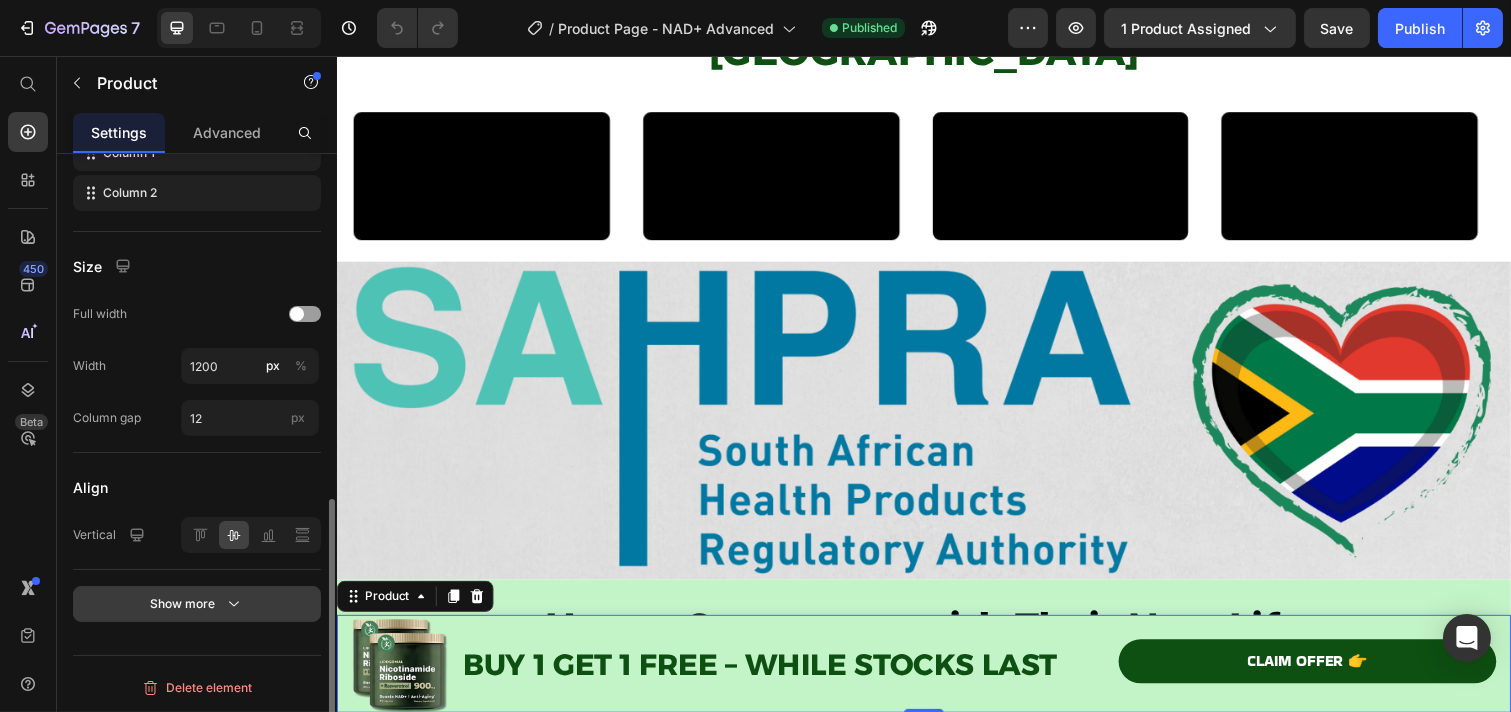 drag, startPoint x: 255, startPoint y: 665, endPoint x: 214, endPoint y: 615, distance: 64.66065 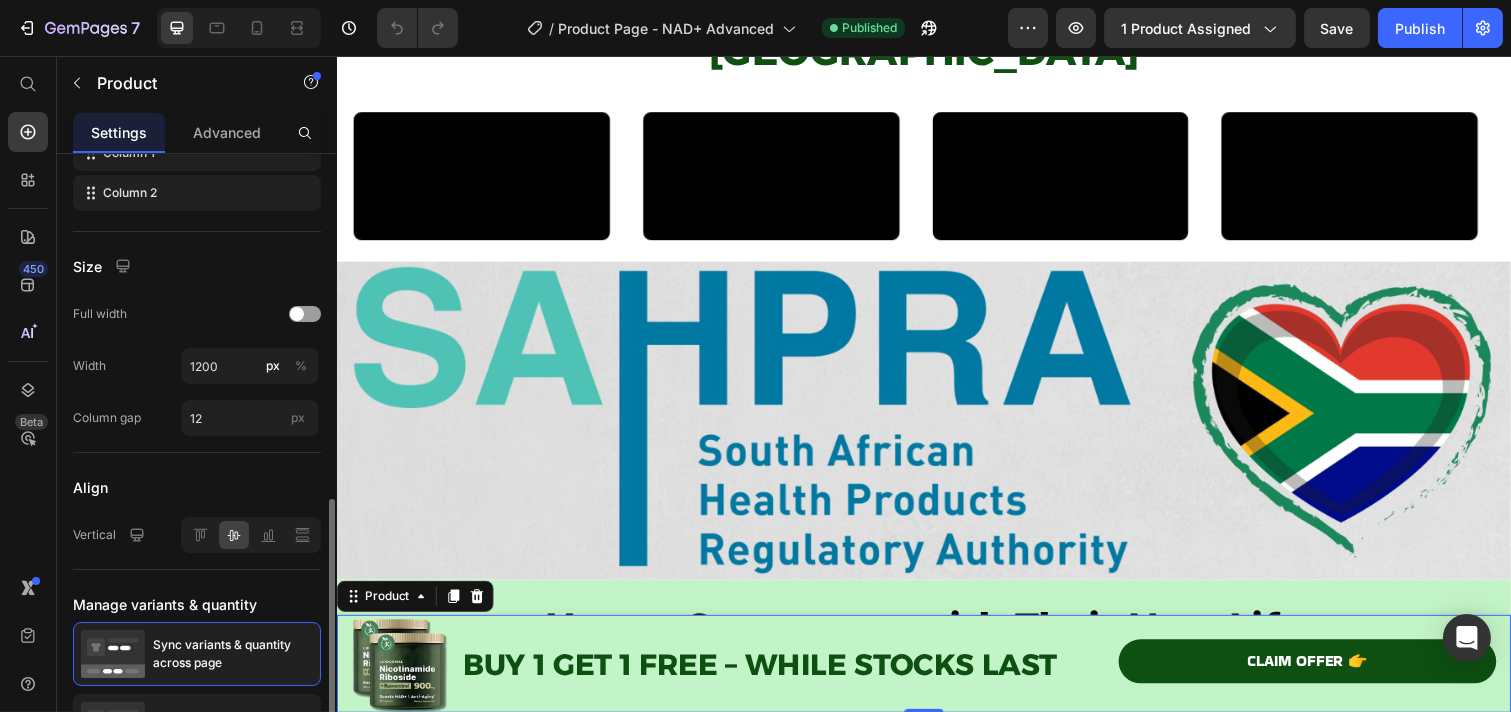 scroll, scrollTop: 972, scrollLeft: 0, axis: vertical 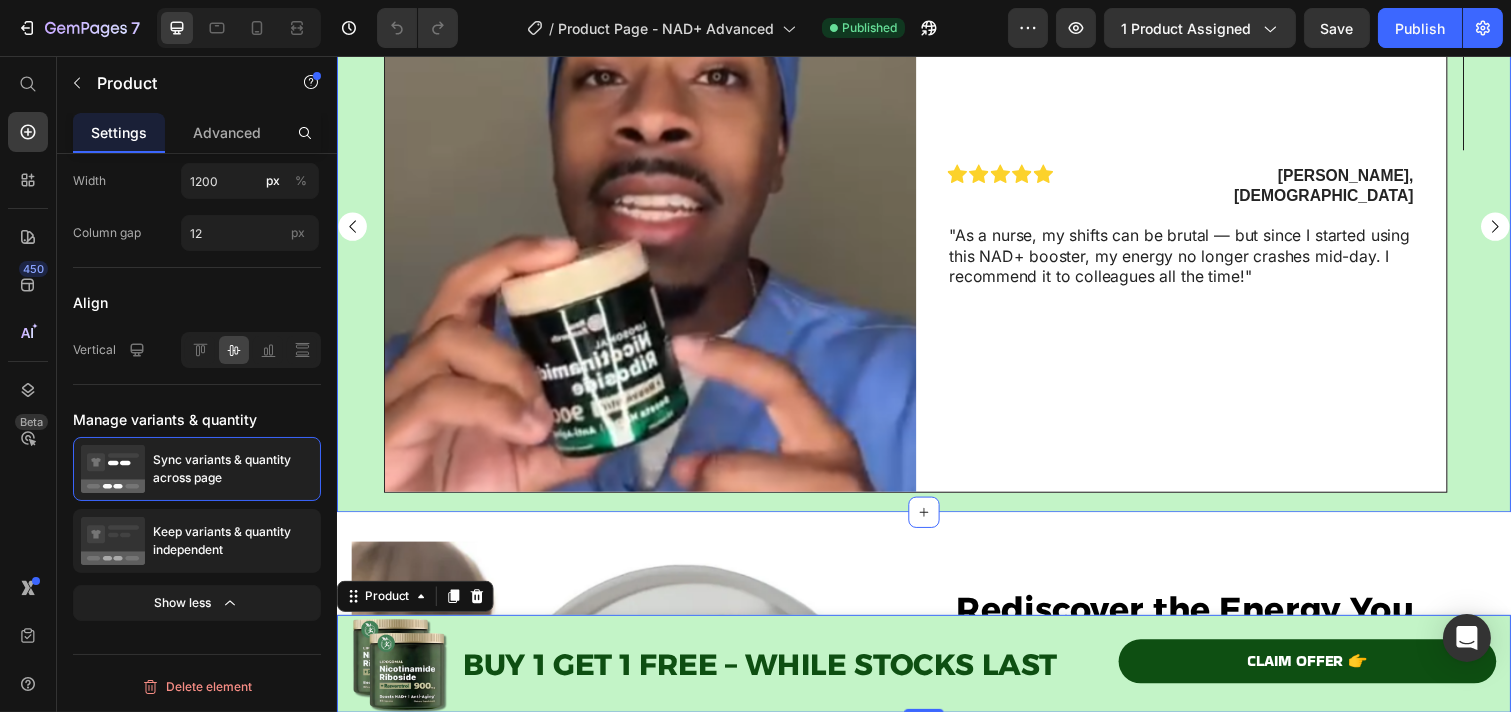 click on "Happy Customers with Their New Life Heading
Image Row Icon Icon Icon Icon Icon Icon List [PERSON_NAME], [DEMOGRAPHIC_DATA] Text Block Row "As a nurse, my shifts can be brutal — but since I started using this NAD+ booster, my energy no longer crashes mid-day. I recommend it to colleagues all the time!" Text Block Row Row Image Row Icon Icon Icon Icon Icon Icon List [PERSON_NAME] ., [DEMOGRAPHIC_DATA] Text Block Row "I used to feel drained halfway through the day, even with a full night’s sleep. This changed everything. Now I wake up actually feeling  rested  — and I stay sharp all day." Text Block Row Row Image Row Icon Icon Icon Icon Icon Icon List [PERSON_NAME] N ., [DEMOGRAPHIC_DATA] Text Block Row "There’s a calm energy I feel now — not the jittery kind. Just... consistent clarity. My workouts feel smoother, and I don’t crash mid-afternoon anymore. It’s like my body finally got the support it’s been asking for." Text Block Row Row
Carousel Row Section 9" at bounding box center (936, 196) 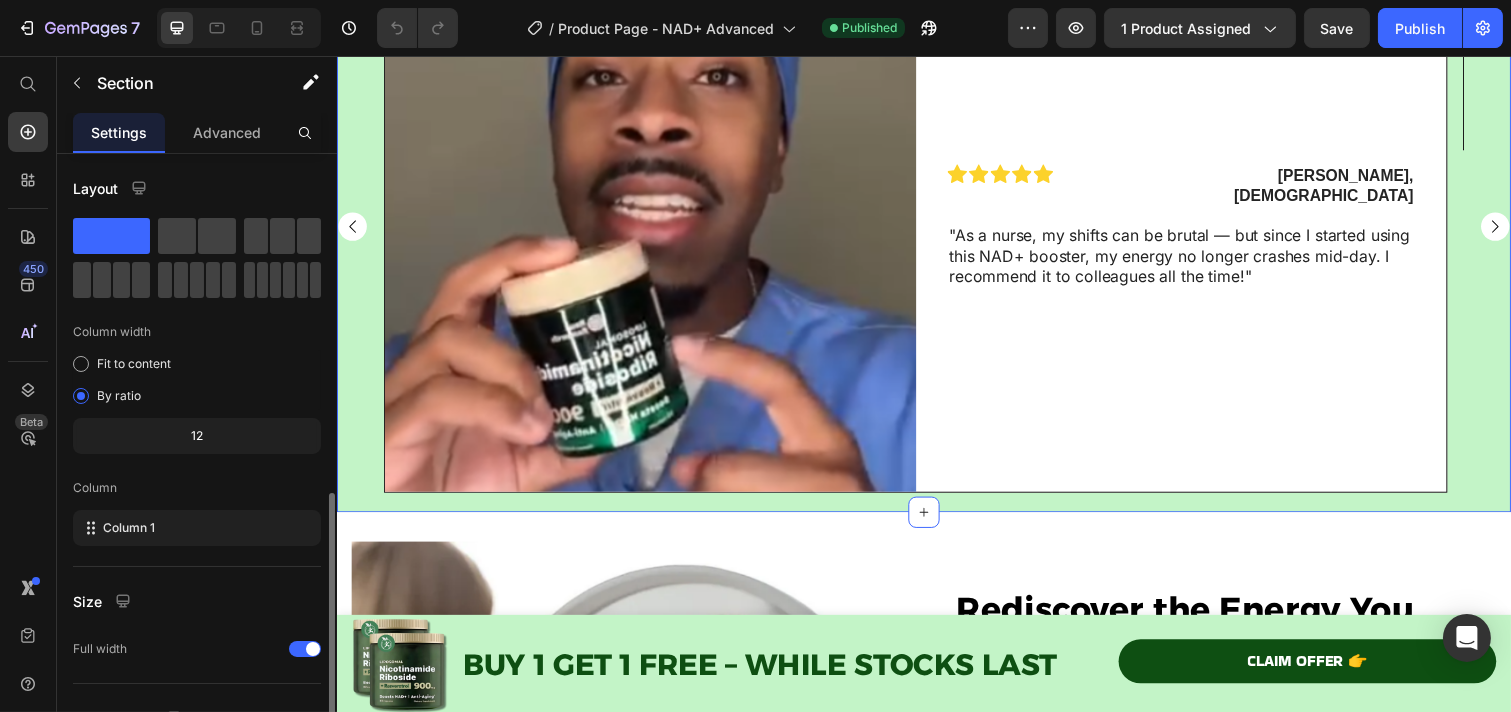 scroll, scrollTop: 192, scrollLeft: 0, axis: vertical 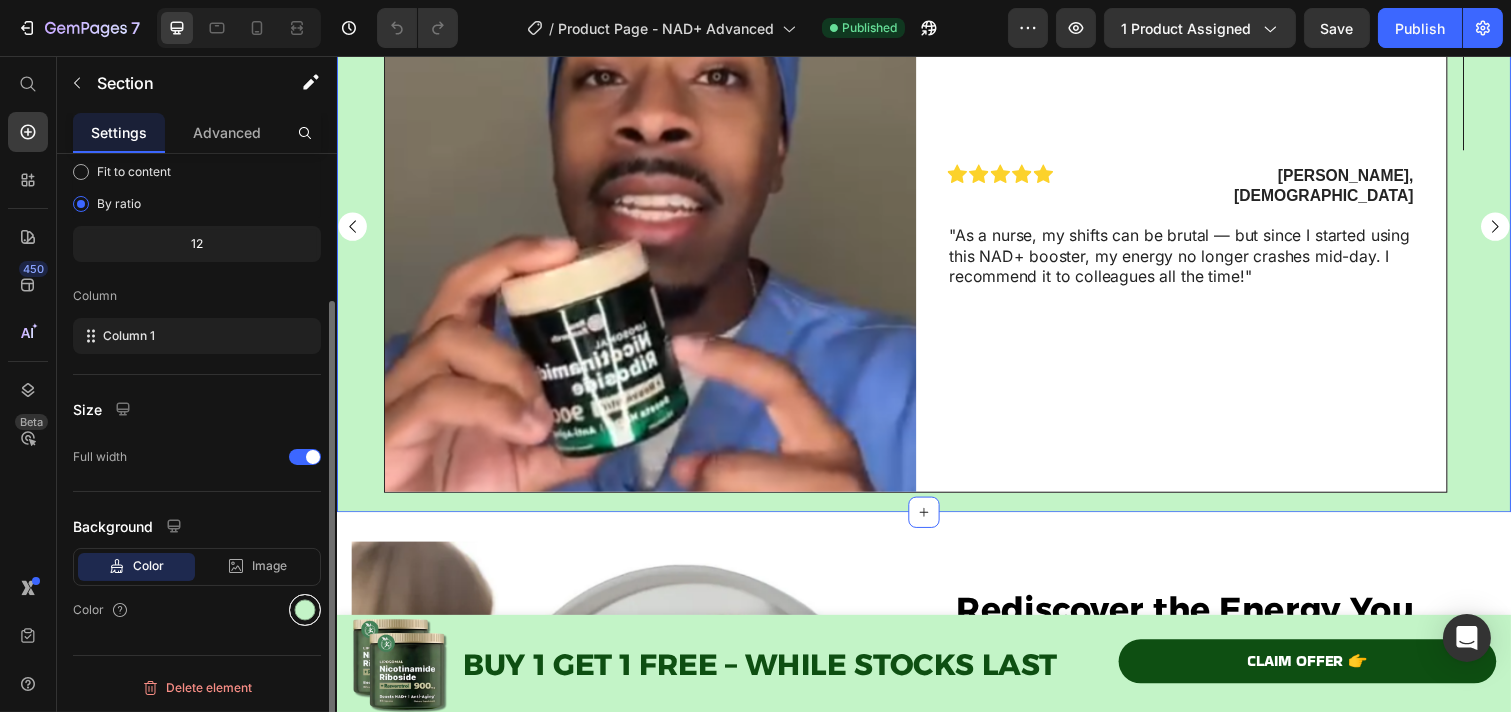 click at bounding box center [305, 610] 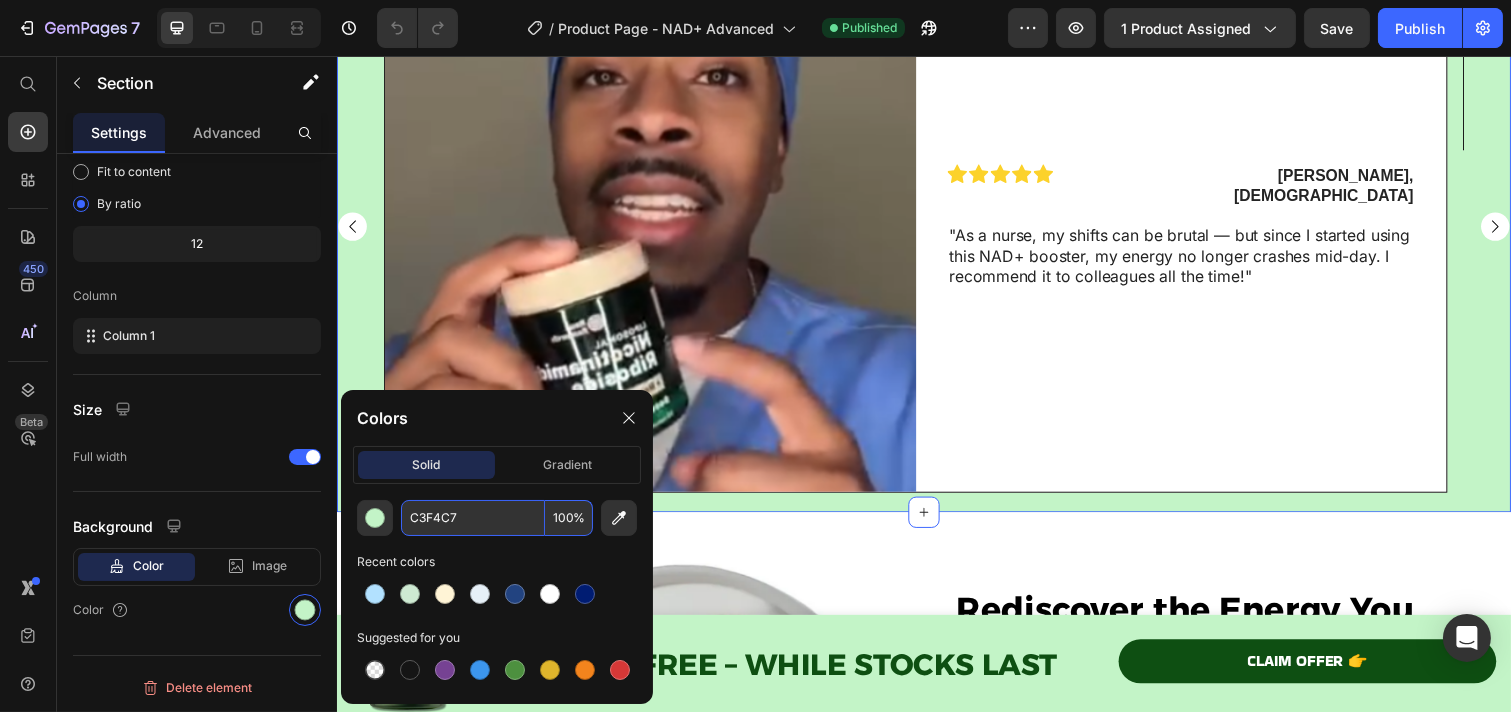 click on "C3F4C7" at bounding box center [473, 518] 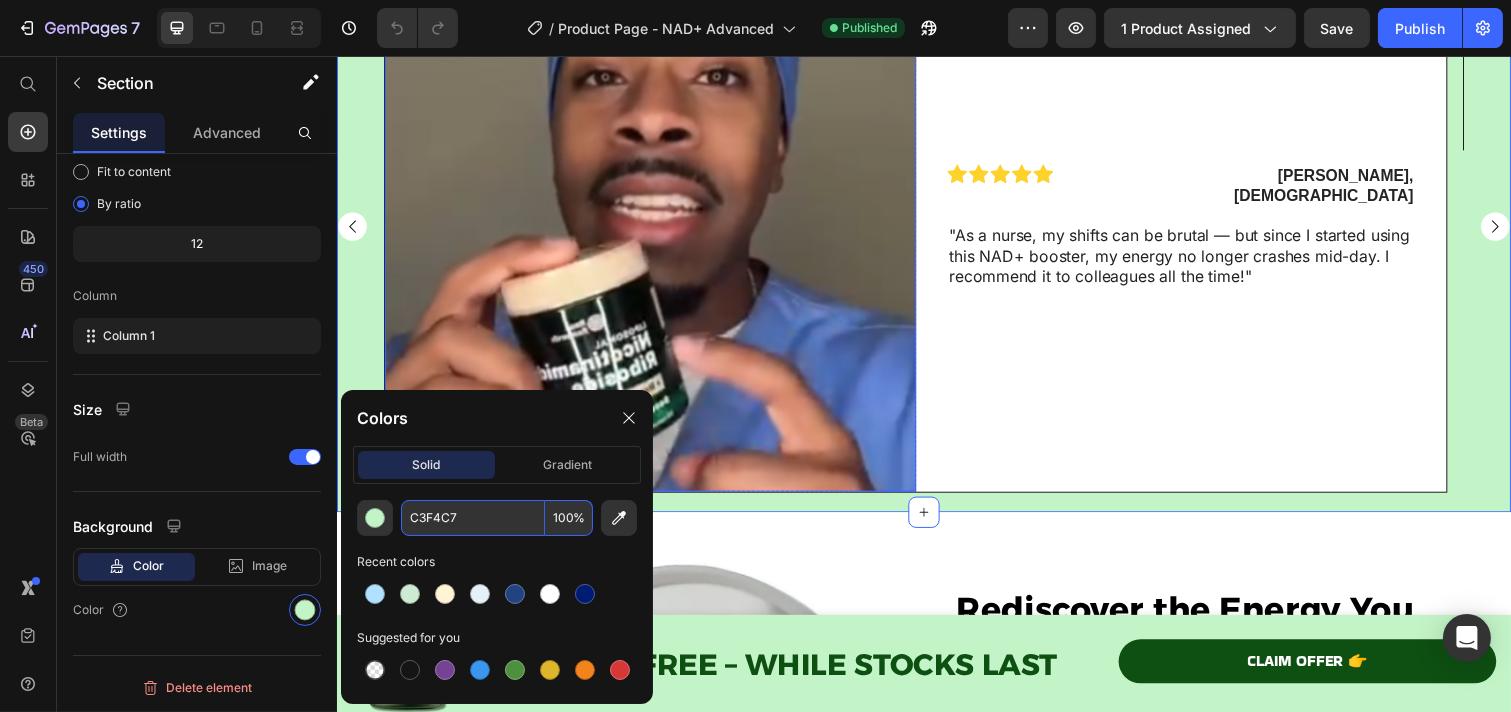 click at bounding box center [656, 230] 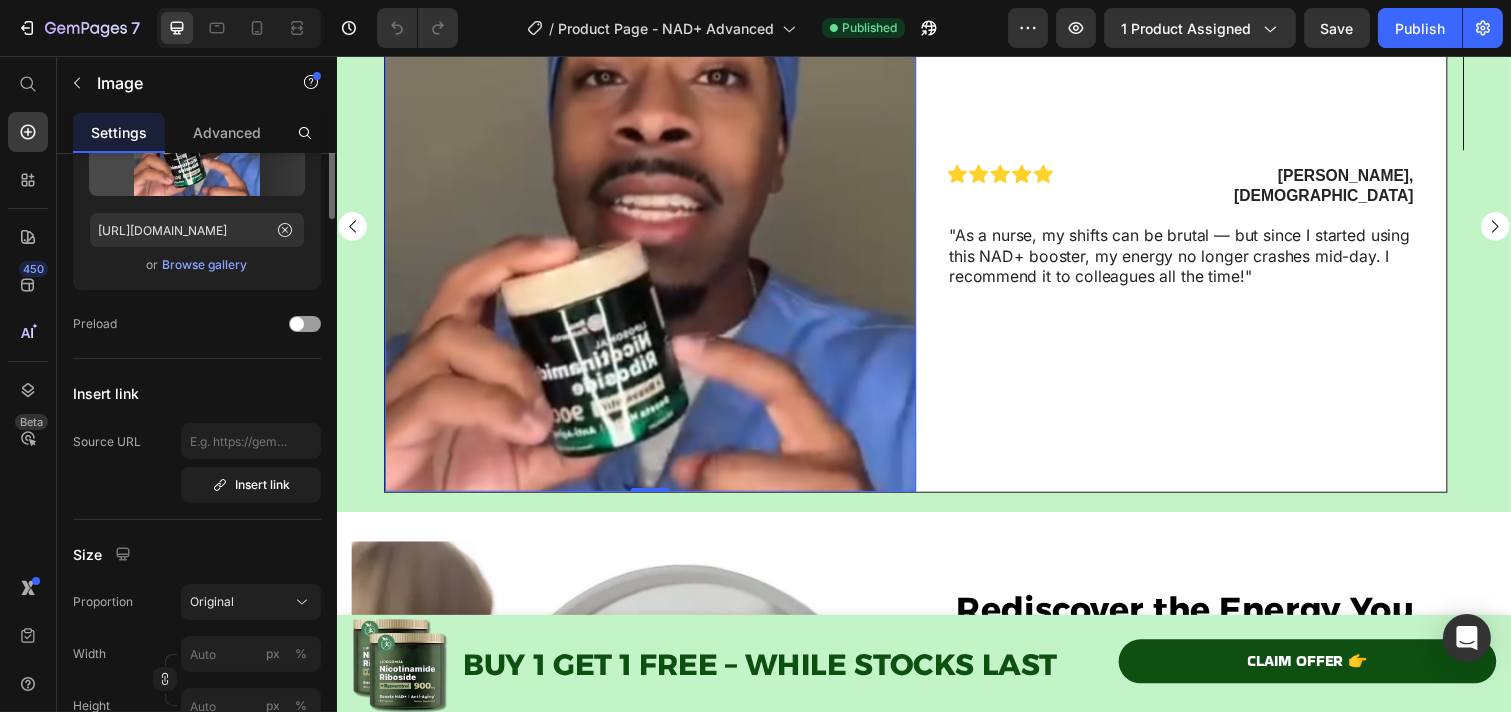 scroll, scrollTop: 0, scrollLeft: 0, axis: both 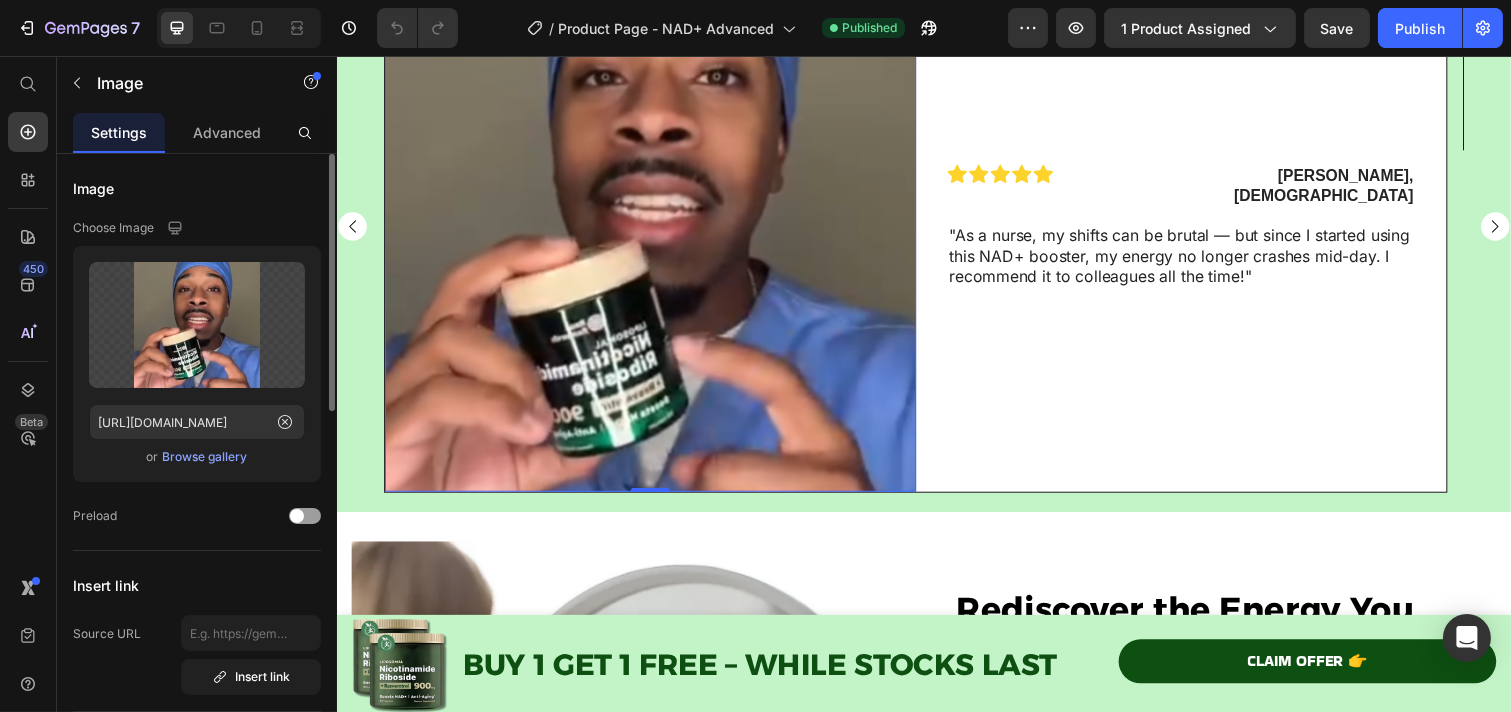 click on "Upload Image [URL][DOMAIN_NAME]  or   Browse gallery" at bounding box center (197, 364) 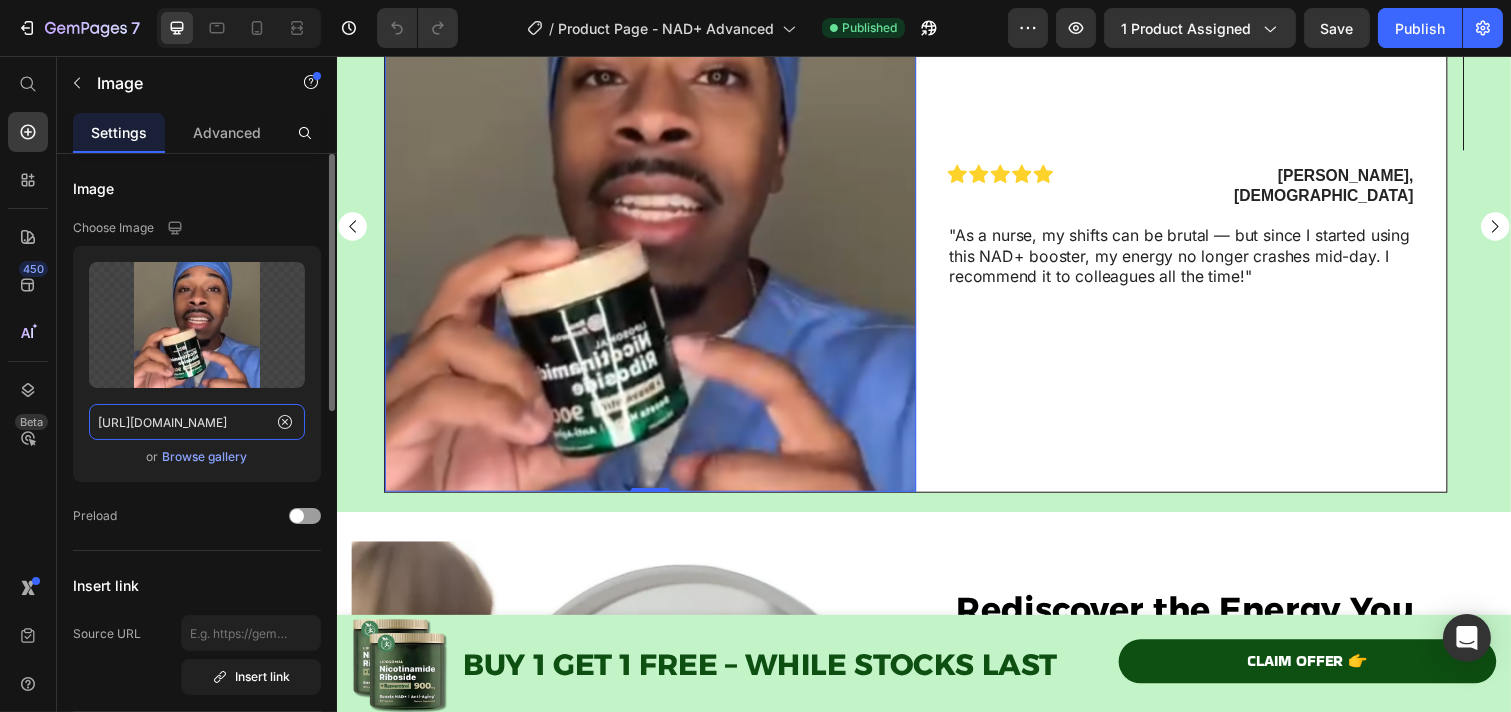 click on "[URL][DOMAIN_NAME]" 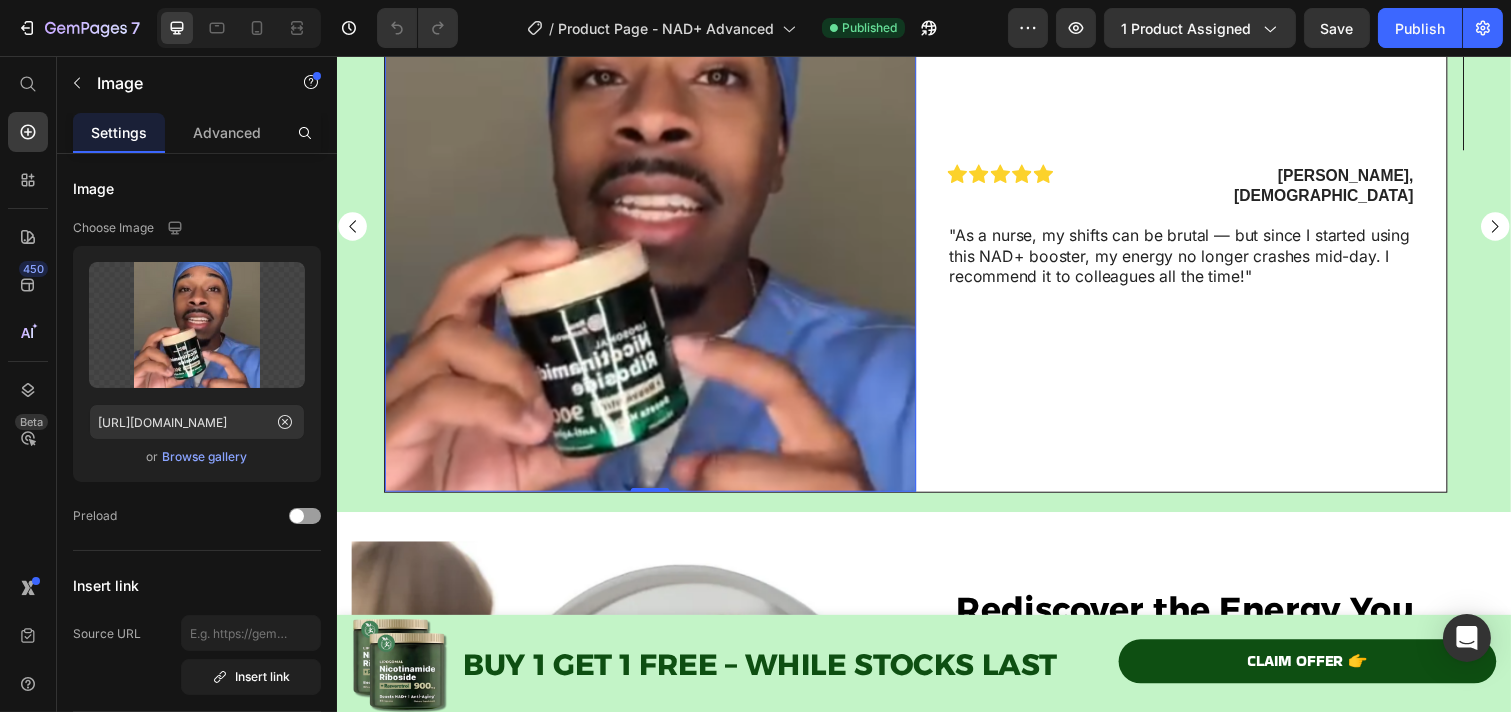 click at bounding box center (656, 230) 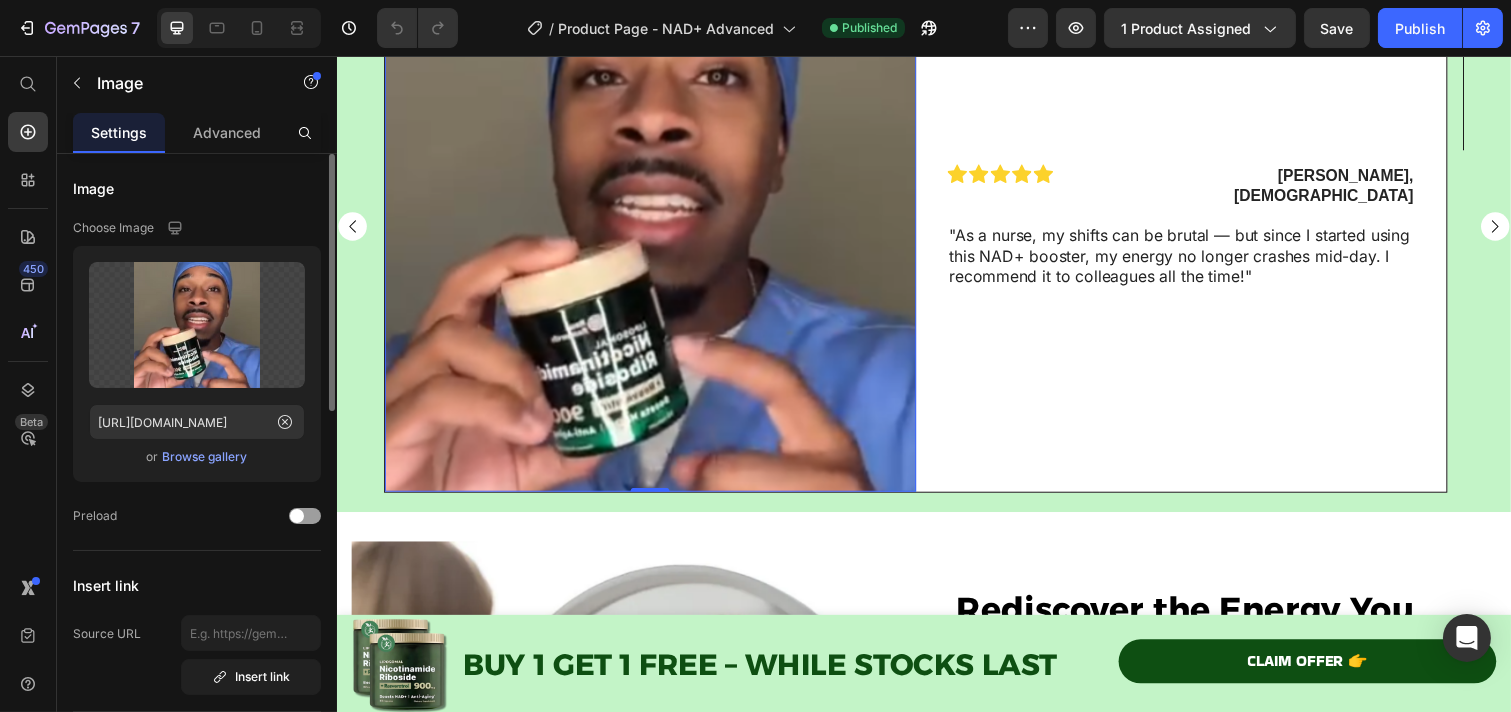 click on "Upload Image [URL][DOMAIN_NAME]  or   Browse gallery" at bounding box center (197, 364) 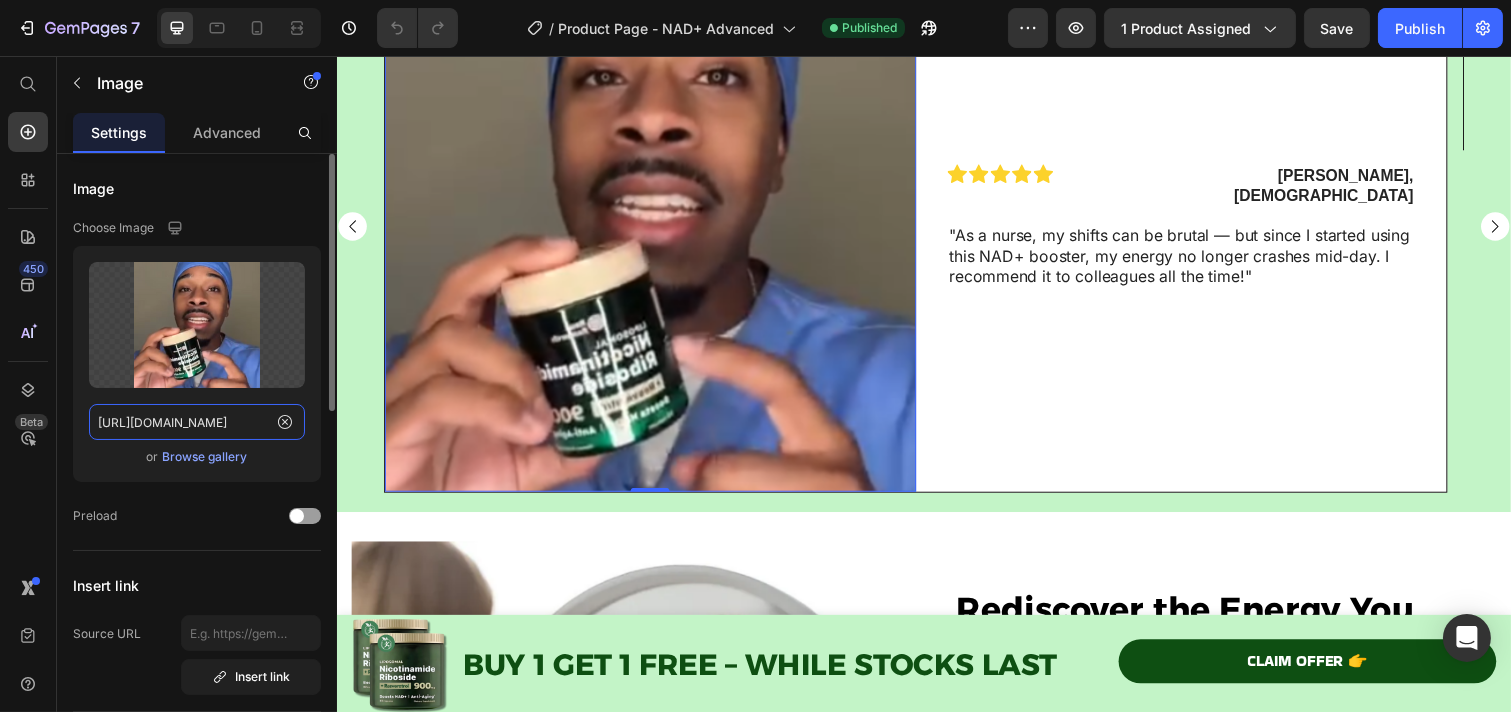 click on "[URL][DOMAIN_NAME]" 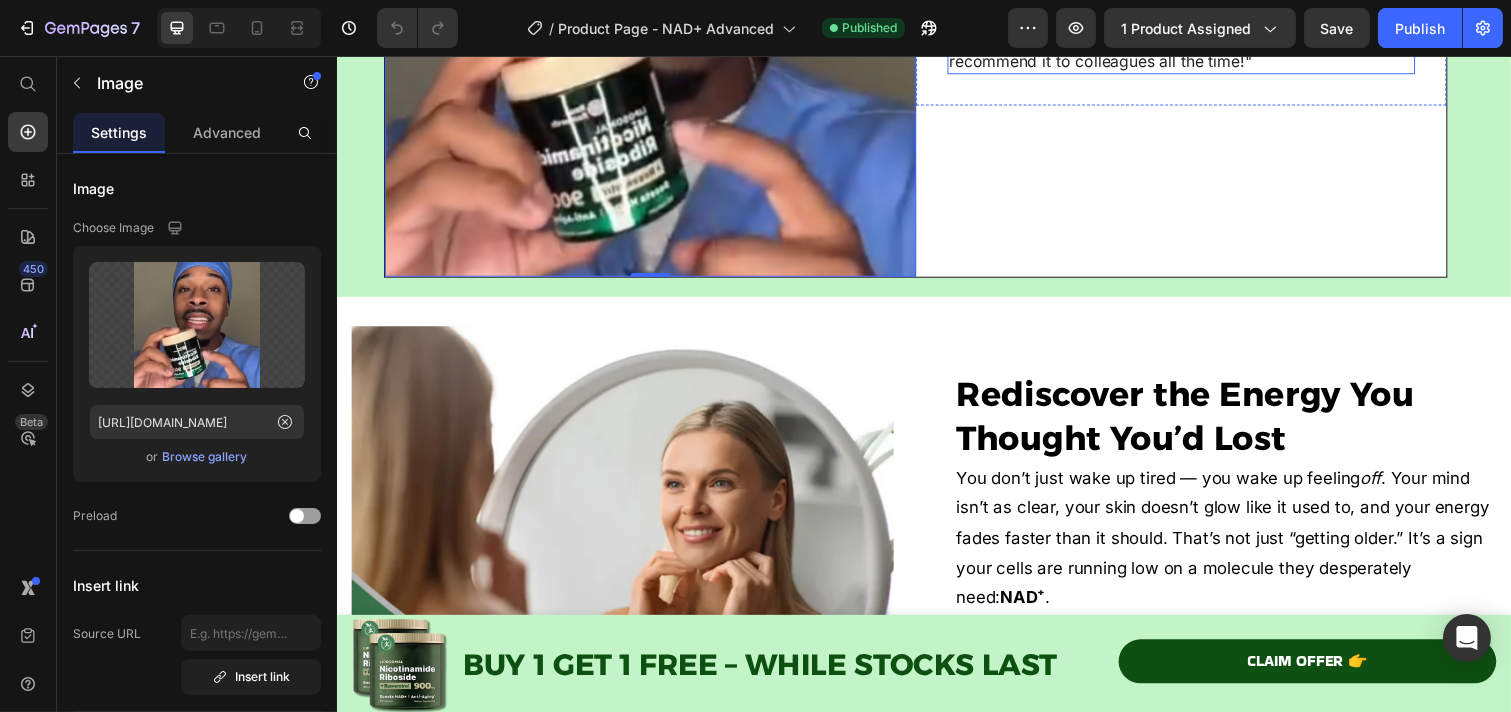 scroll, scrollTop: 2504, scrollLeft: 0, axis: vertical 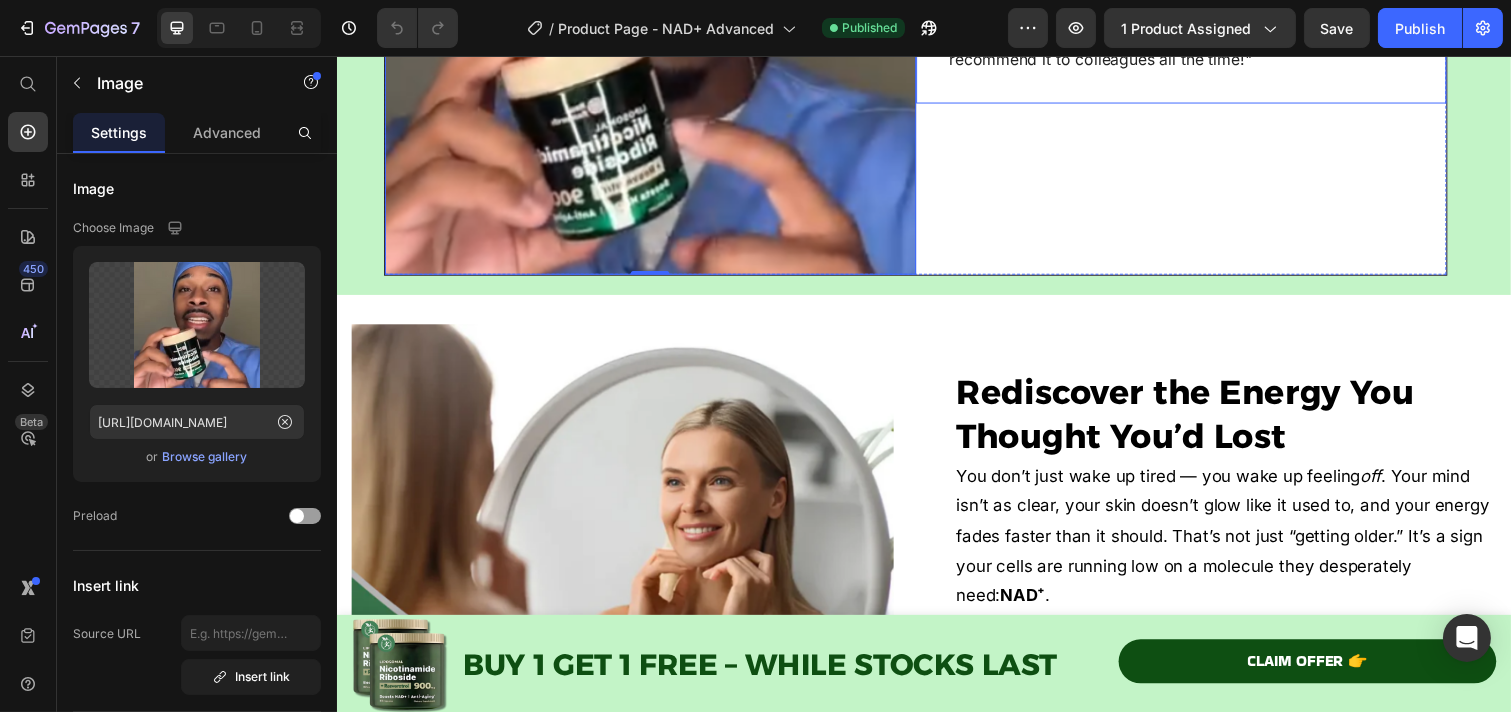 click on "[PERSON_NAME], [DEMOGRAPHIC_DATA]" at bounding box center (1344, -34) 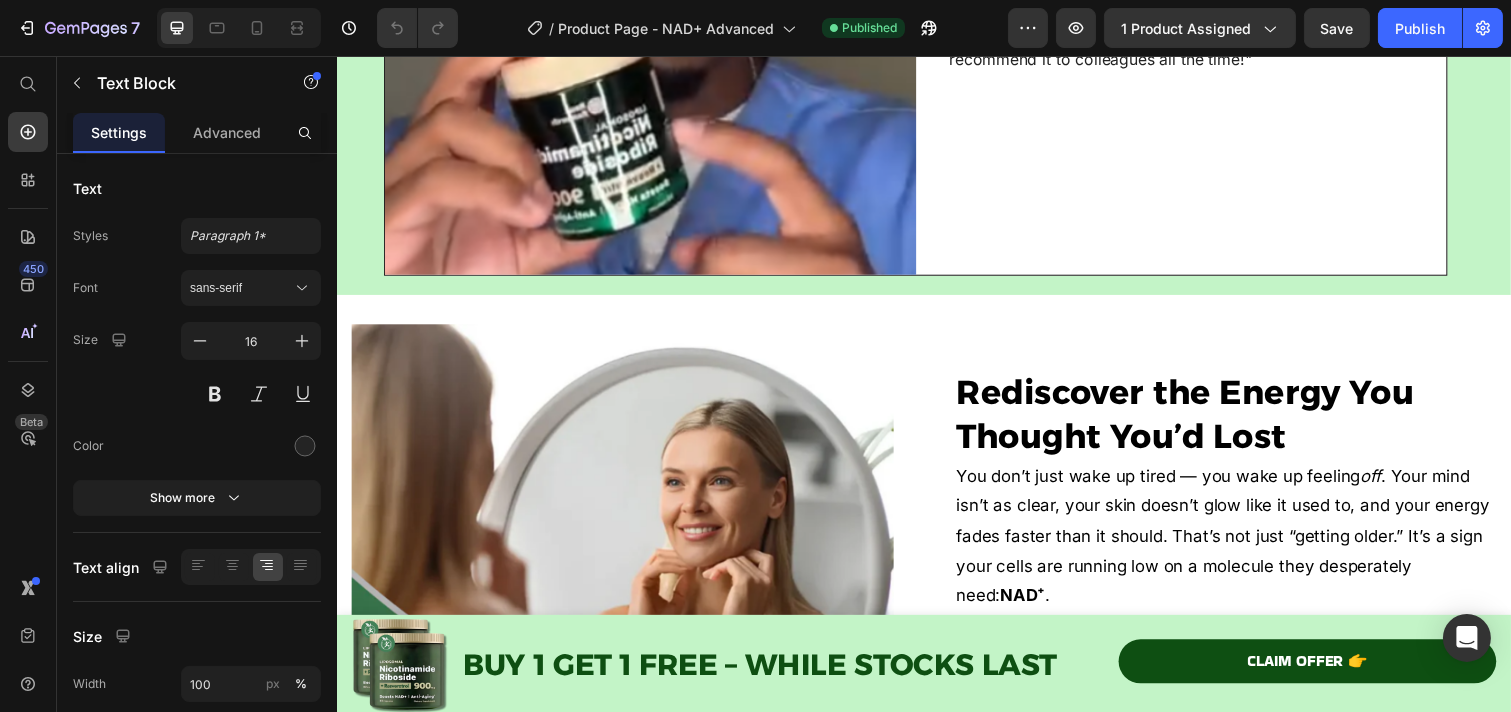 click on "[PERSON_NAME], [DEMOGRAPHIC_DATA]" at bounding box center [1344, -34] 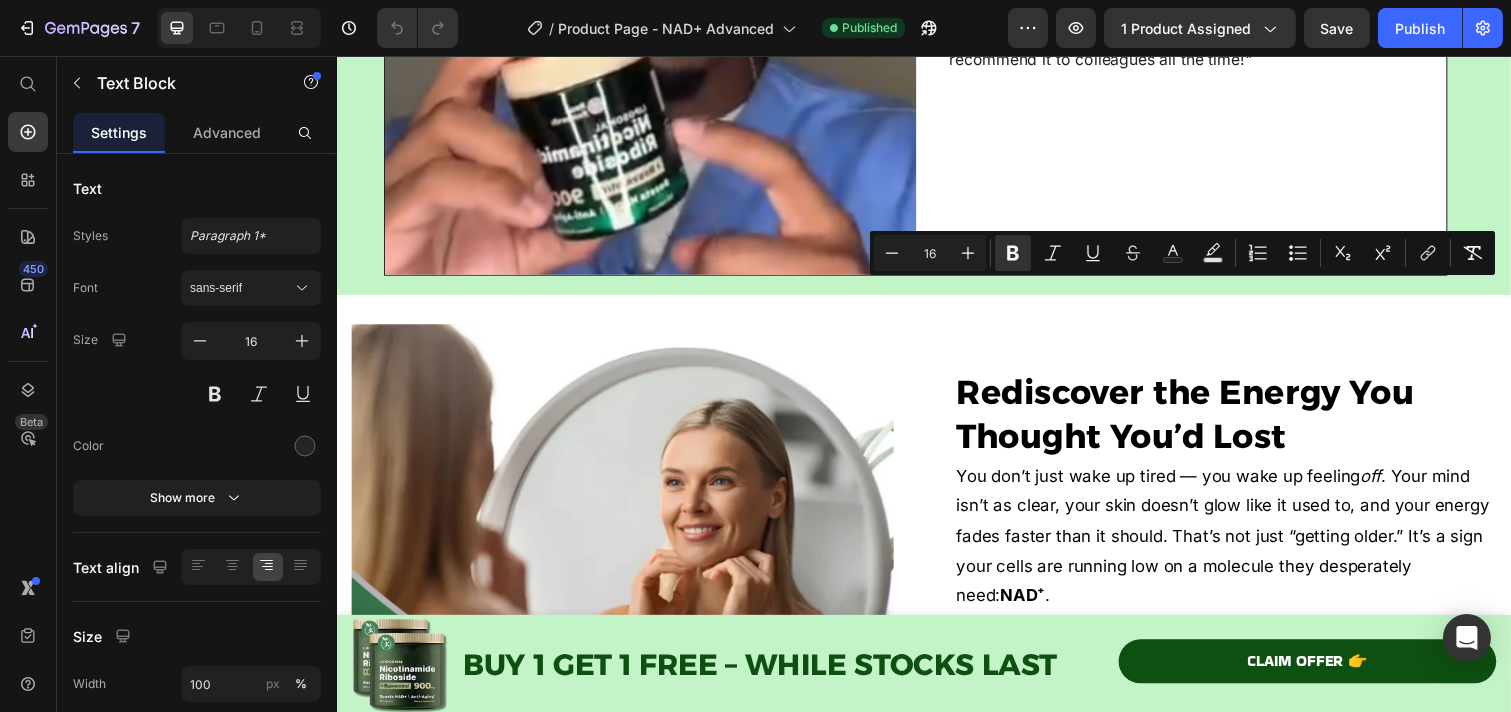 click on "[PERSON_NAME], [DEMOGRAPHIC_DATA]" at bounding box center (1320, -33) 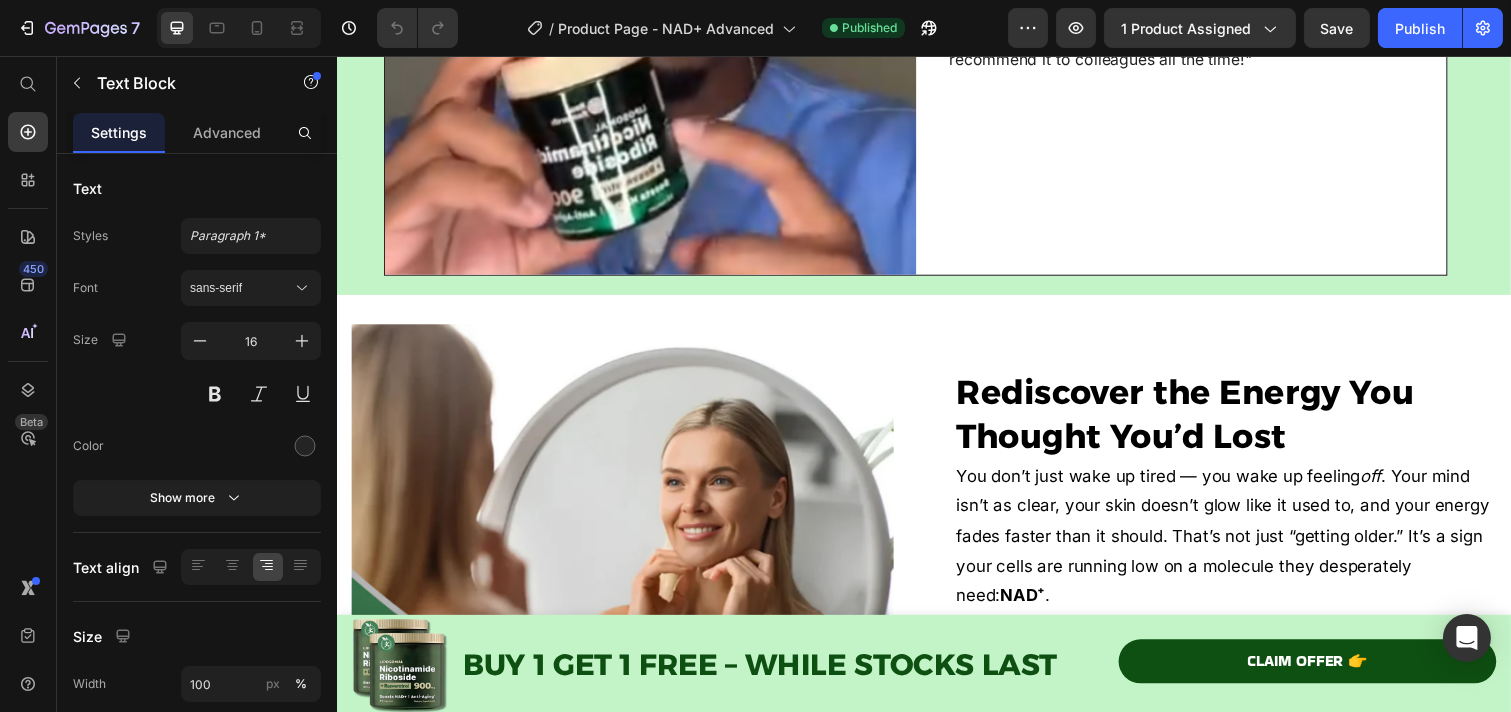 click on "[PERSON_NAME], [DEMOGRAPHIC_DATA]" at bounding box center [1344, -34] 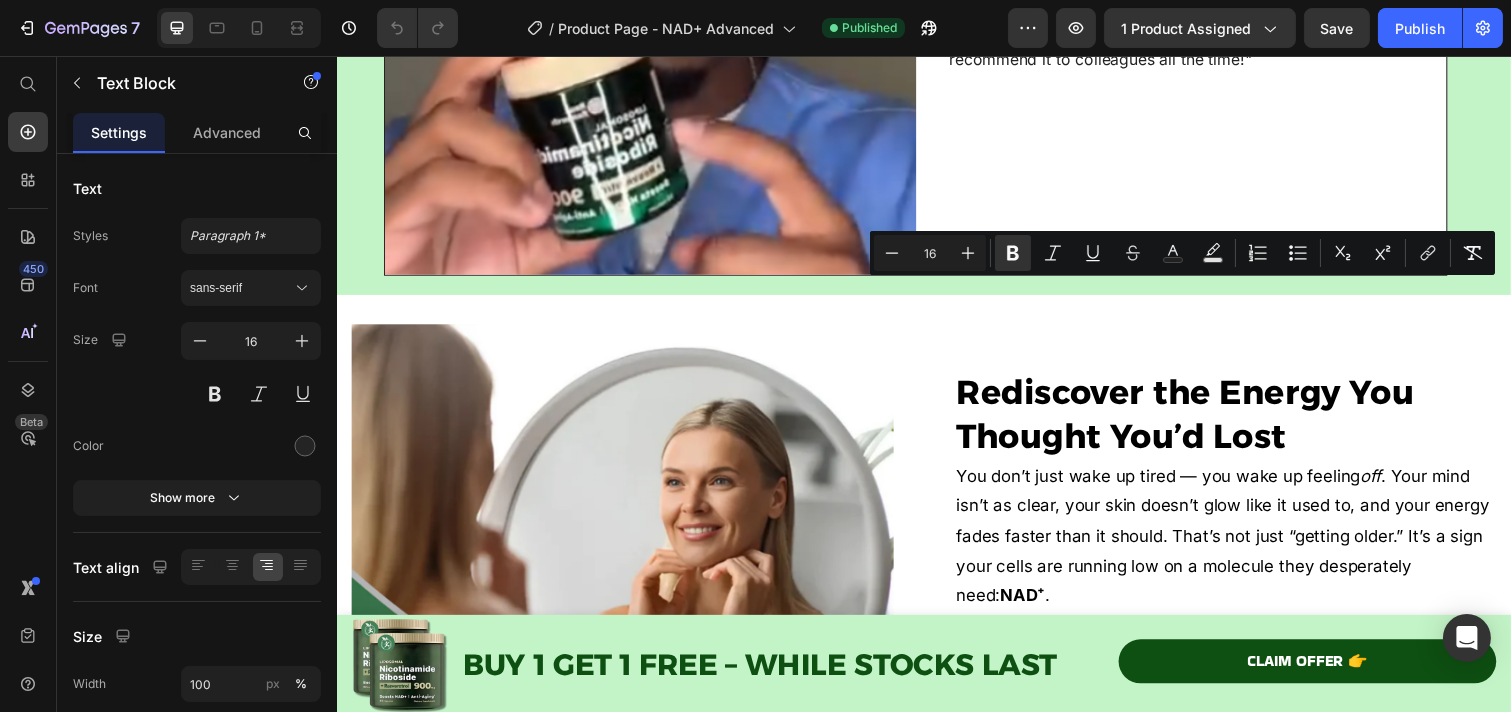copy on "[PERSON_NAME]" 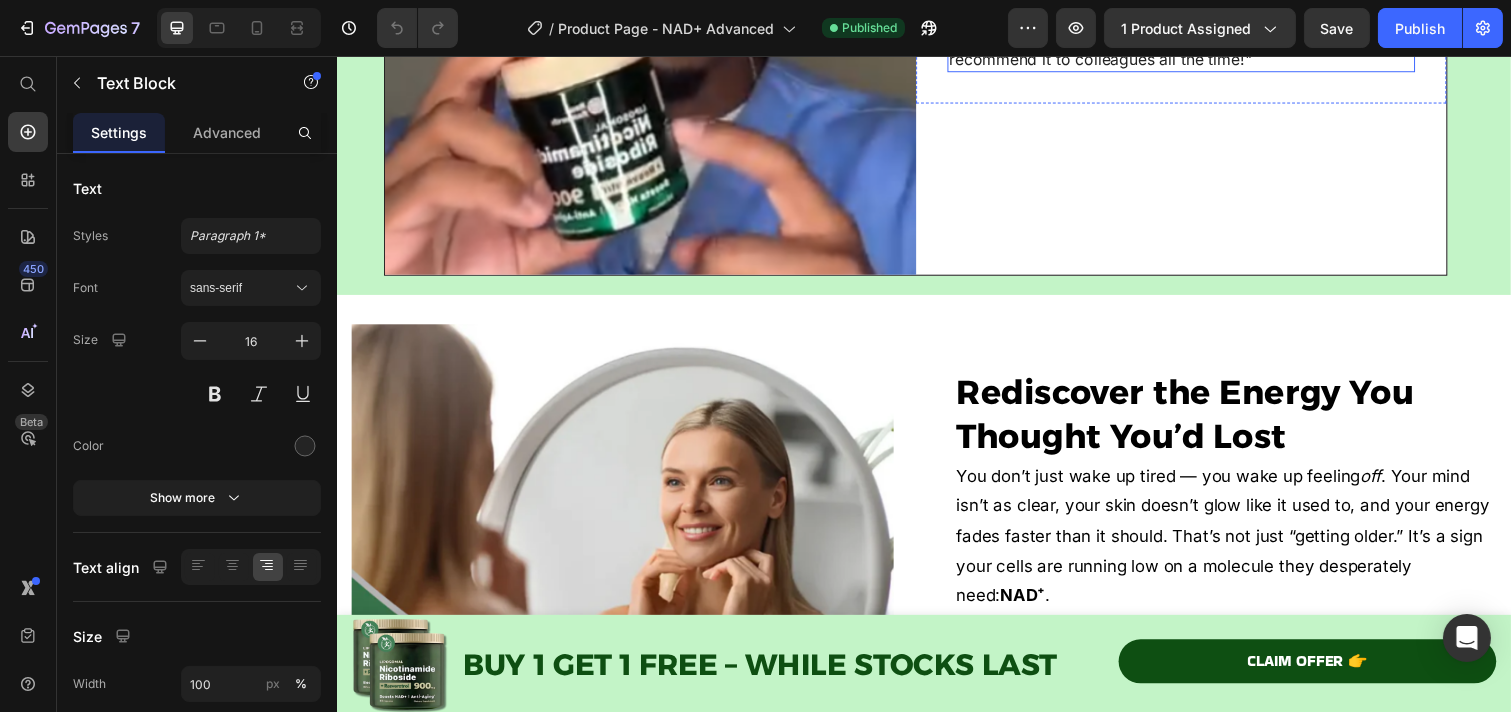 click on ""As a nurse, my shifts can be brutal — but since I started using this NAD+ booster, my energy no longer crashes mid-day. I recommend it to colleagues all the time!"" at bounding box center (1199, 38) 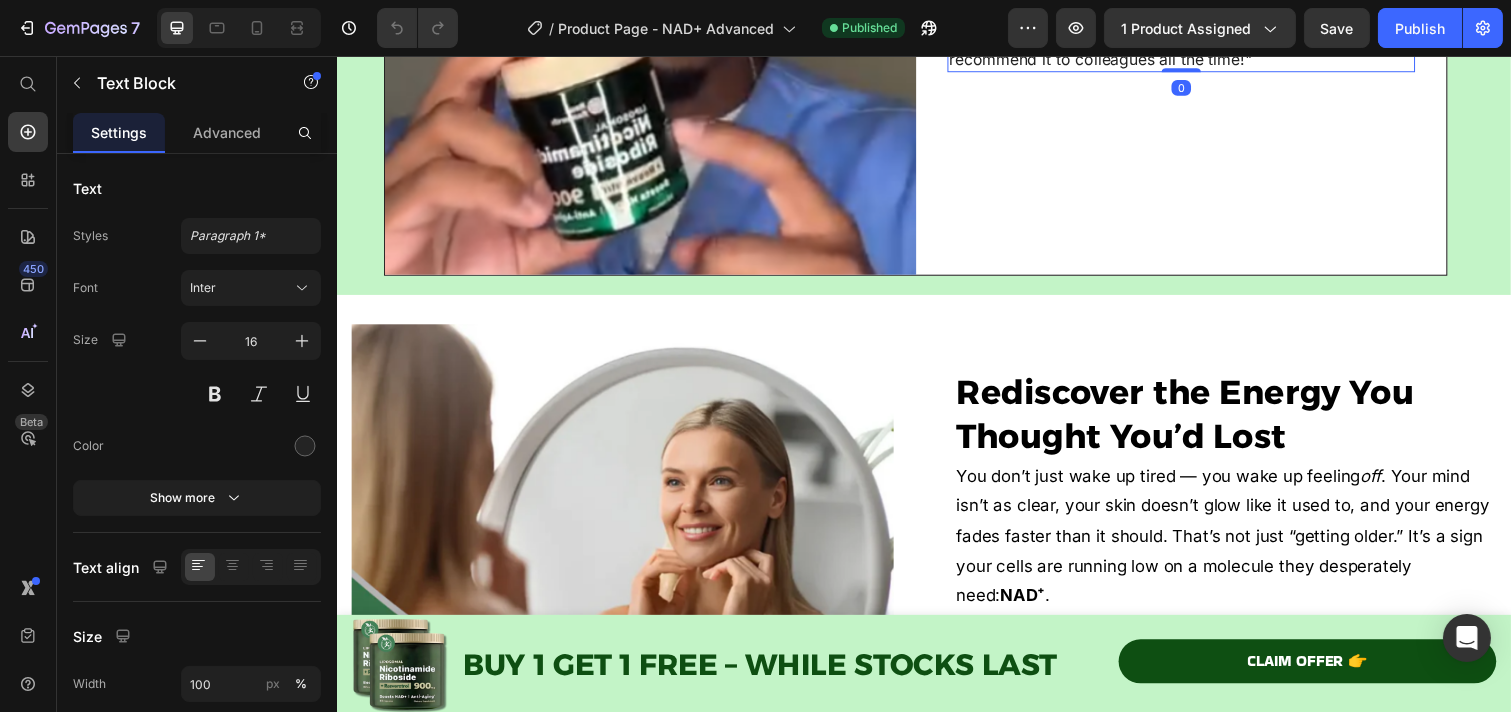 click on ""As a nurse, my shifts can be brutal — but since I started using this NAD+ booster, my energy no longer crashes mid-day. I recommend it to colleagues all the time!"" at bounding box center (1199, 38) 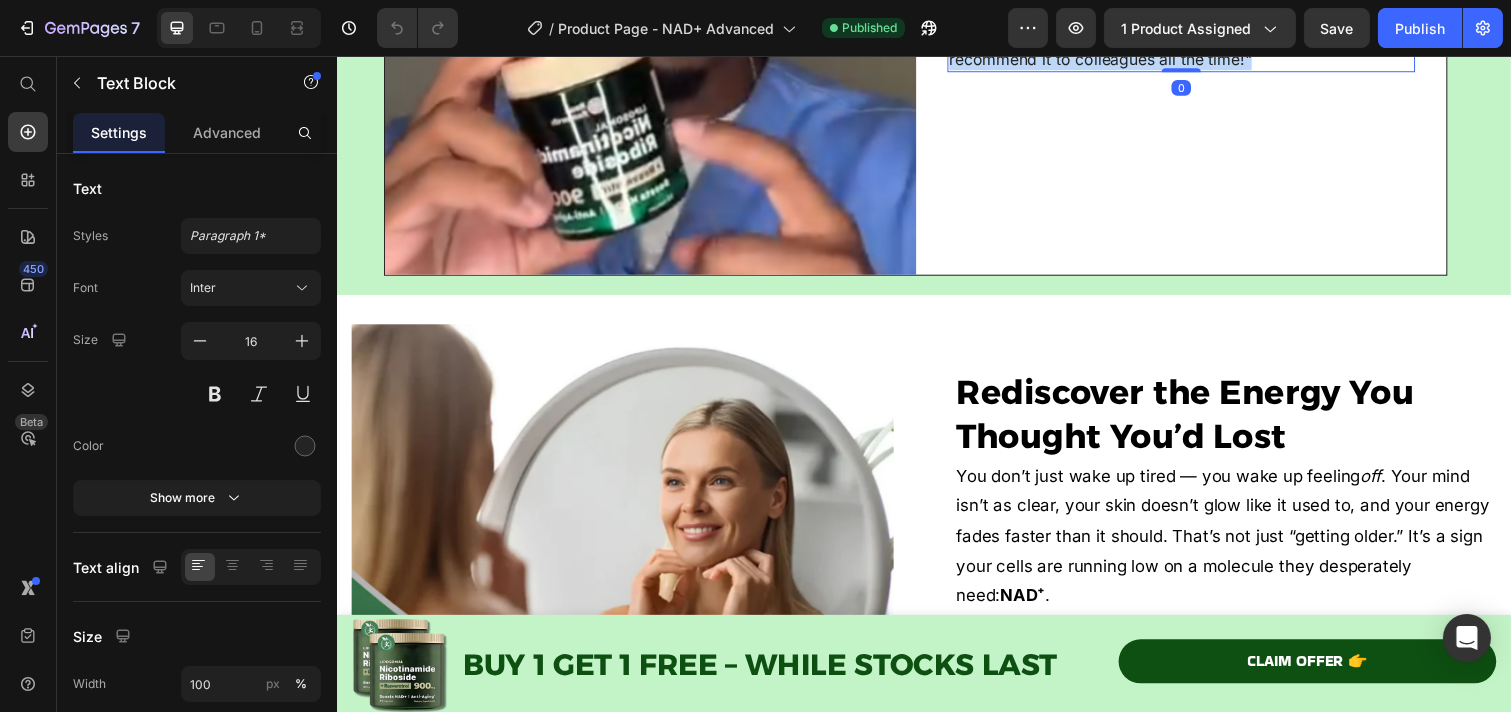 click on ""As a nurse, my shifts can be brutal — but since I started using this NAD+ booster, my energy no longer crashes mid-day. I recommend it to colleagues all the time!"" at bounding box center [1199, 38] 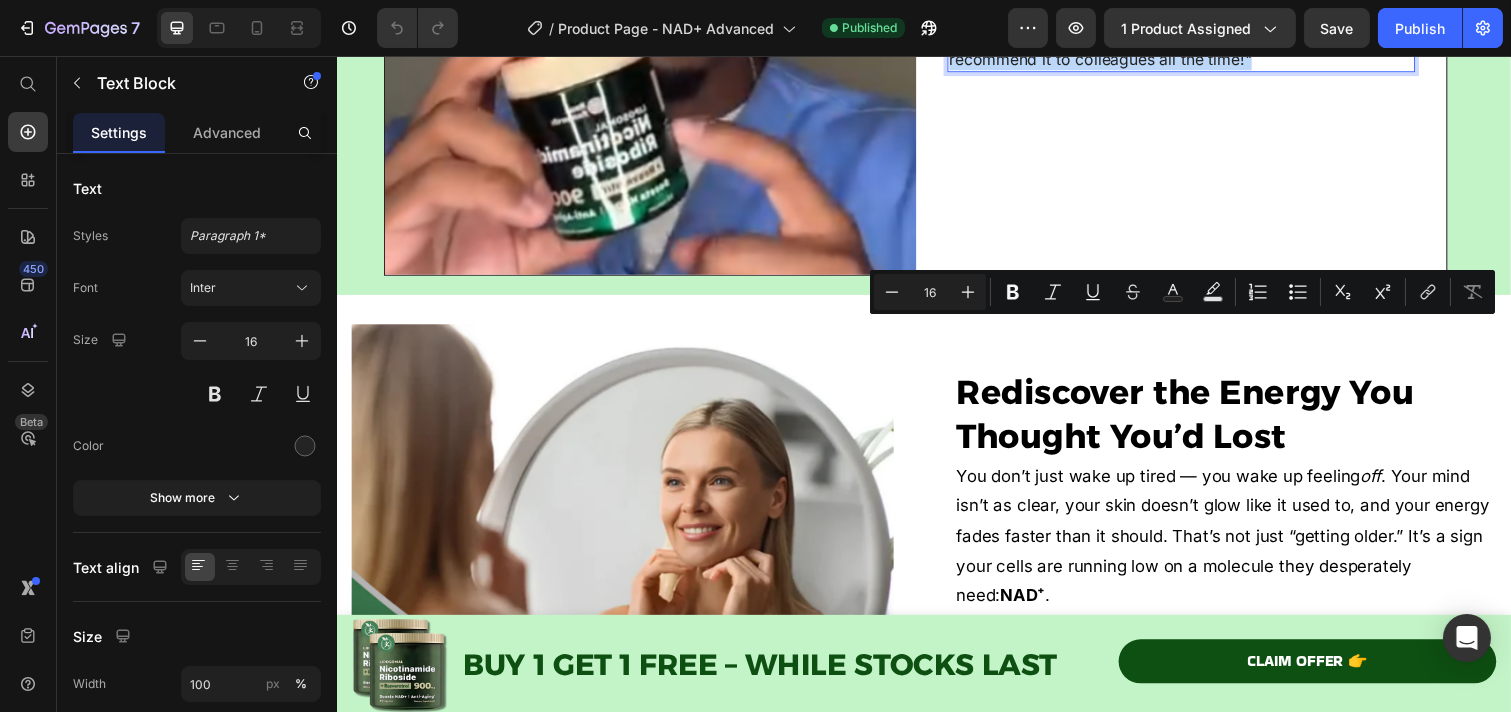 click on ""As a nurse, my shifts can be brutal — but since I started using this NAD+ booster, my energy no longer crashes mid-day. I recommend it to colleagues all the time!"" at bounding box center (1199, 38) 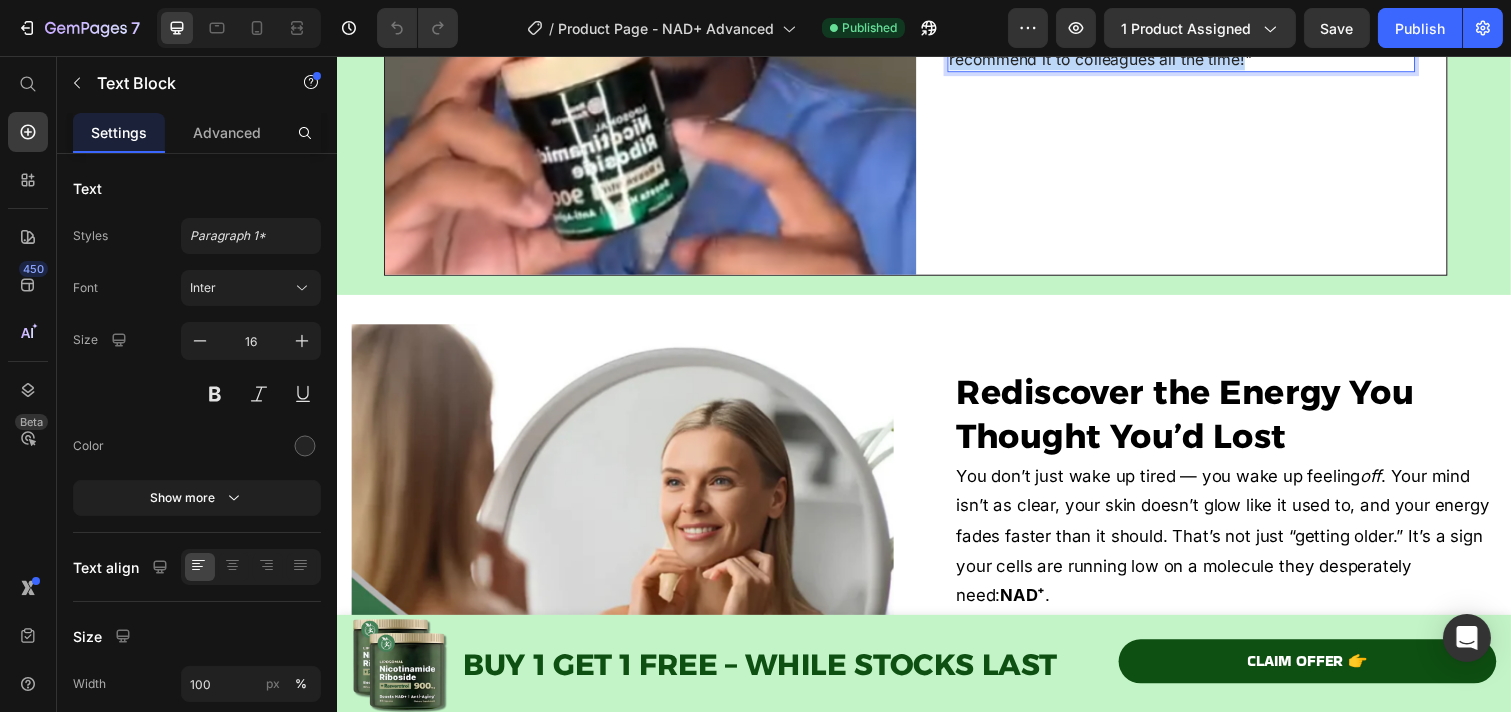 drag, startPoint x: 1262, startPoint y: 384, endPoint x: 969, endPoint y: 336, distance: 296.9057 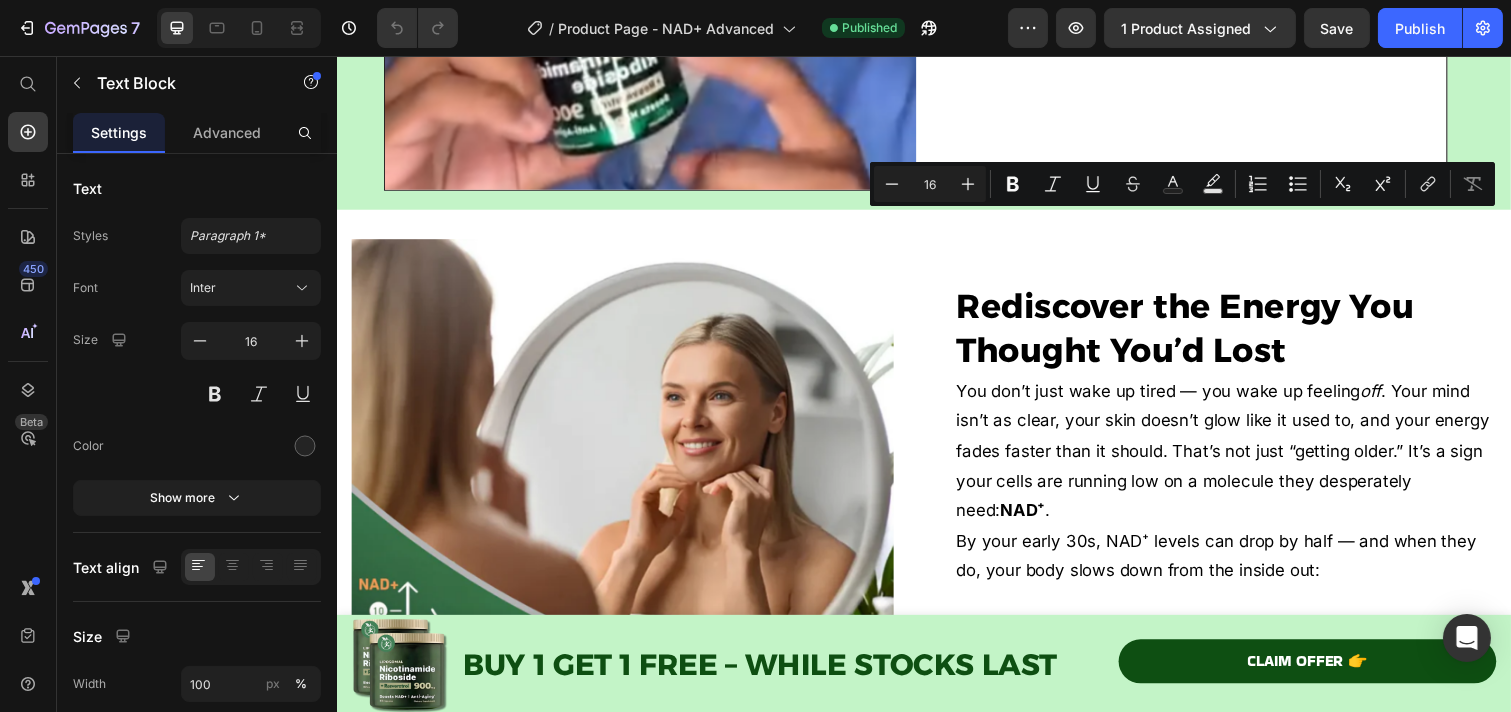 scroll, scrollTop: 2615, scrollLeft: 0, axis: vertical 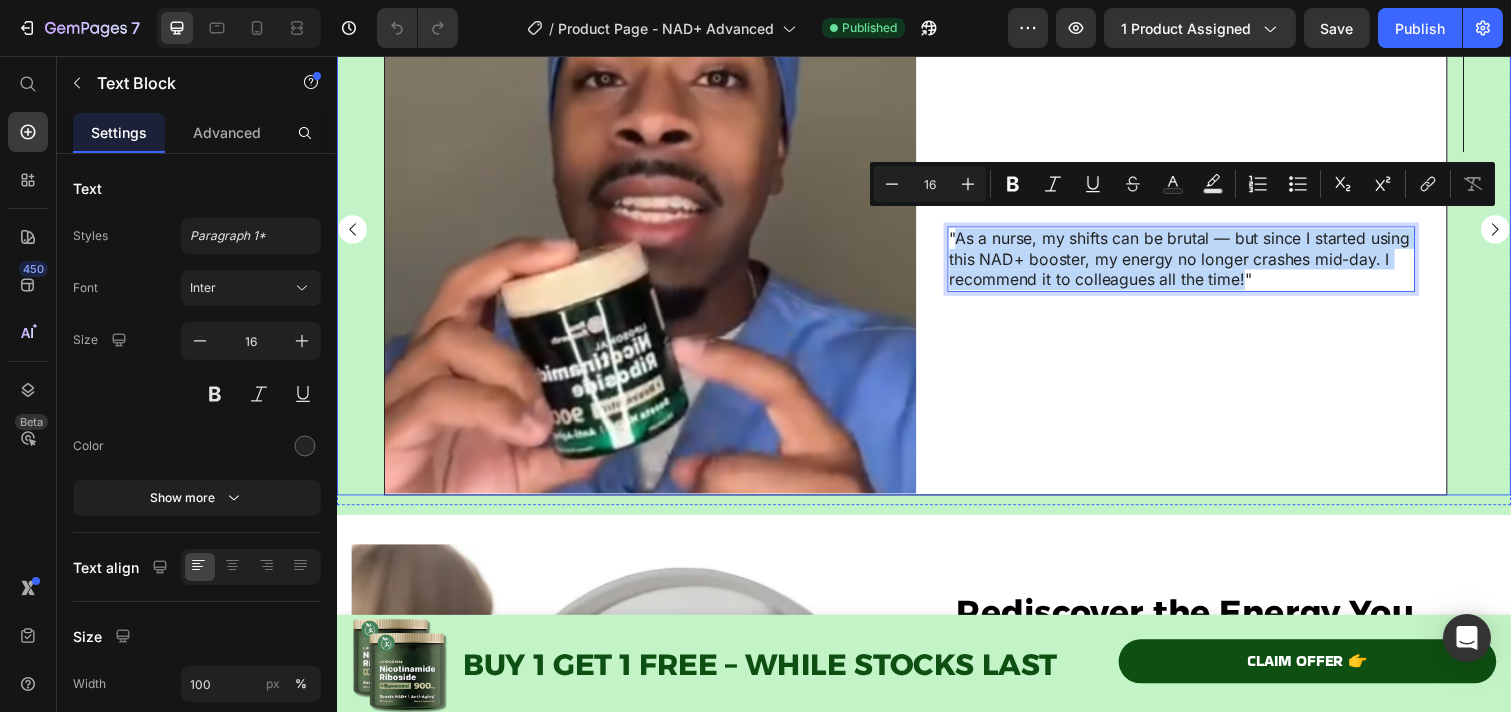 click on "Image Row Icon Icon Icon Icon Icon Icon List [PERSON_NAME], [DEMOGRAPHIC_DATA] Text Block Row "As a nurse, my shifts can be brutal — but since I started using this NAD+ booster, my energy no longer crashes mid-day. I recommend it to colleagues all the time!" Text Block   0 Row Row Image Row Icon Icon Icon Icon Icon Icon List [PERSON_NAME] ., [DEMOGRAPHIC_DATA] Text Block Row "I used to feel drained halfway through the day, even with a full night’s sleep. This changed everything. Now I wake up actually feeling  rested  — and I stay sharp all day." Text Block Row Row Image Row Icon Icon Icon Icon Icon Icon List [PERSON_NAME] N ., [DEMOGRAPHIC_DATA] Text Block Row "There’s a calm energy I feel now — not the jittery kind. Just... consistent clarity. My workouts feel smoother, and I don’t crash mid-afternoon anymore. It’s like my body finally got the support it’s been asking for." Text Block Row Row" at bounding box center (936, 232) 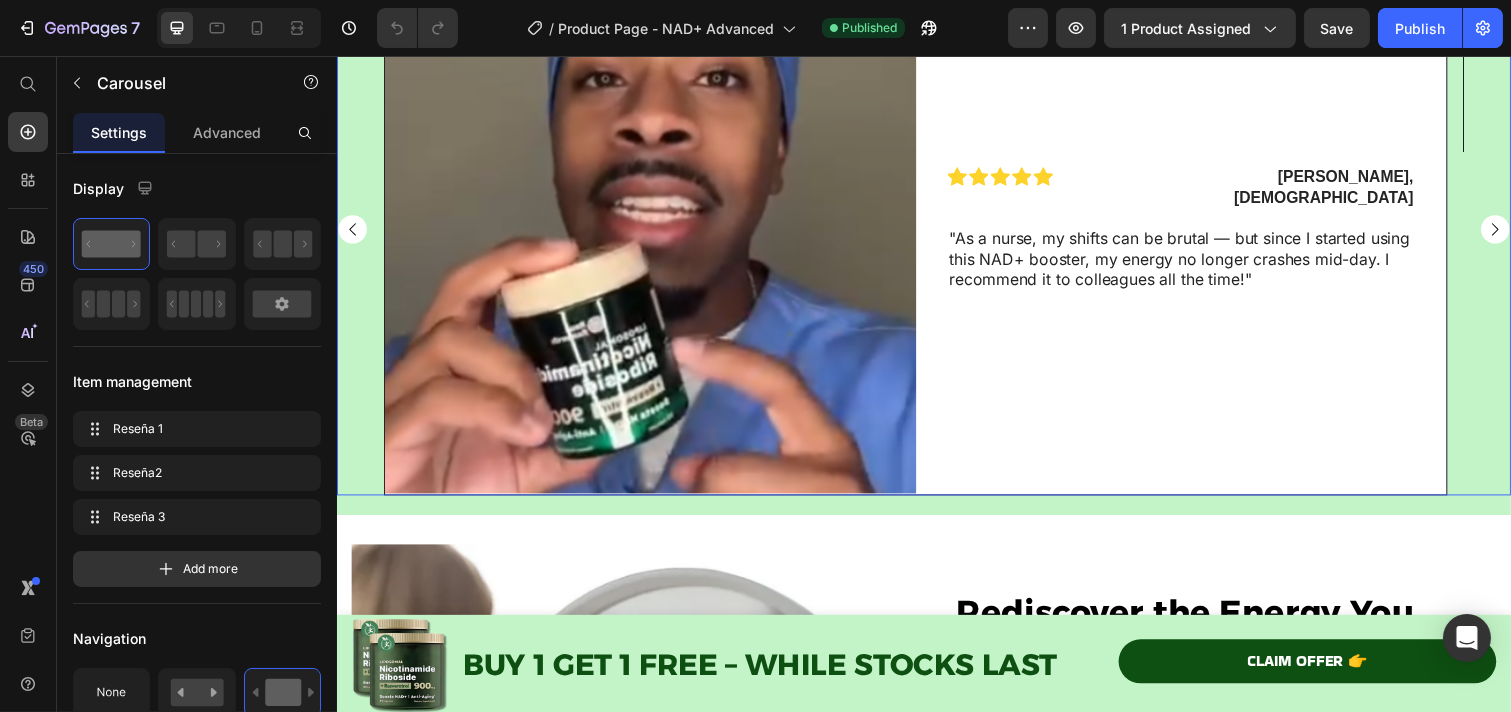 click 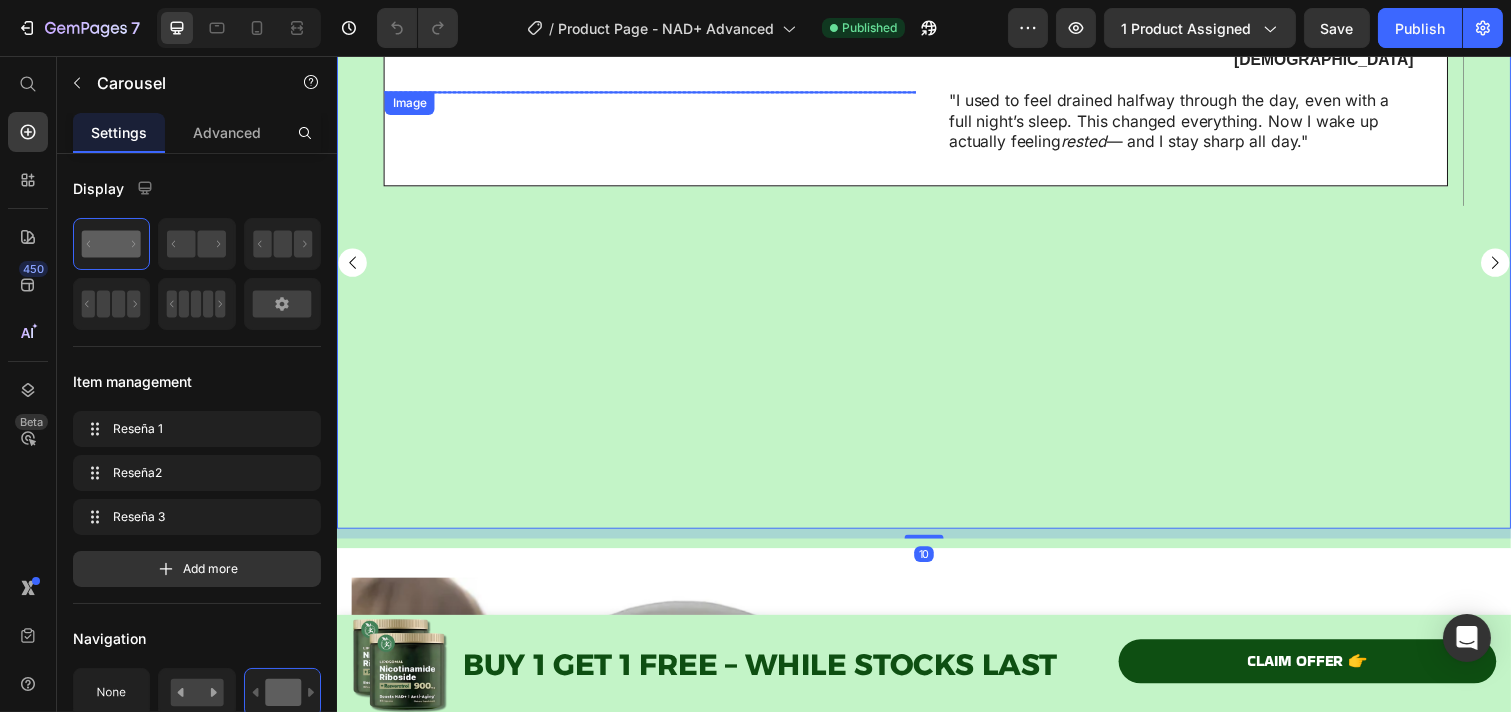 scroll, scrollTop: 2393, scrollLeft: 0, axis: vertical 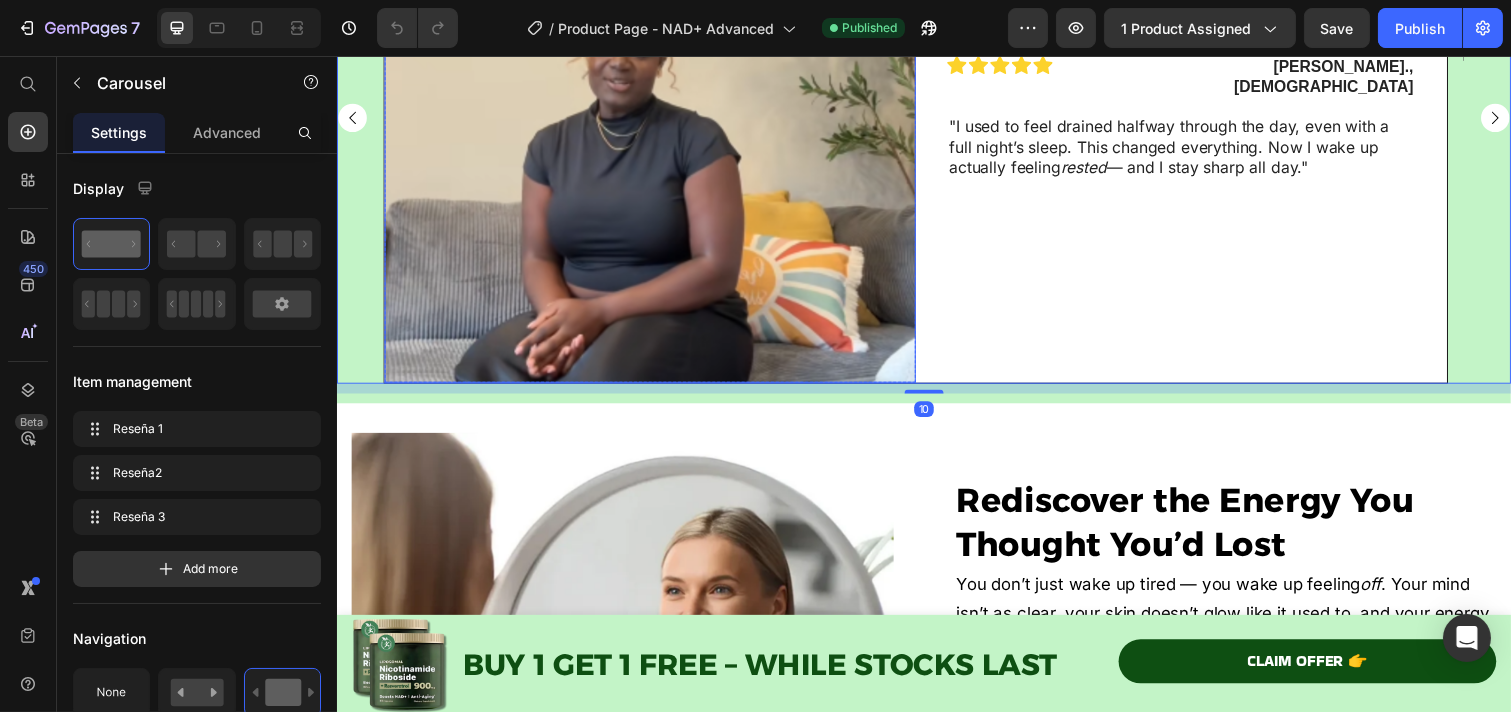 click at bounding box center (656, 119) 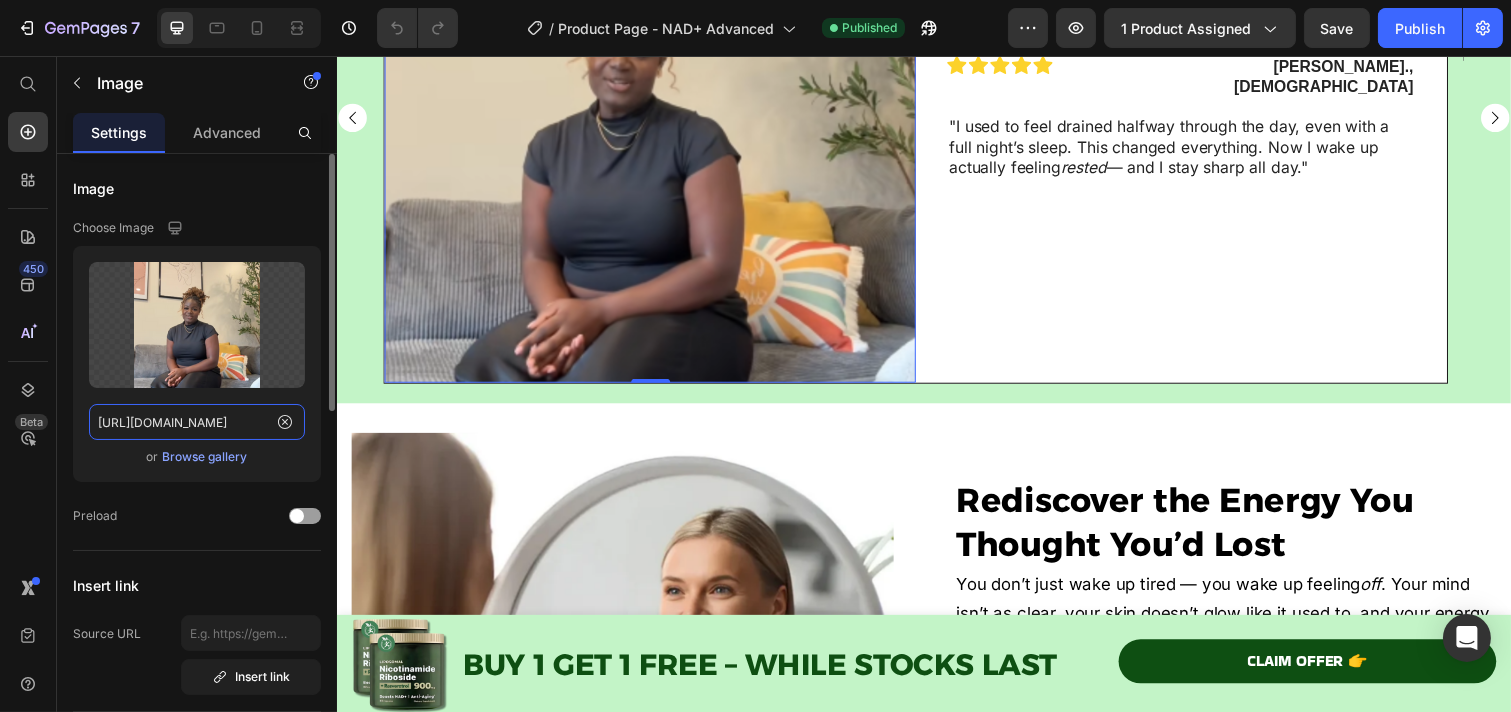 click on "[URL][DOMAIN_NAME]" 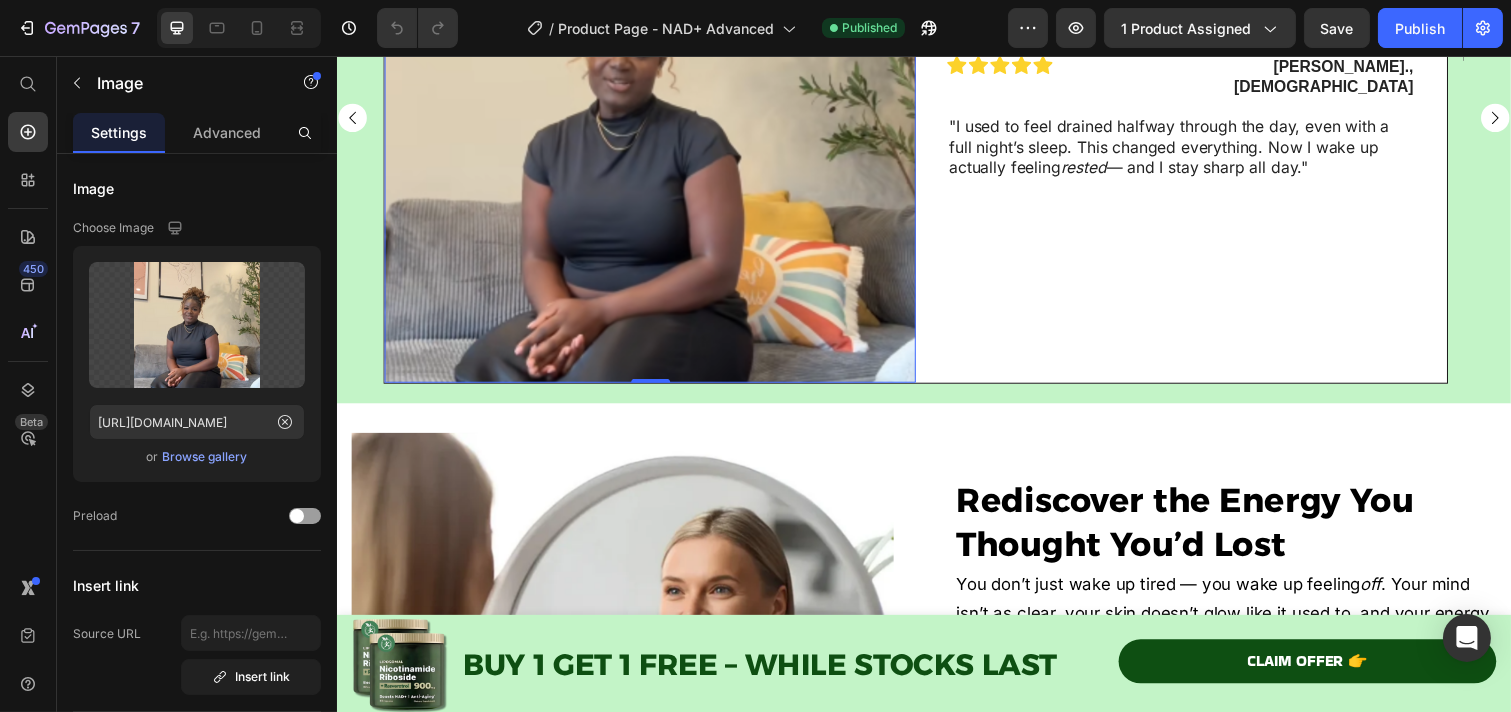 click on "Image Row Icon Icon Icon Icon Icon Icon List [PERSON_NAME], [DEMOGRAPHIC_DATA] Text Block Row "As a nurse, my shifts can be brutal — but since I started using this NAD+ booster, my energy no longer crashes mid-day. I recommend it to colleagues all the time!" Text Block Row Row Image   0 Row Icon Icon Icon Icon Icon Icon List [PERSON_NAME] ., [DEMOGRAPHIC_DATA] Text Block Row "I used to feel drained halfway through the day, even with a full night’s sleep. This changed everything. Now I wake up actually feeling  rested  — and I stay sharp all day." Text Block Row Row Image Row Icon Icon Icon Icon Icon Icon List [PERSON_NAME] N ., [DEMOGRAPHIC_DATA] Text Block Row "There’s a calm energy I feel now — not the jittery kind. Just... consistent clarity. My workouts feel smoother, and I don’t crash mid-afternoon anymore. It’s like my body finally got the support it’s been asking for." Text Block Row Row" at bounding box center [936, 119] 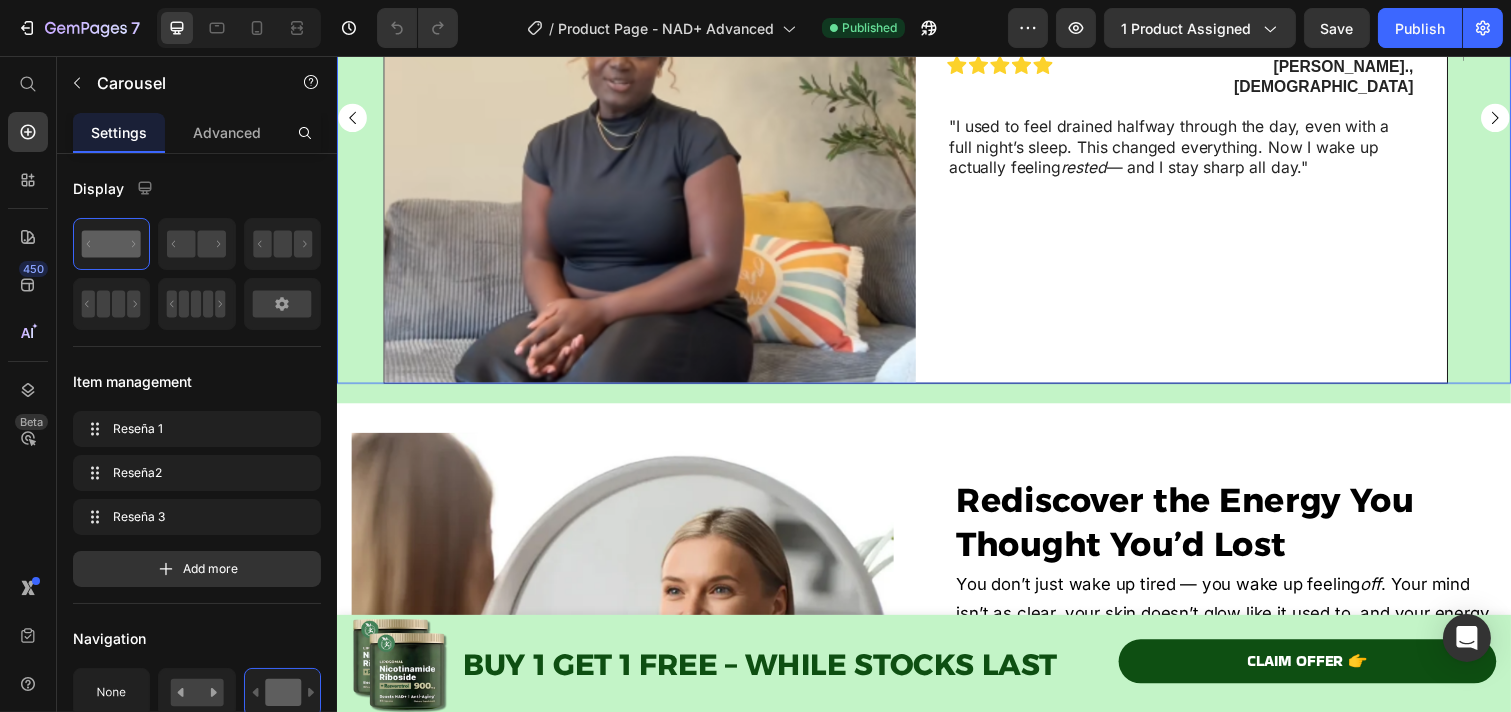 click at bounding box center (1520, 119) 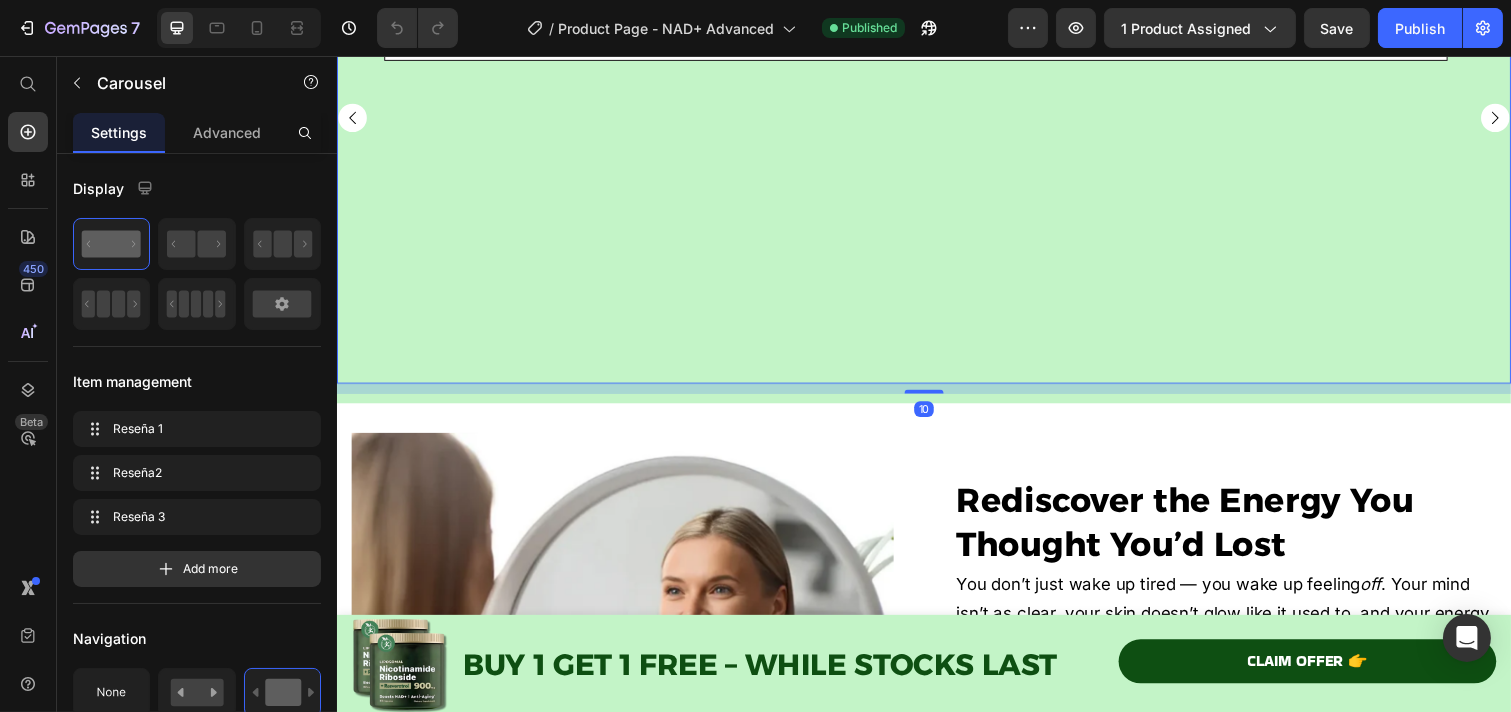 click at bounding box center [656, -46] 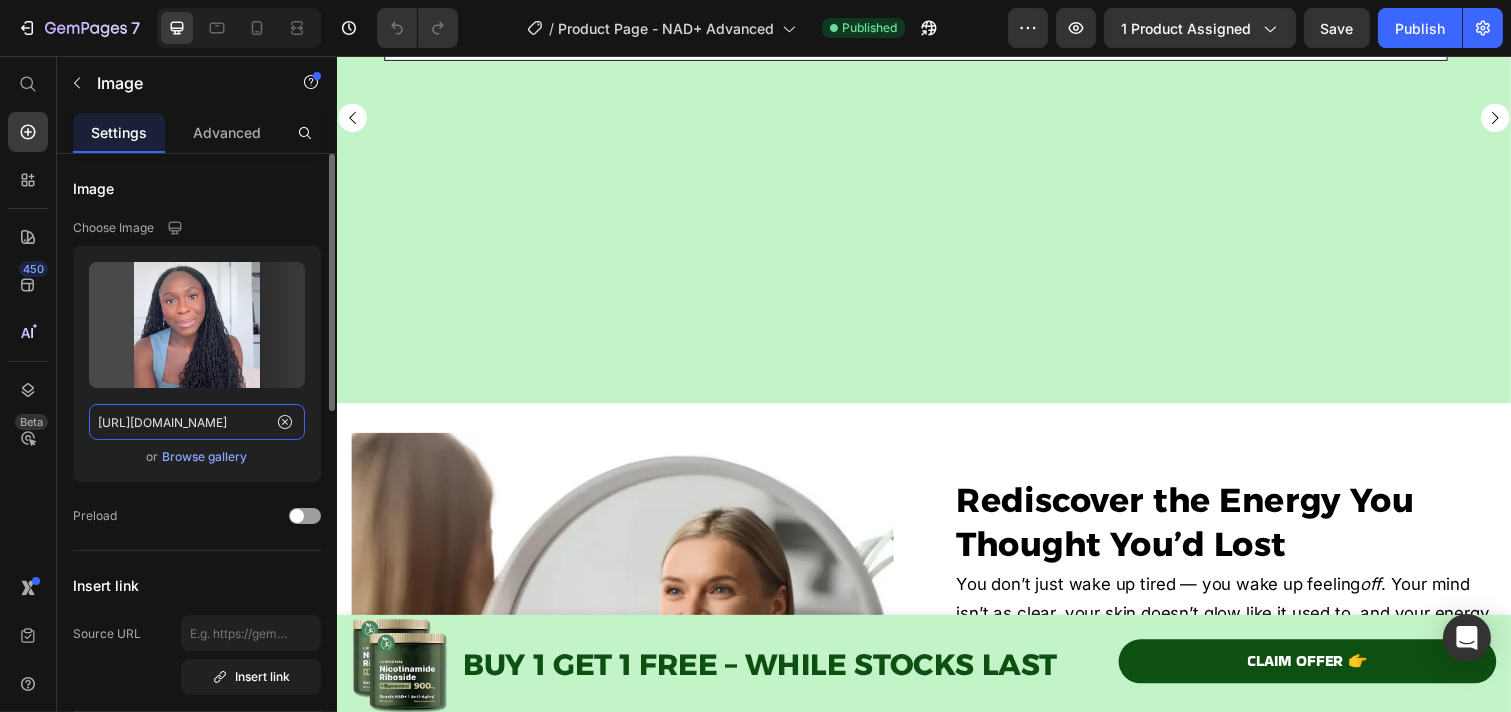 click on "[URL][DOMAIN_NAME]" 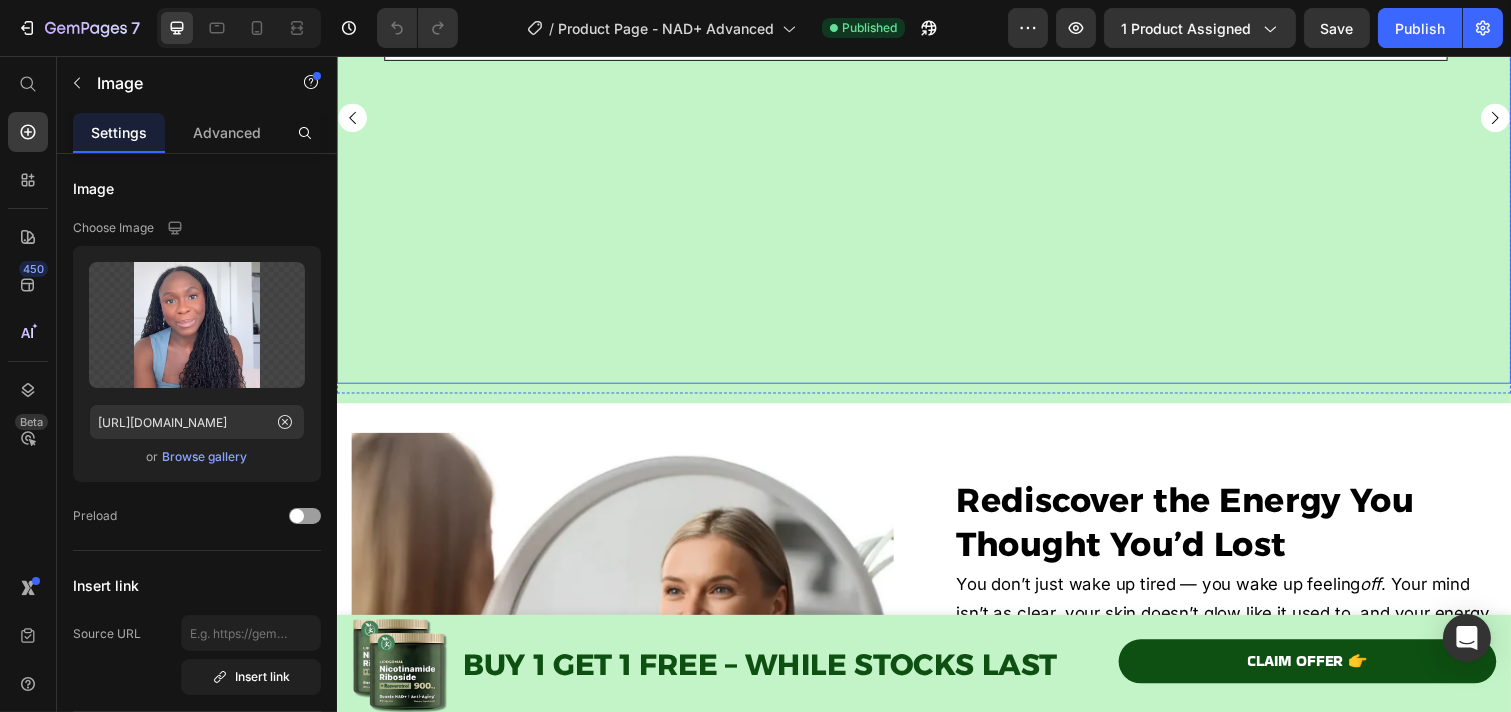 click 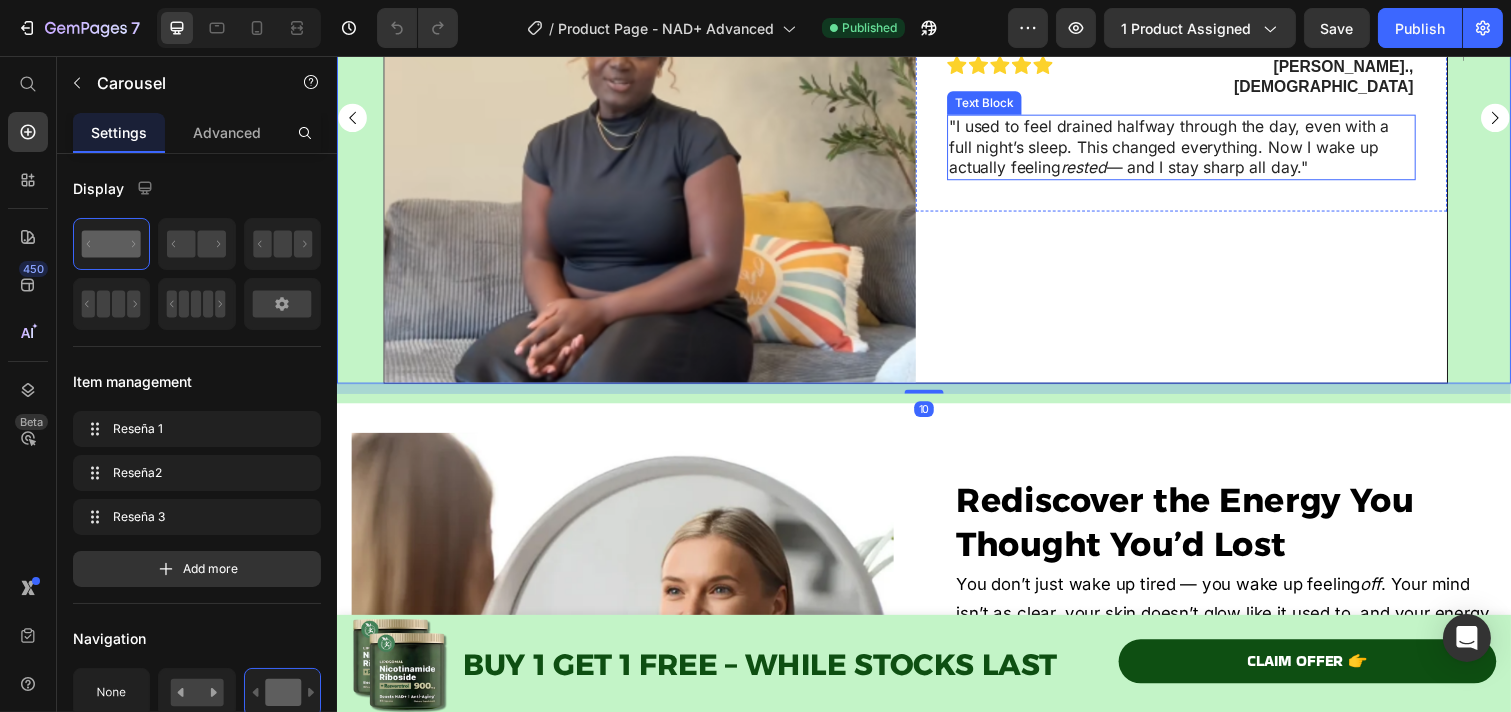 click on ""I used to feel drained halfway through the day, even with a full night’s sleep. This changed everything. Now I wake up actually feeling  rested  — and I stay sharp all day."" at bounding box center (1199, 149) 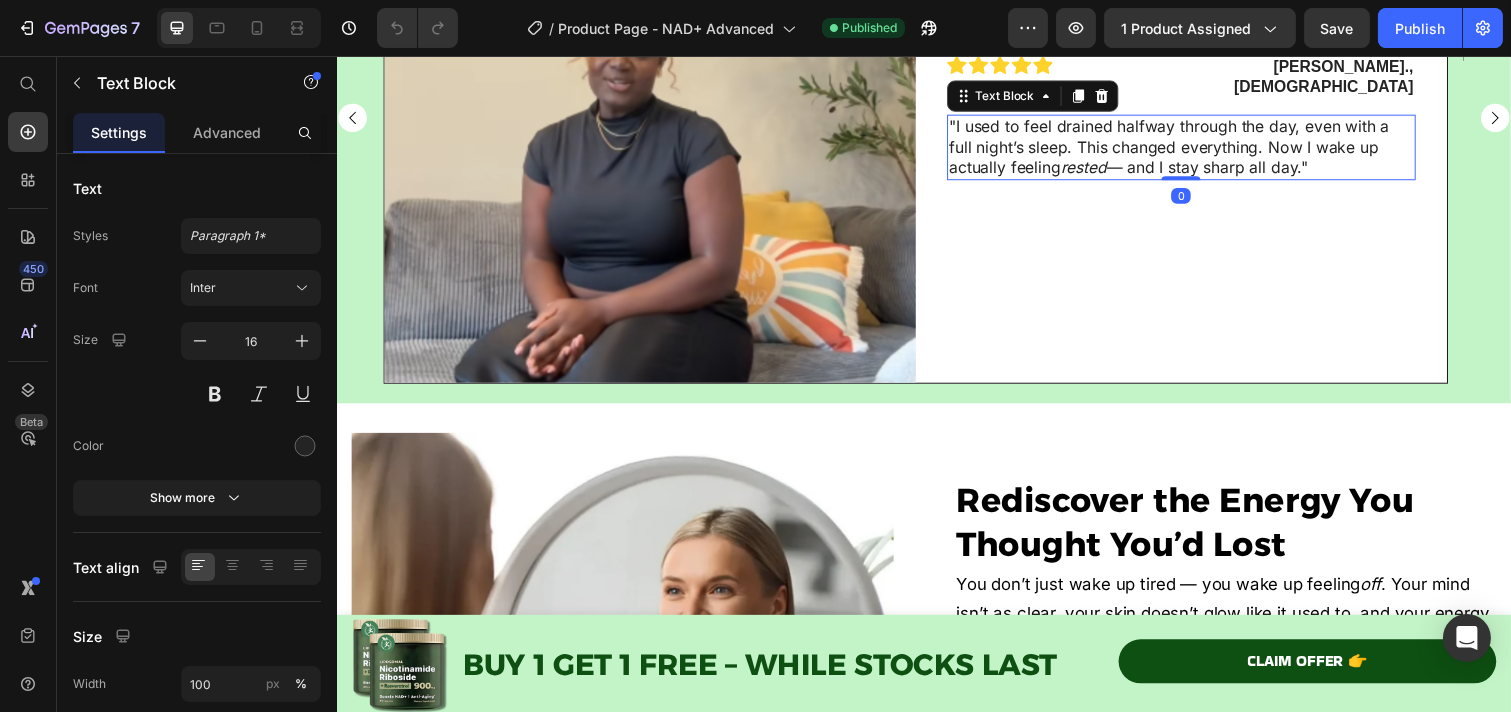 click on ""I used to feel drained halfway through the day, even with a full night’s sleep. This changed everything. Now I wake up actually feeling  rested  — and I stay sharp all day."" at bounding box center (1199, 149) 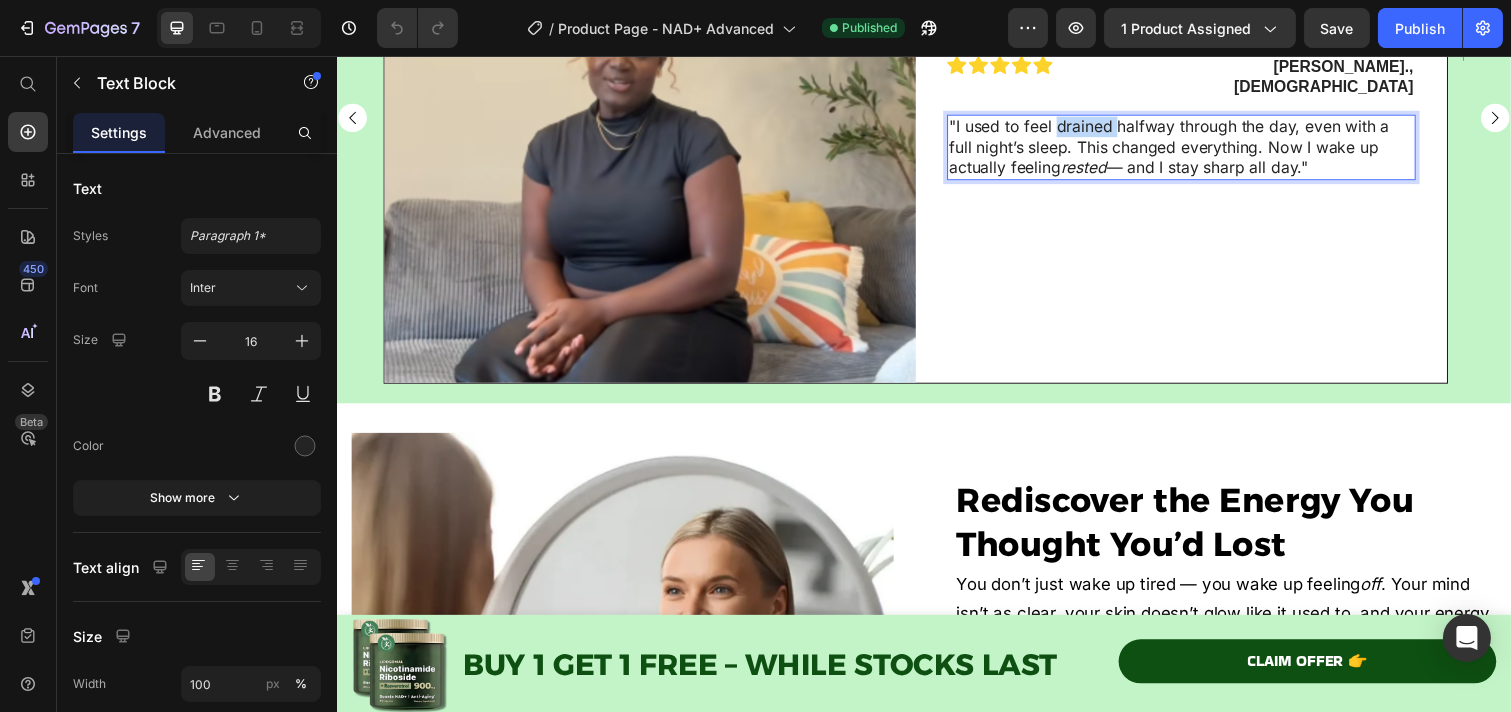click on ""I used to feel drained halfway through the day, even with a full night’s sleep. This changed everything. Now I wake up actually feeling  rested  — and I stay sharp all day."" at bounding box center (1199, 149) 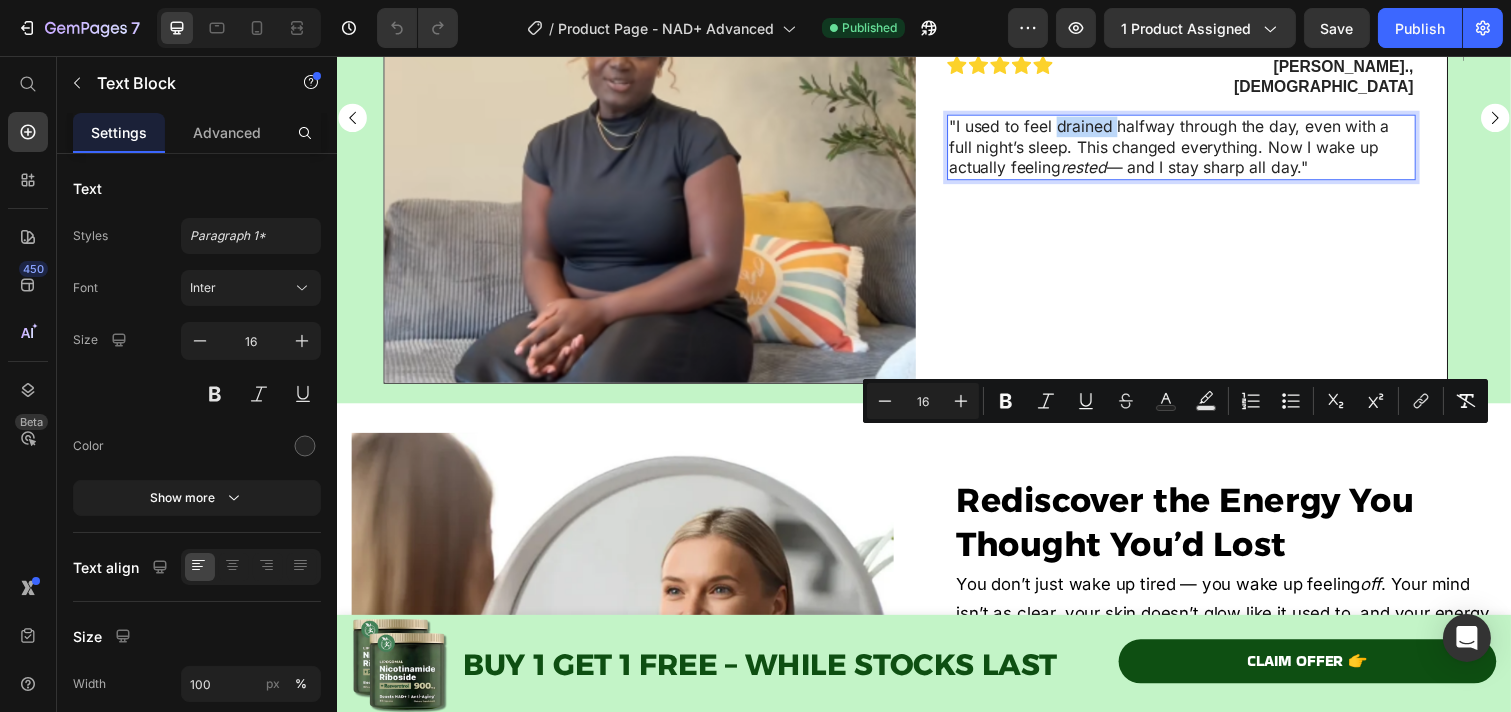 copy on ""I used to feel drained halfway through the day, even with a full night’s sleep. This changed everything. Now I wake up actually feeling  rested  — and I stay sharp all day."" 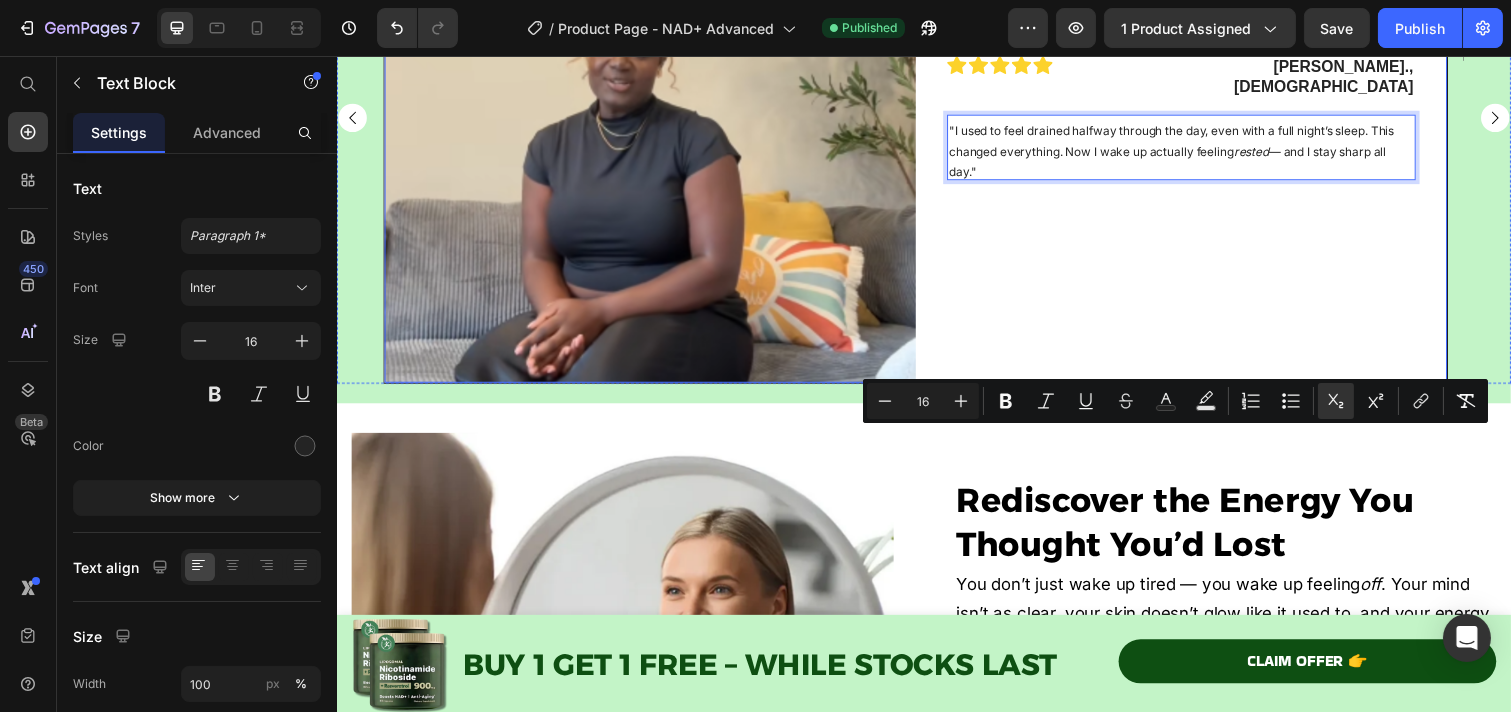 click on "Icon Icon Icon Icon Icon Icon List [PERSON_NAME], [DEMOGRAPHIC_DATA] Text Block Row "I used to feel drained halfway through the day, even with a full night’s sleep. This changed everything. Now I wake up actually feeling  rested  — and I stay sharp all day." Text Block   0 Row" at bounding box center [1199, 119] 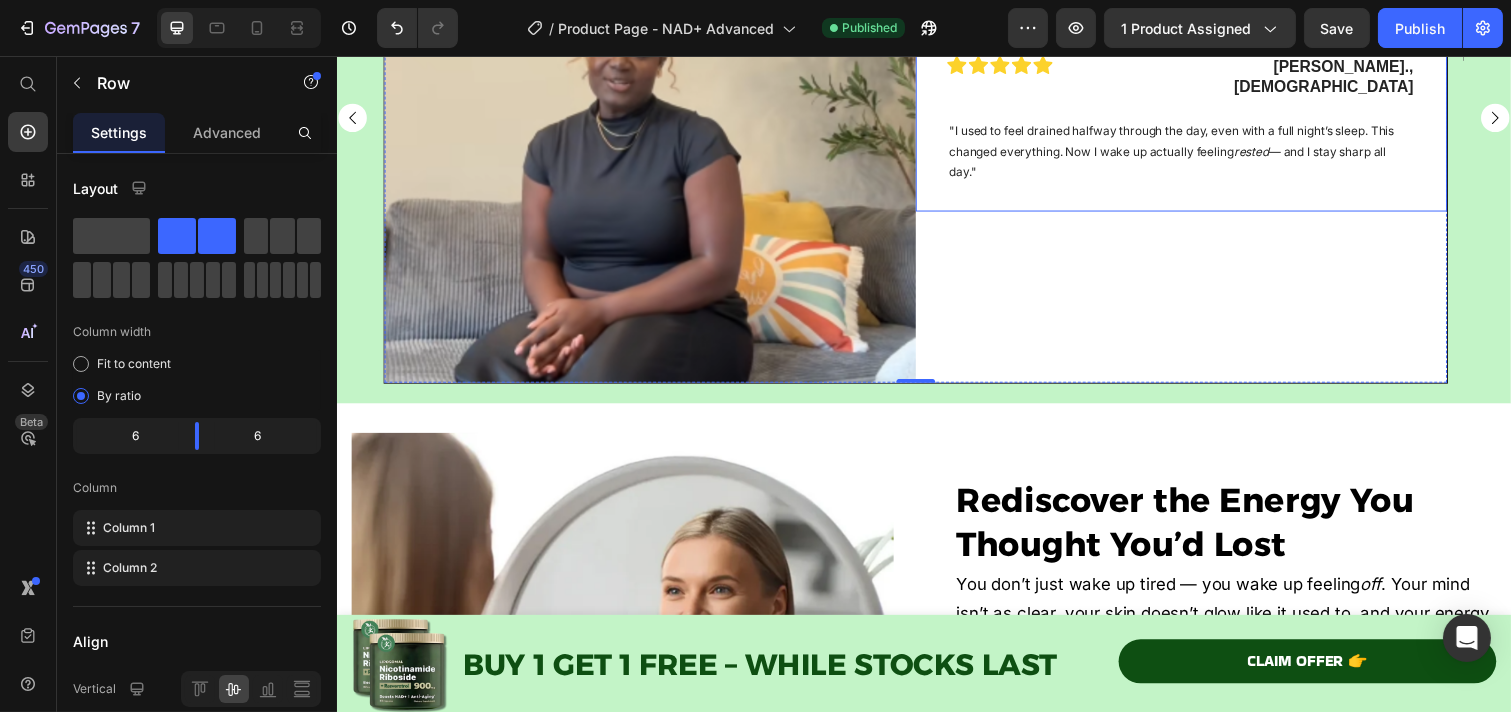 click on ""I used to feel drained halfway through the day, even with a full night’s sleep. This changed everything. Now I wake up actually feeling  rested  — and I stay sharp all day."" at bounding box center (1199, 149) 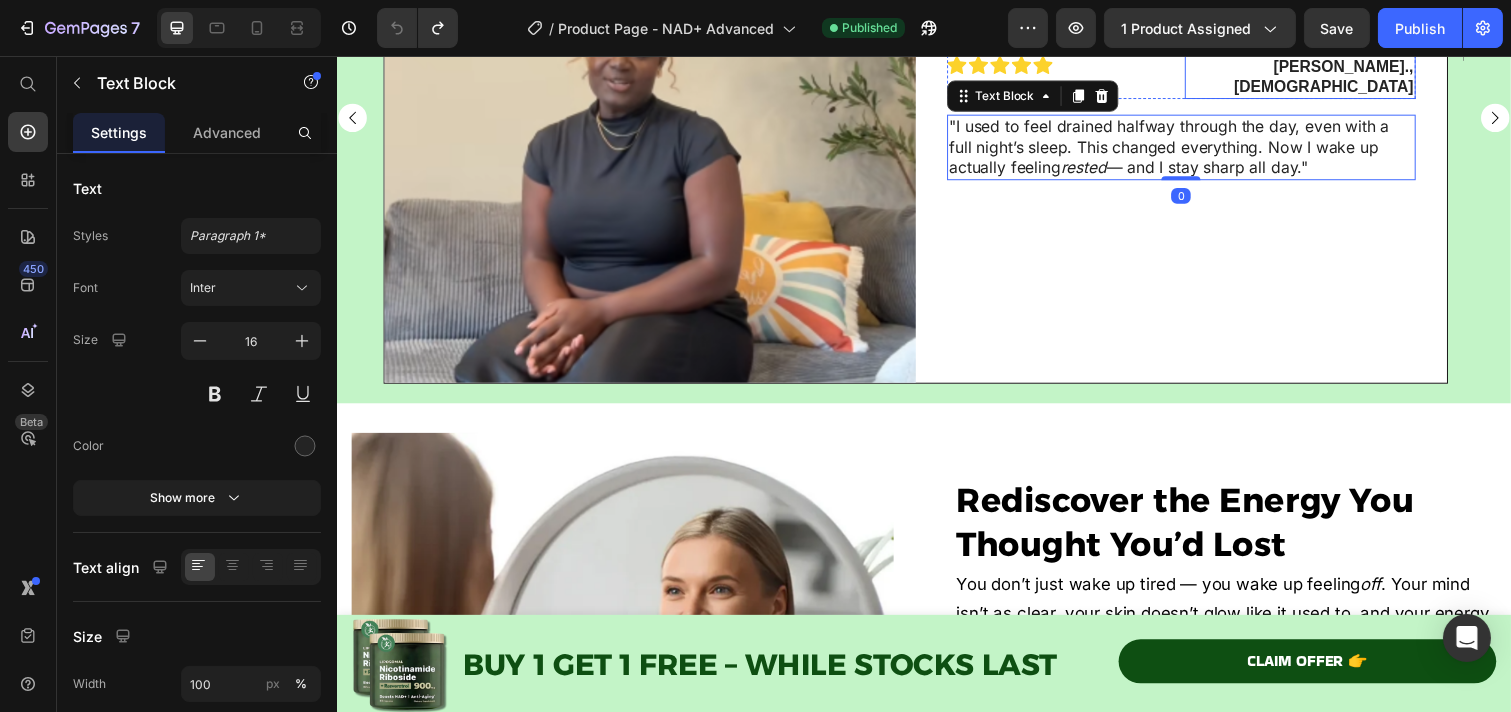 click on "[PERSON_NAME]" at bounding box center [1360, 66] 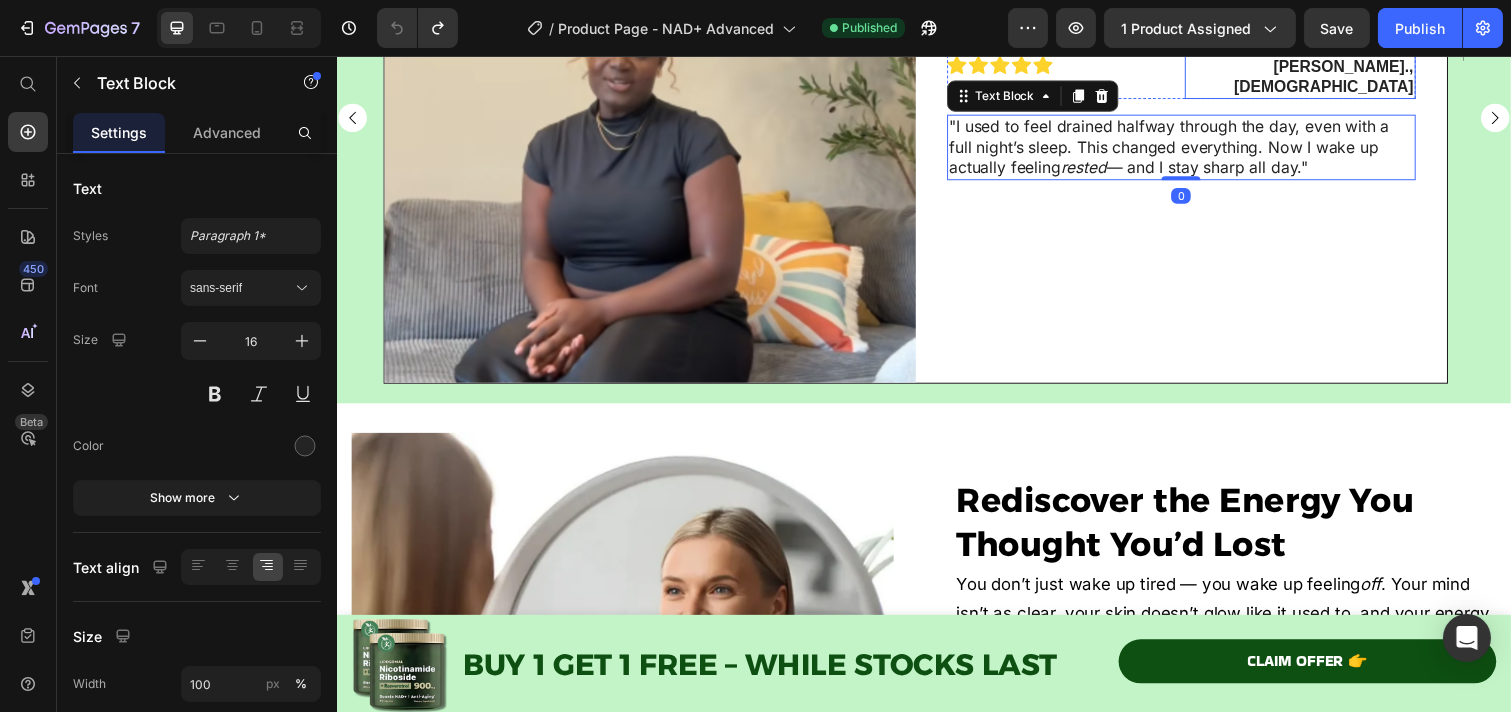 click on "[PERSON_NAME]" at bounding box center [1360, 66] 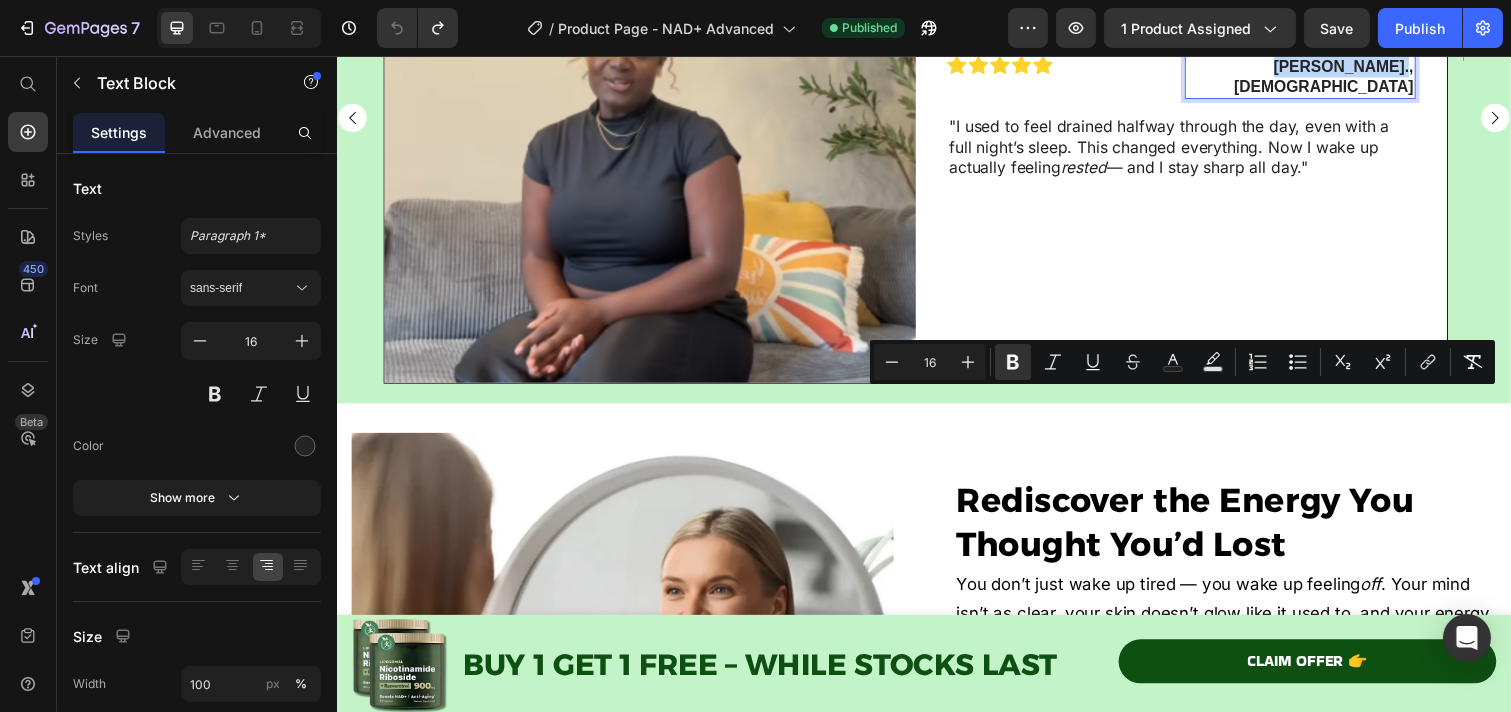 click on "[PERSON_NAME], [DEMOGRAPHIC_DATA]" at bounding box center [1320, 78] 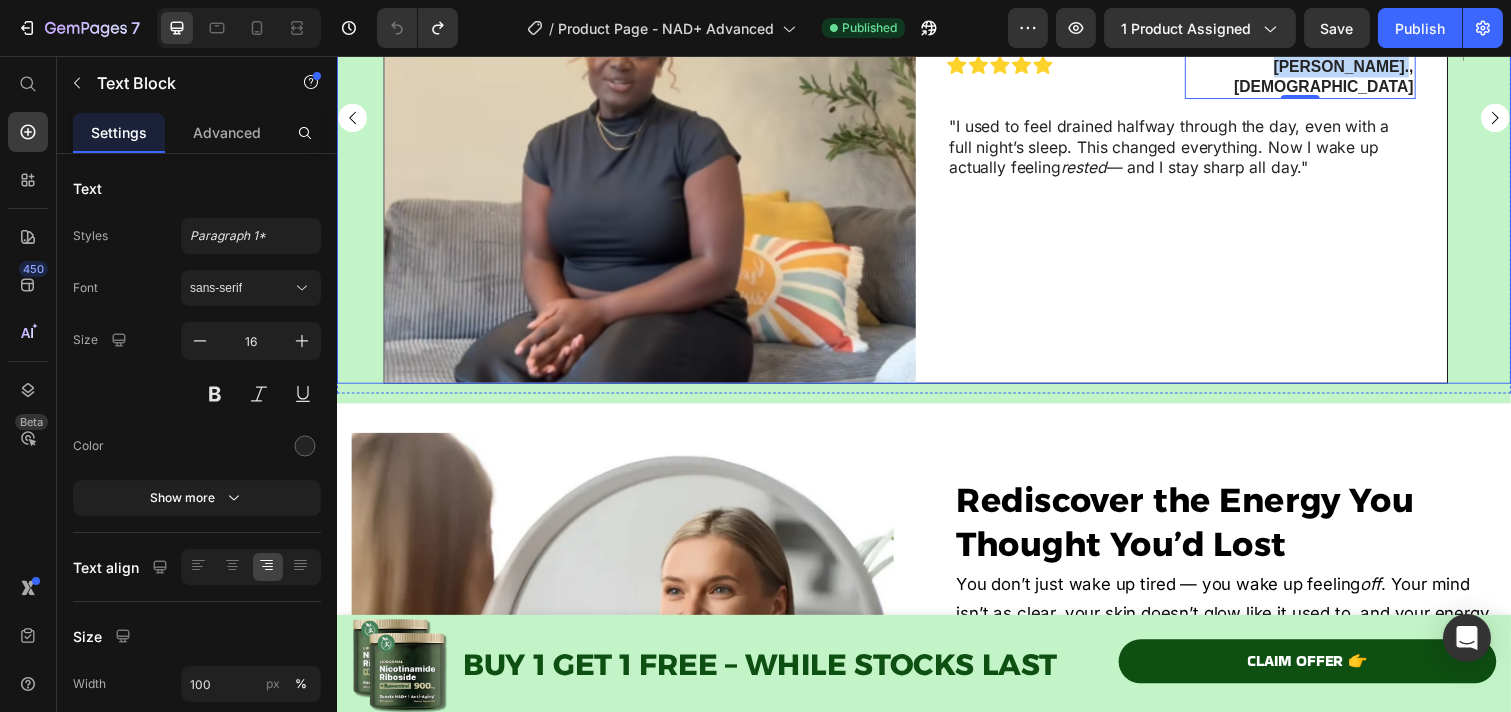 drag, startPoint x: 1503, startPoint y: 455, endPoint x: 1274, endPoint y: 459, distance: 229.03493 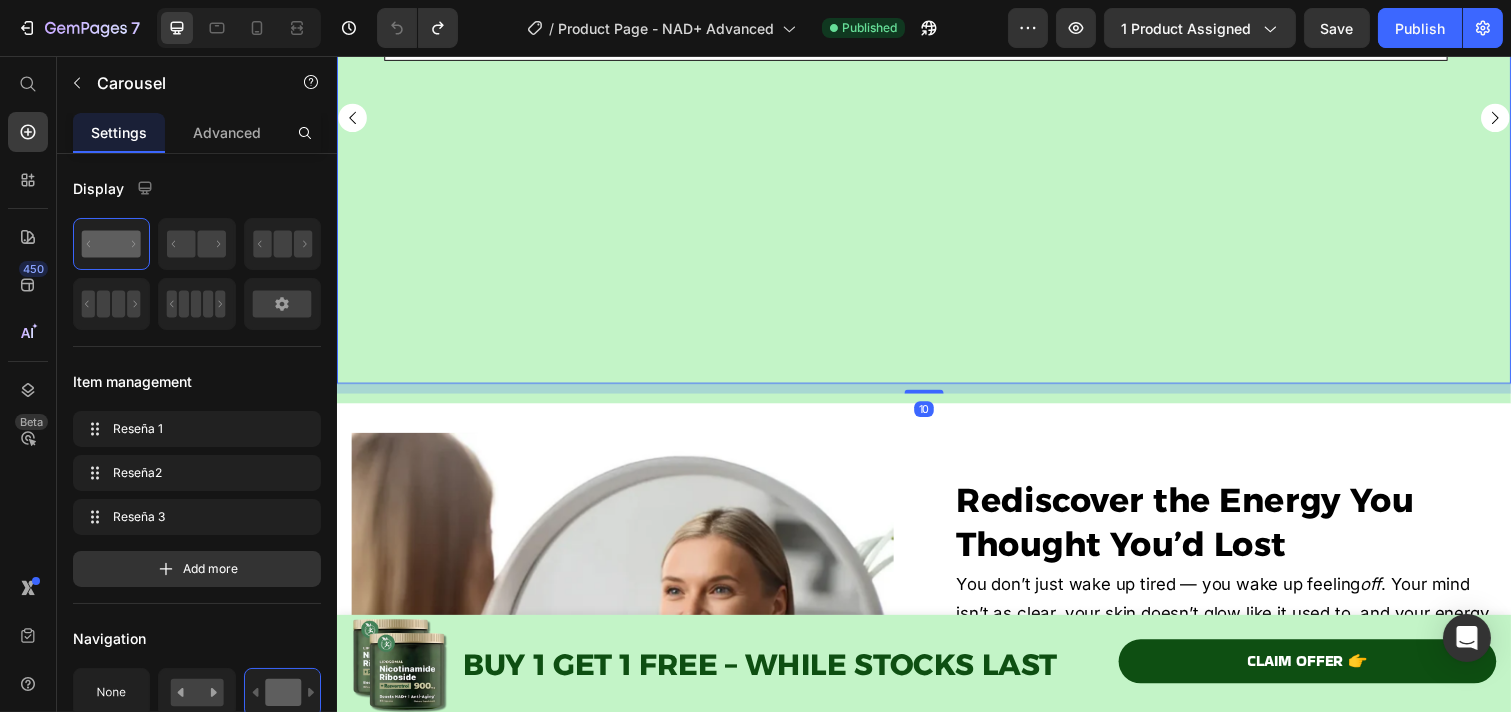 click at bounding box center (656, -46) 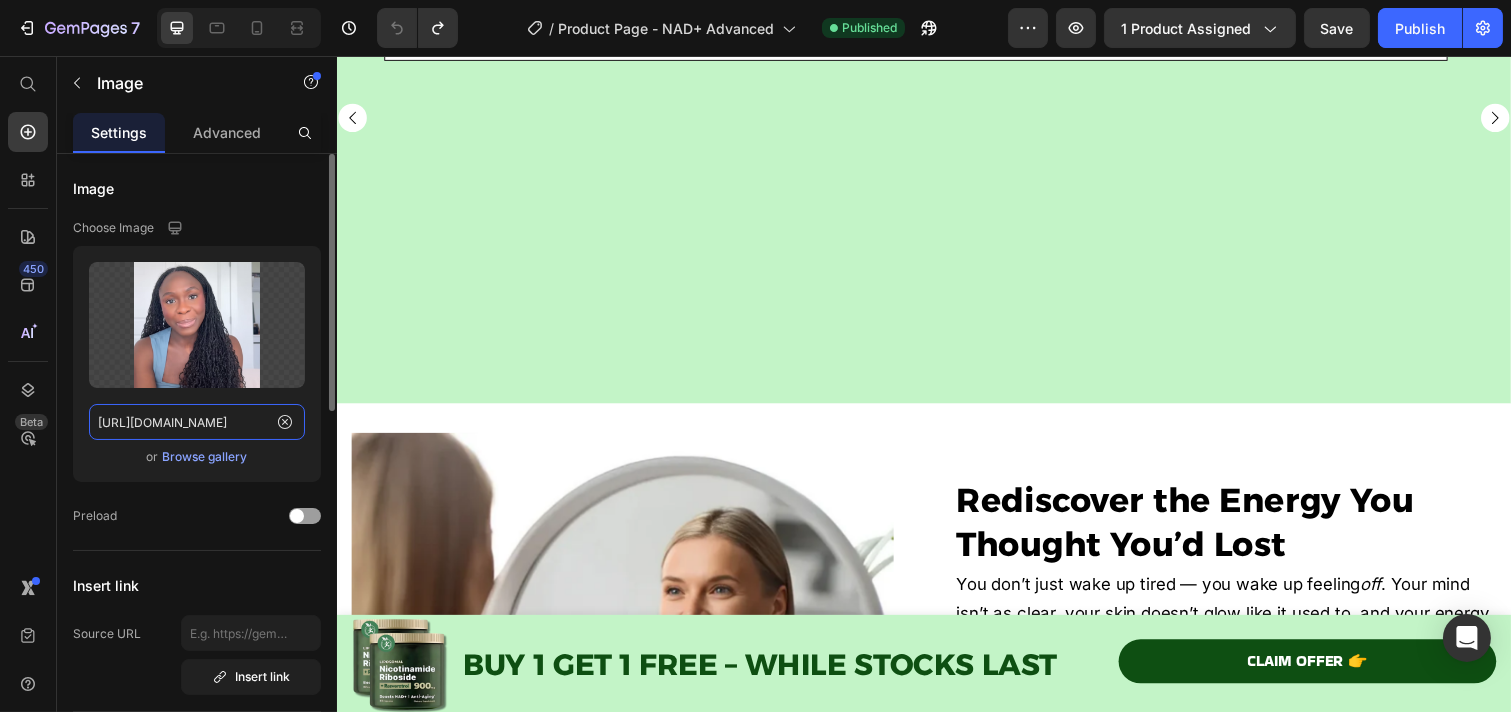 click on "[URL][DOMAIN_NAME]" 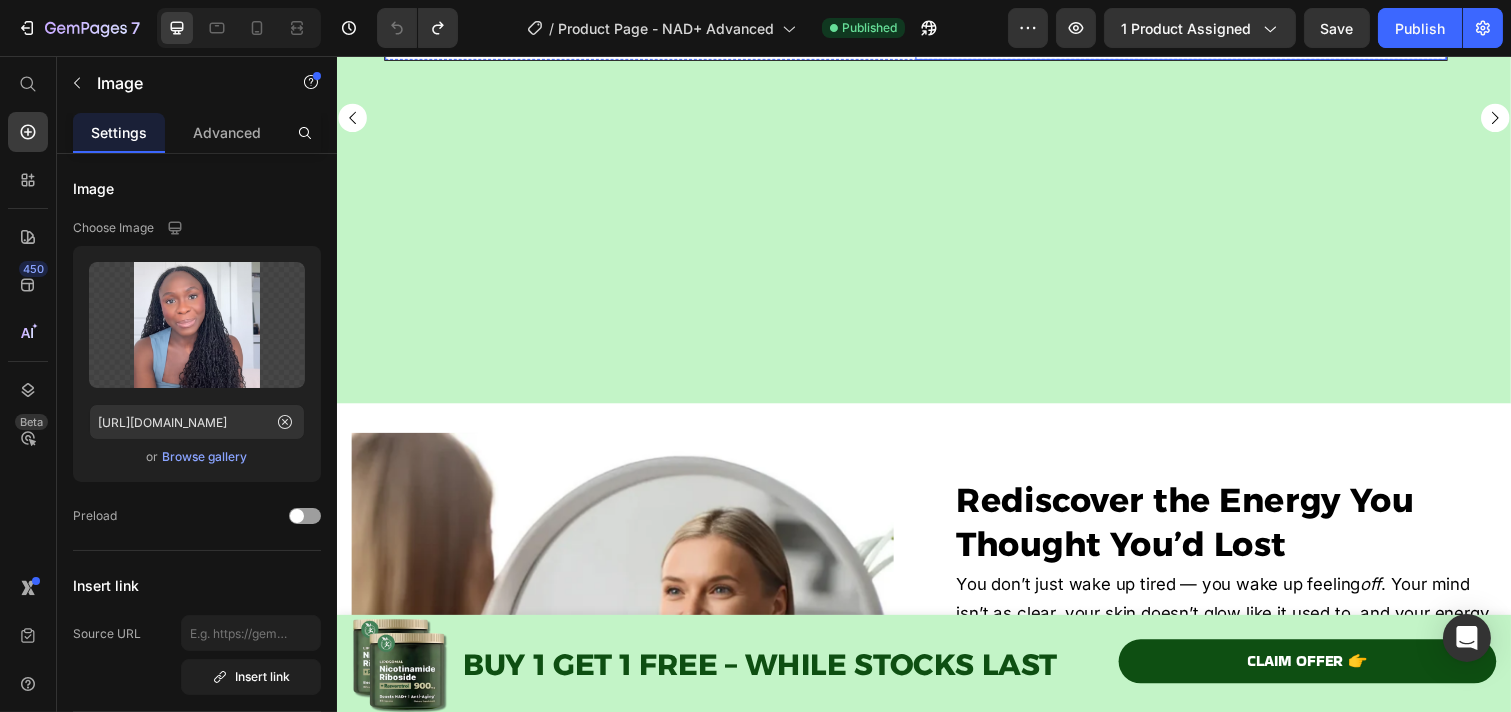 click on "[PERSON_NAME] N" at bounding box center (1352, -109) 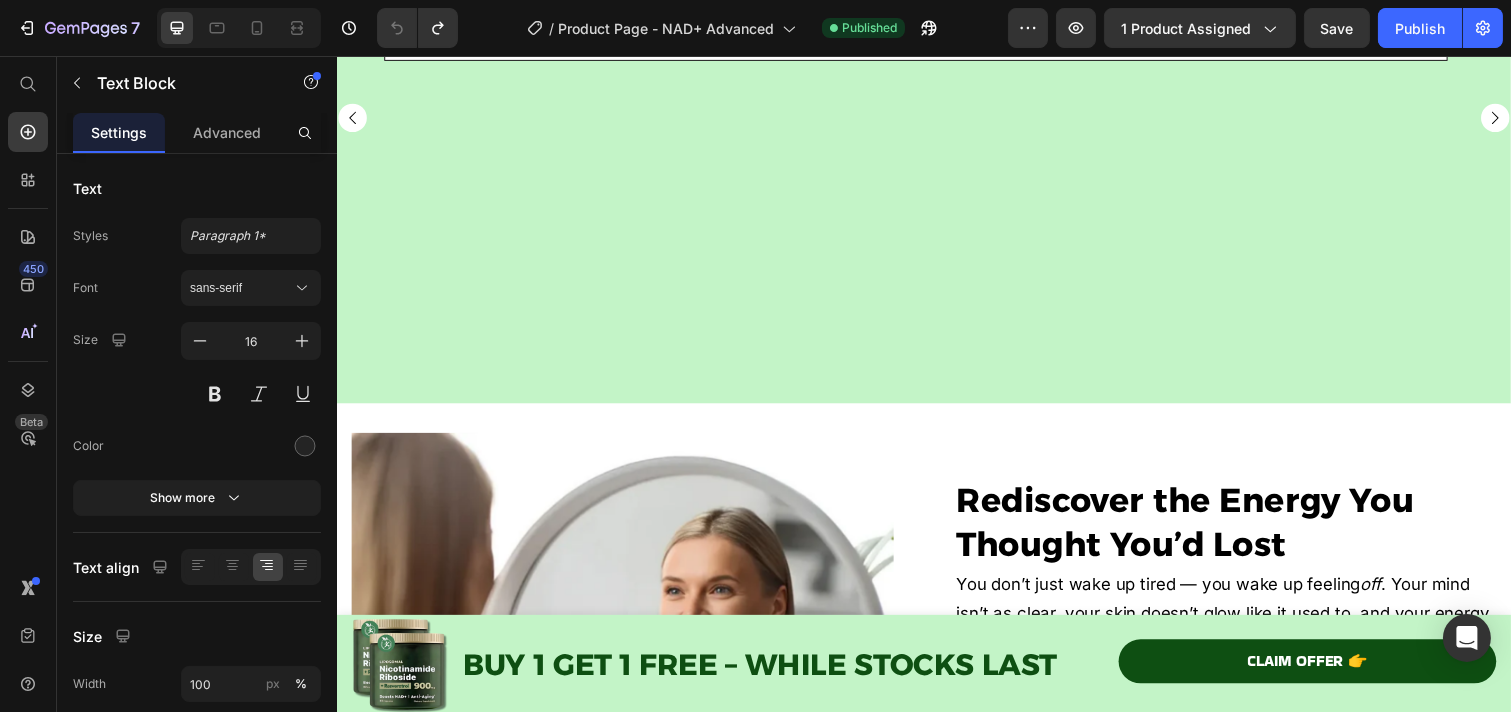 click on "[PERSON_NAME] N" at bounding box center (1352, -109) 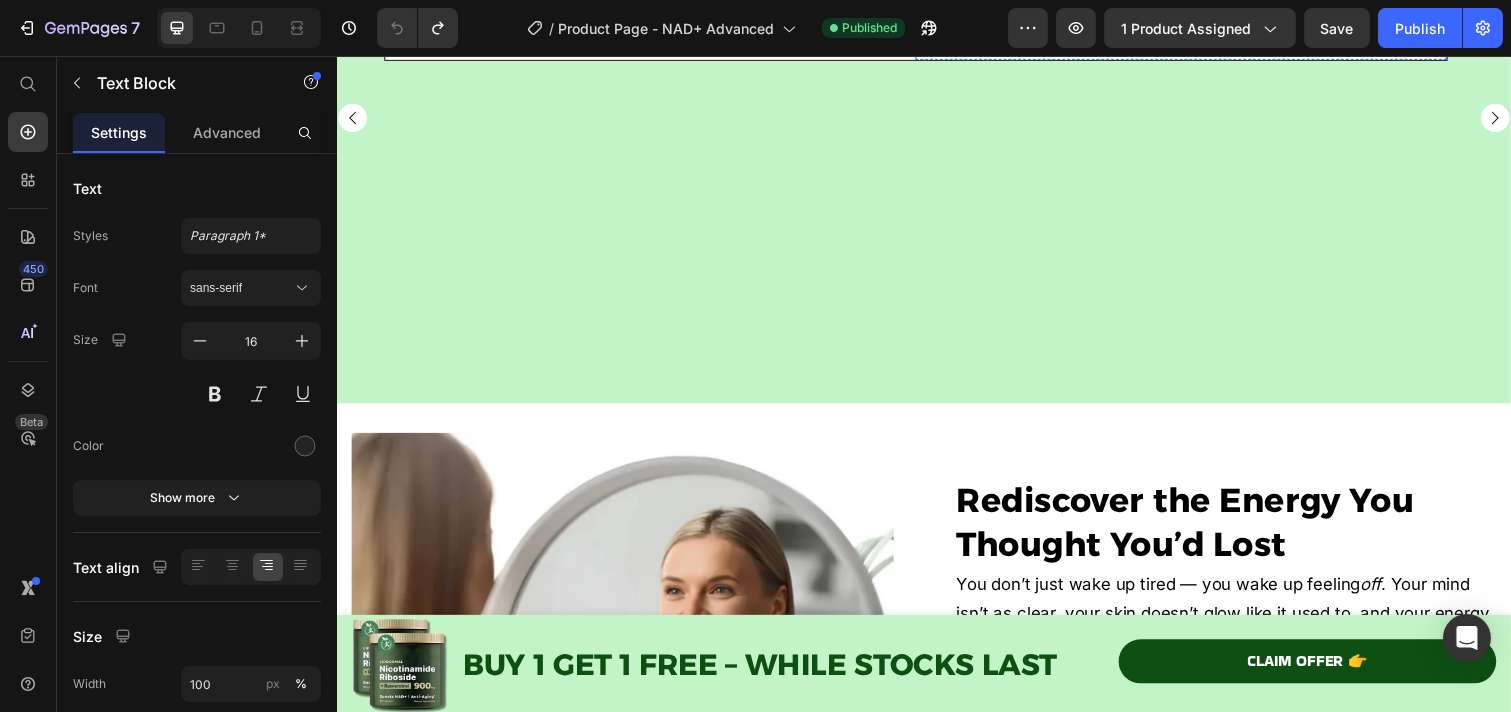click on ""There’s a calm energy I feel now — not the jittery kind. Just... consistent clarity. My workouts feel smoother, and I don’t crash mid-afternoon anymore. It’s like my body finally got the support it’s been asking for."" at bounding box center (1199, -16) 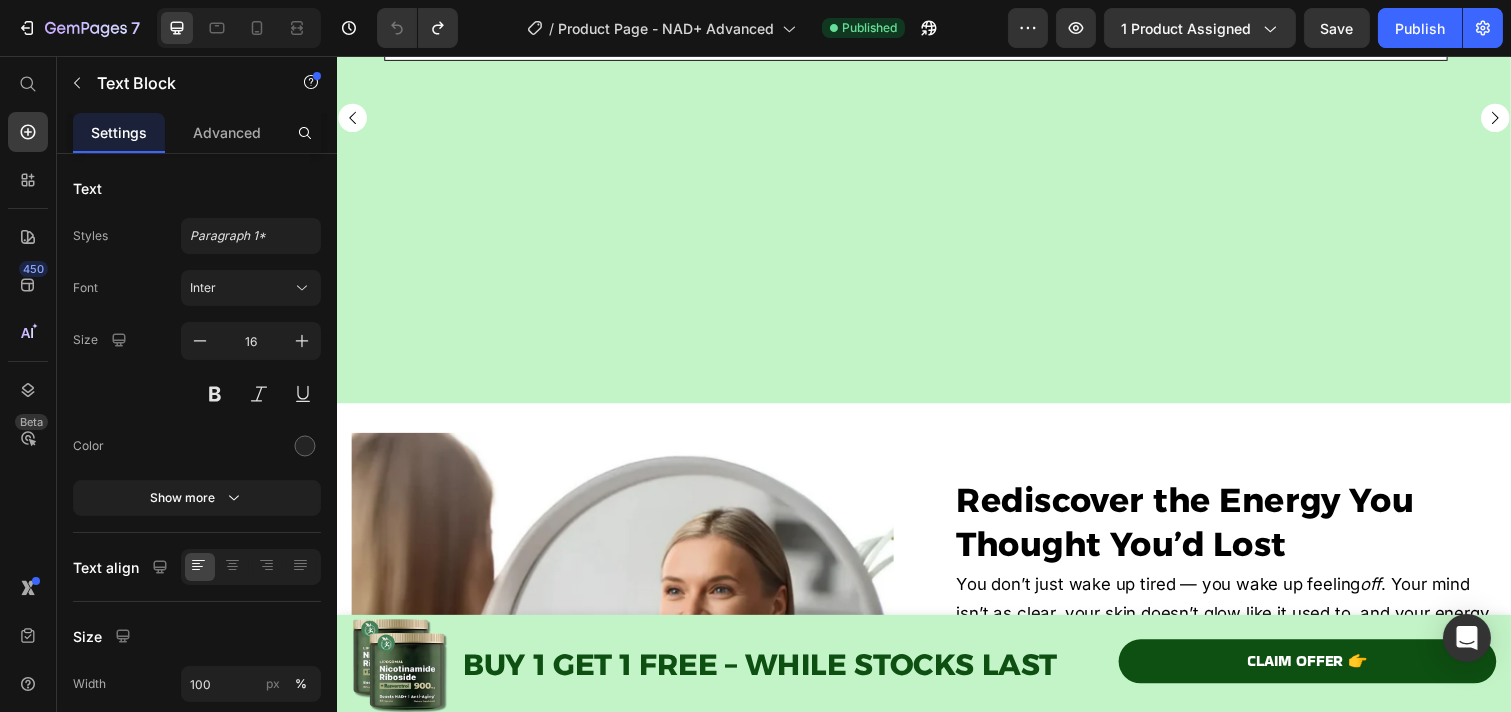 click on ""There’s a calm energy I feel now — not the jittery kind. Just... consistent clarity. My workouts feel smoother, and I don’t crash mid-afternoon anymore. It’s like my body finally got the support it’s been asking for."" at bounding box center (1199, -16) 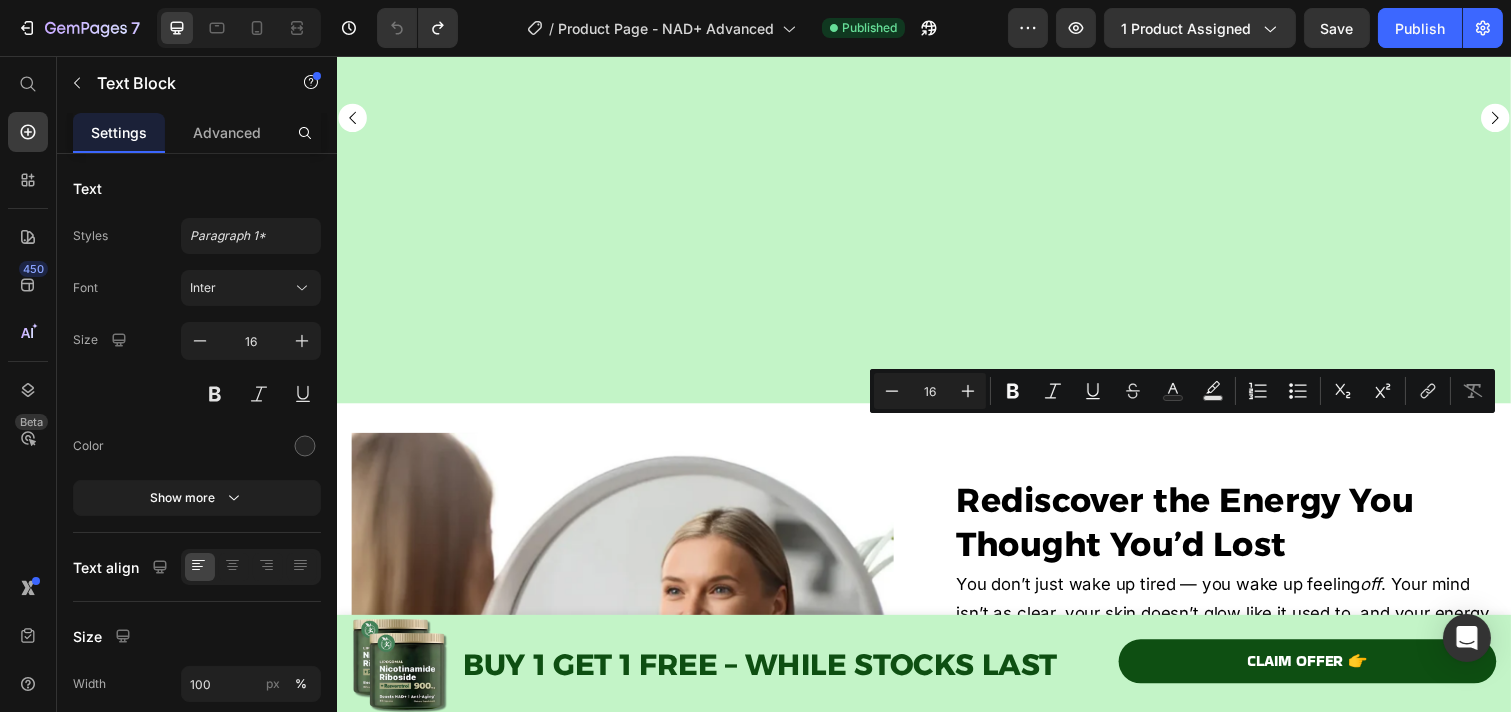 scroll, scrollTop: 2424, scrollLeft: 0, axis: vertical 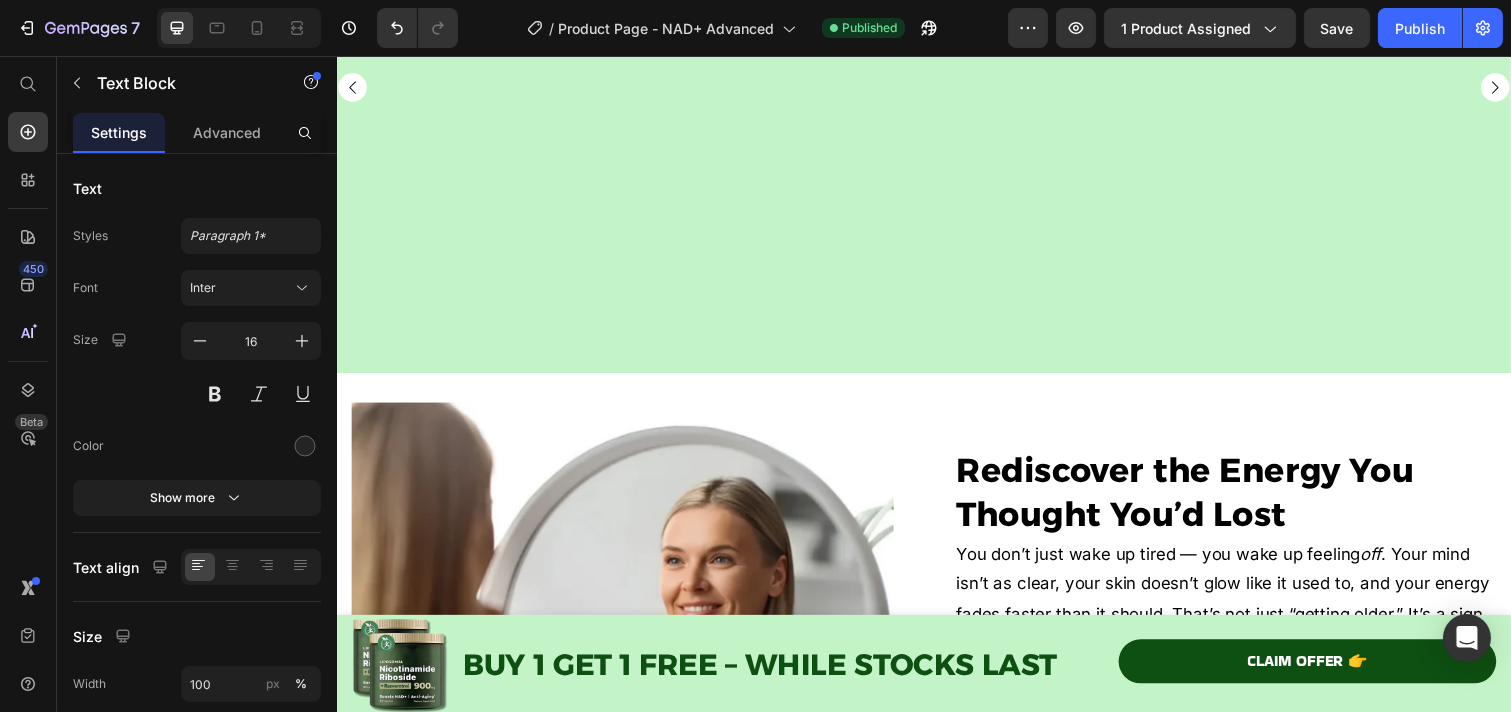 click on "c" at bounding box center [1199, -78] 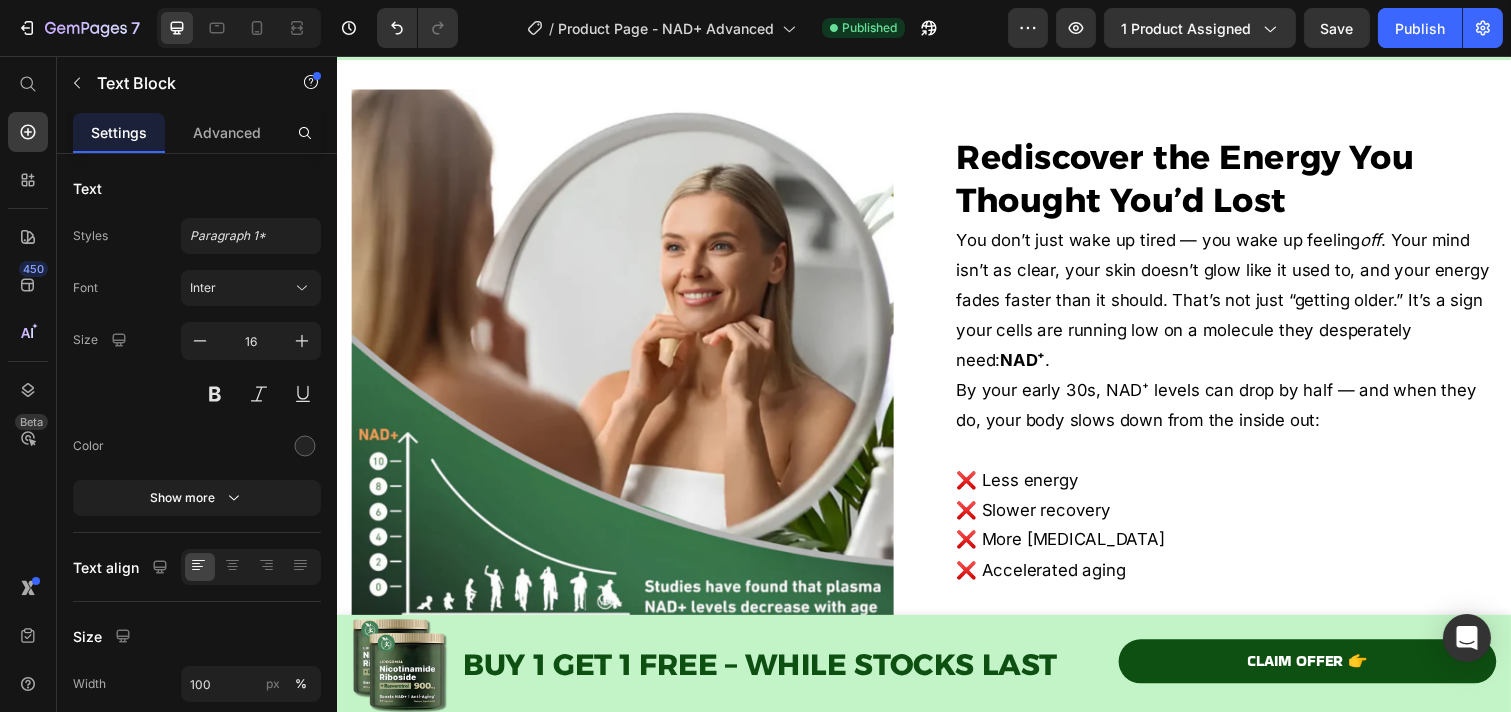 scroll, scrollTop: 3098, scrollLeft: 0, axis: vertical 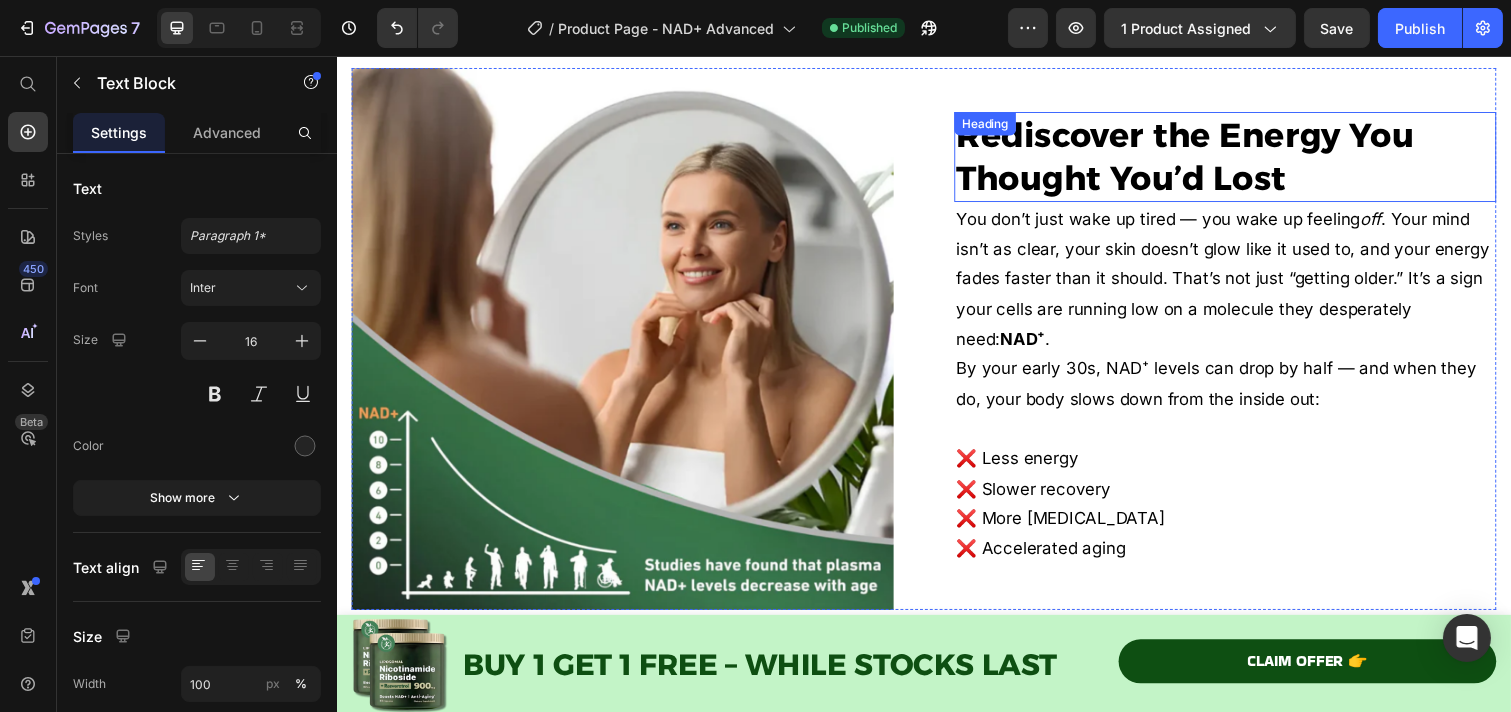 click on "Rediscover the Energy You Thought You’d Lost" at bounding box center (1203, 159) 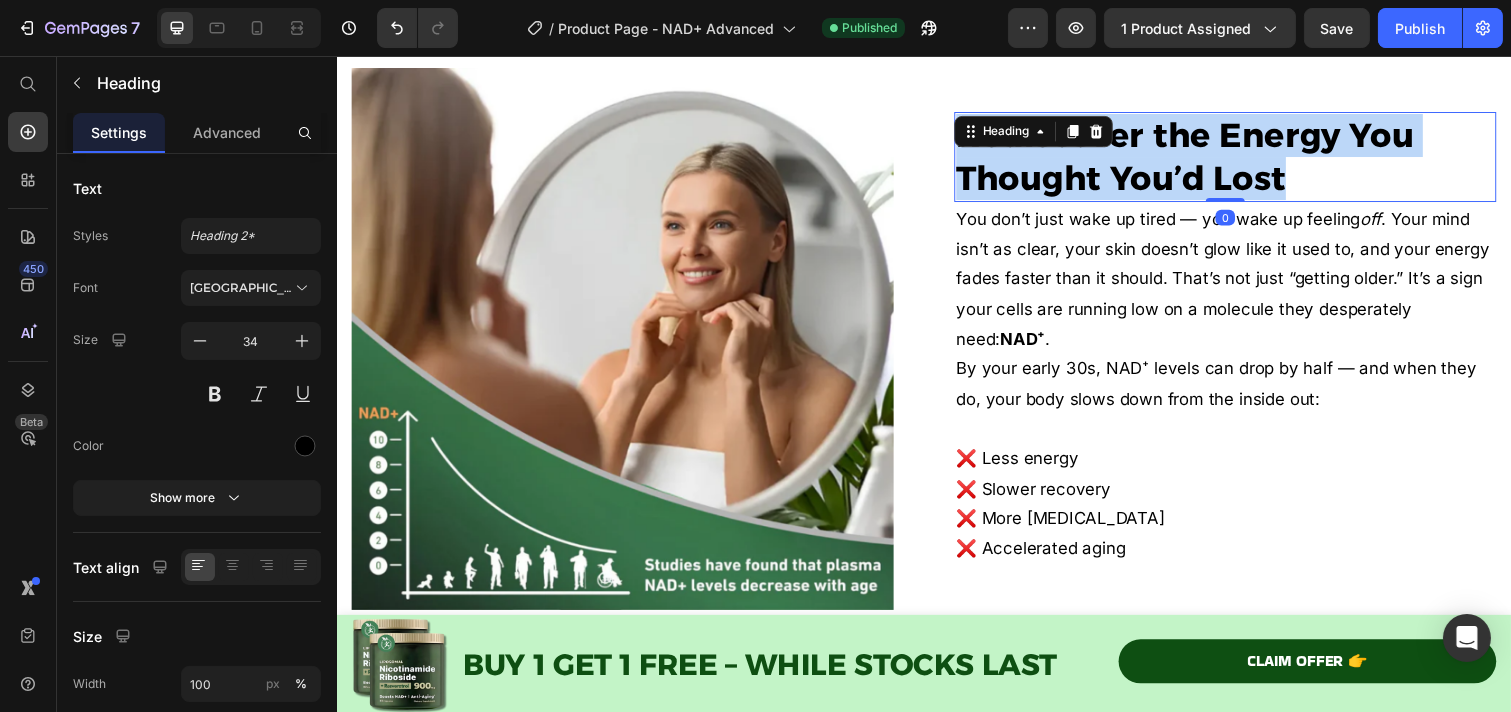 click on "Rediscover the Energy You Thought You’d Lost" at bounding box center [1203, 159] 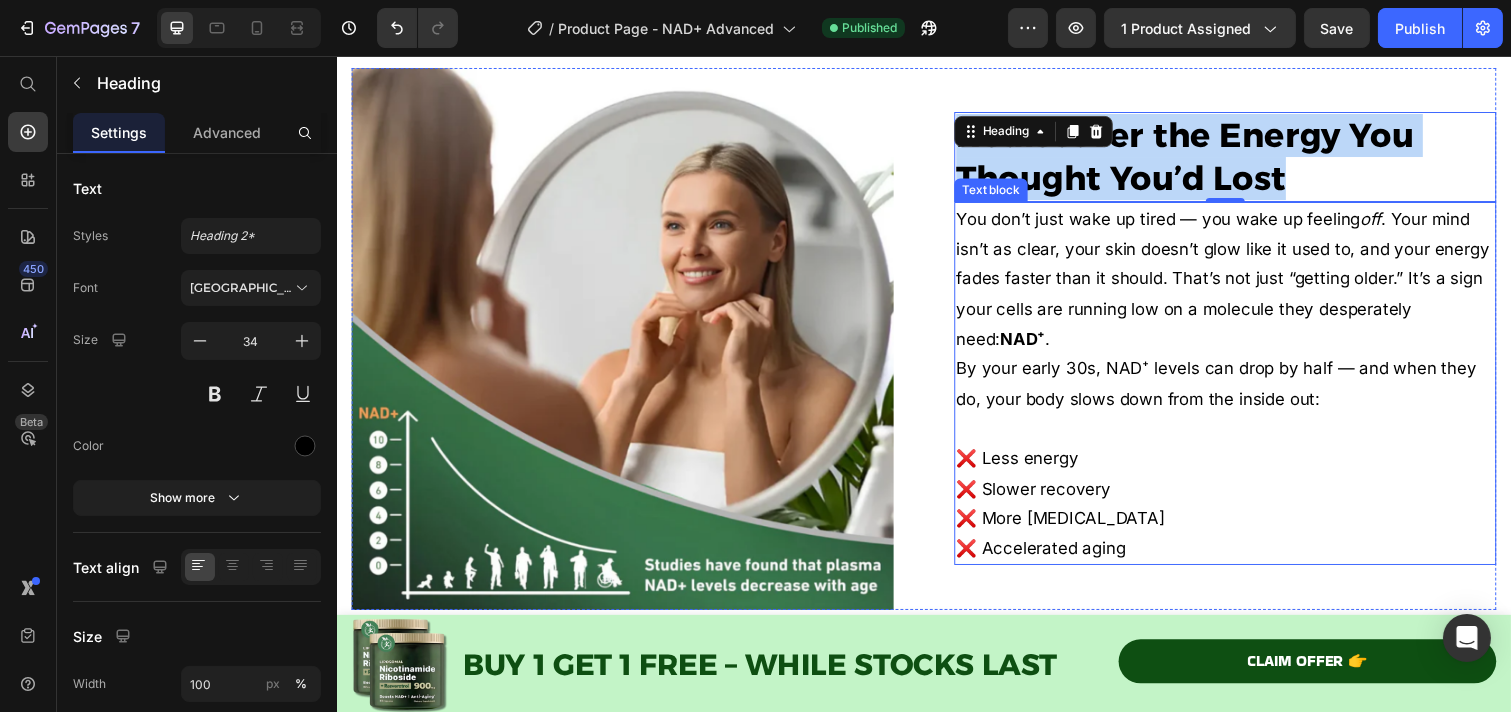 click at bounding box center [628, 345] 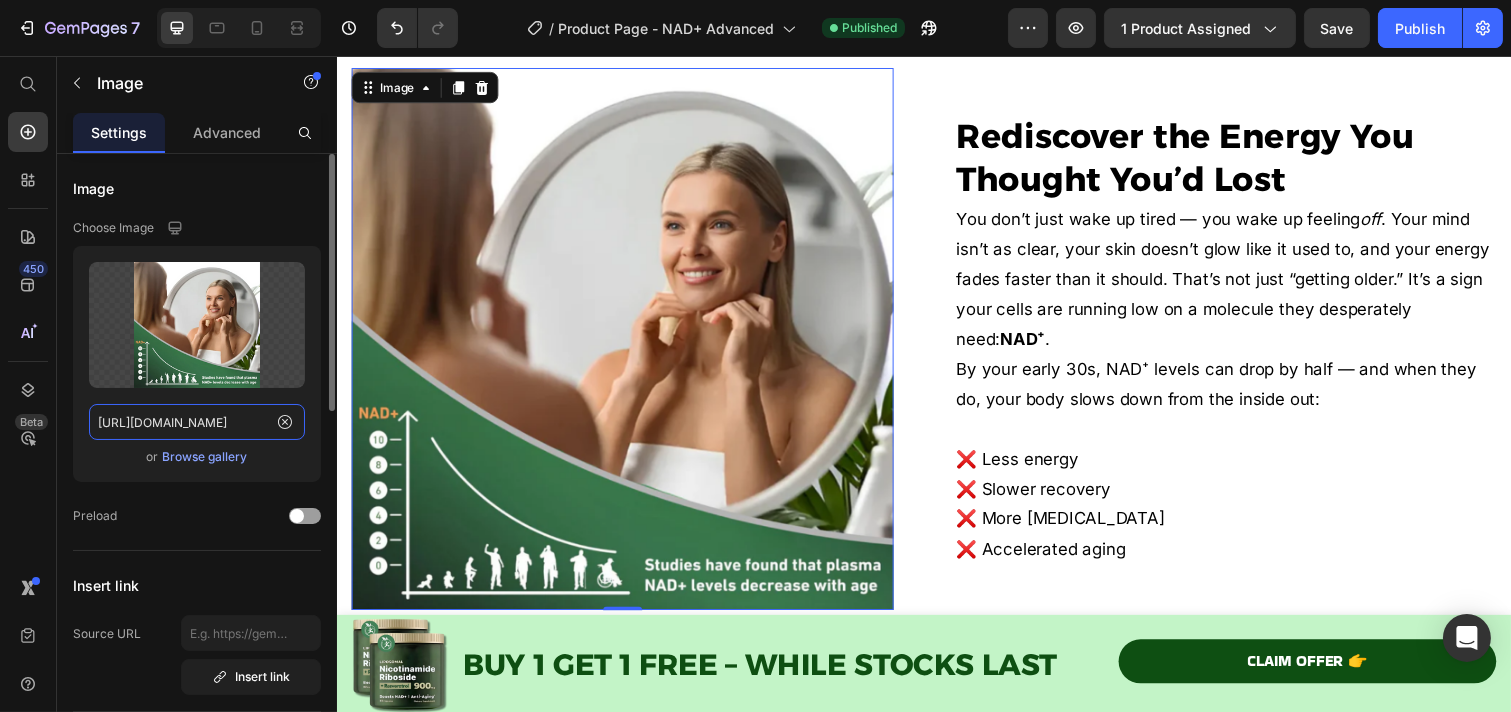 click on "[URL][DOMAIN_NAME]" 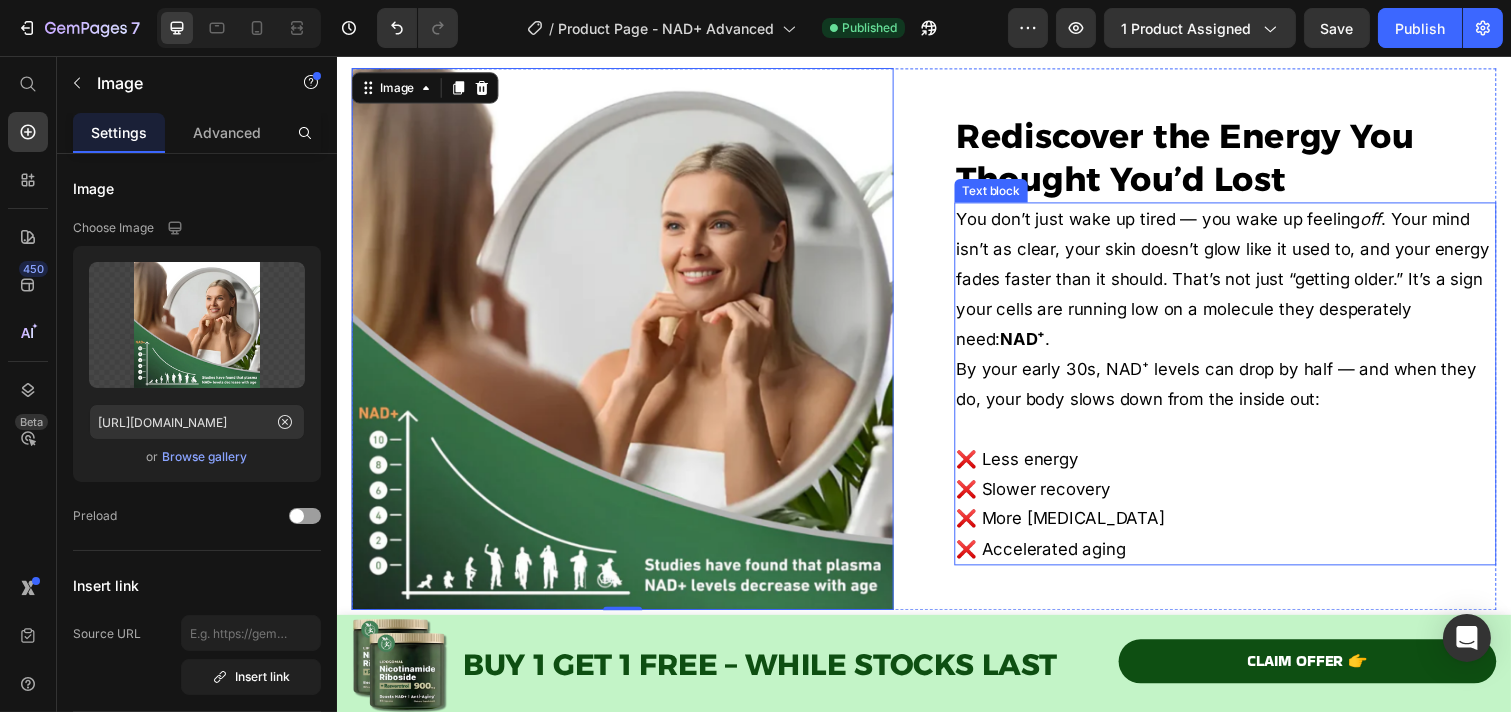 click on "❌ Less energy ❌ Slower recovery ❌ More [MEDICAL_DATA] ❌ Accelerated aging" at bounding box center [1244, 497] 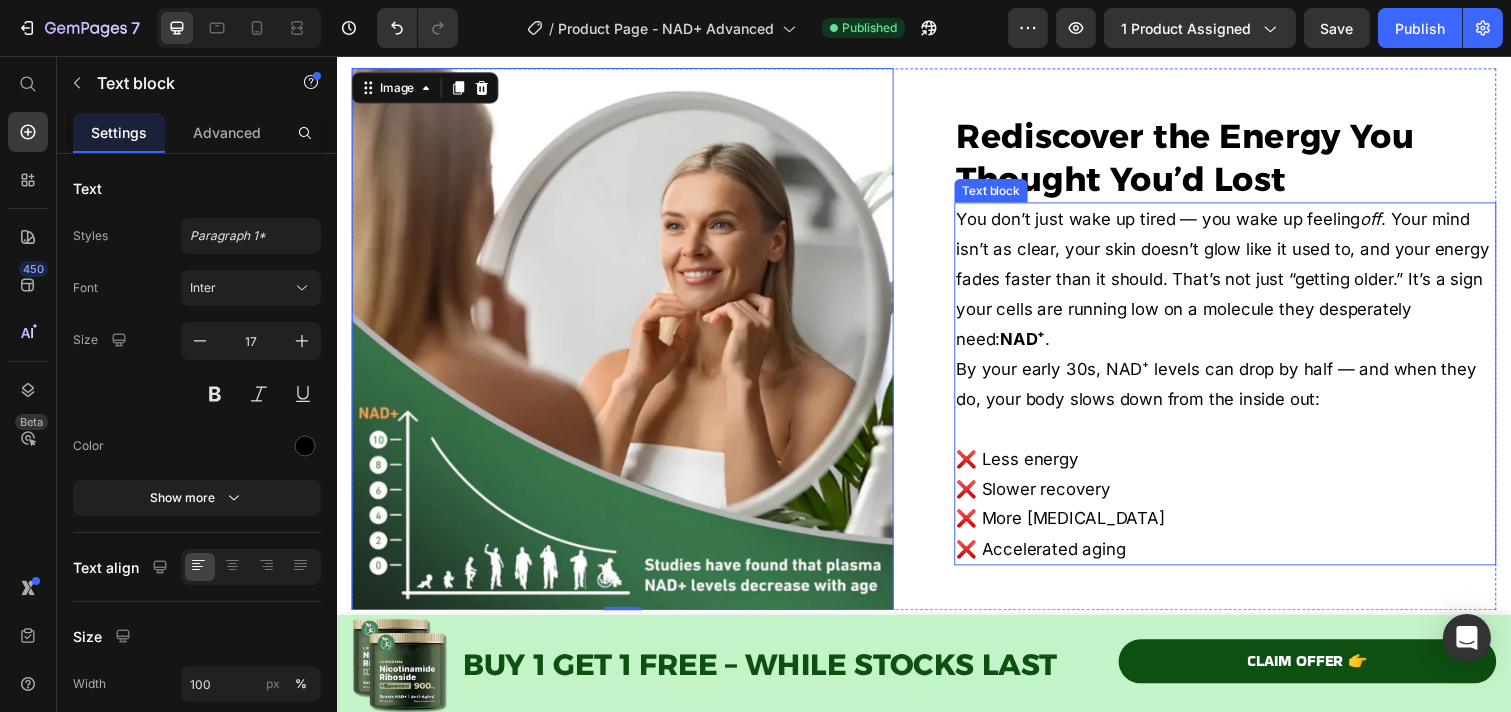 click on "❌ Less energy ❌ Slower recovery ❌ More [MEDICAL_DATA] ❌ Accelerated aging" at bounding box center [1244, 497] 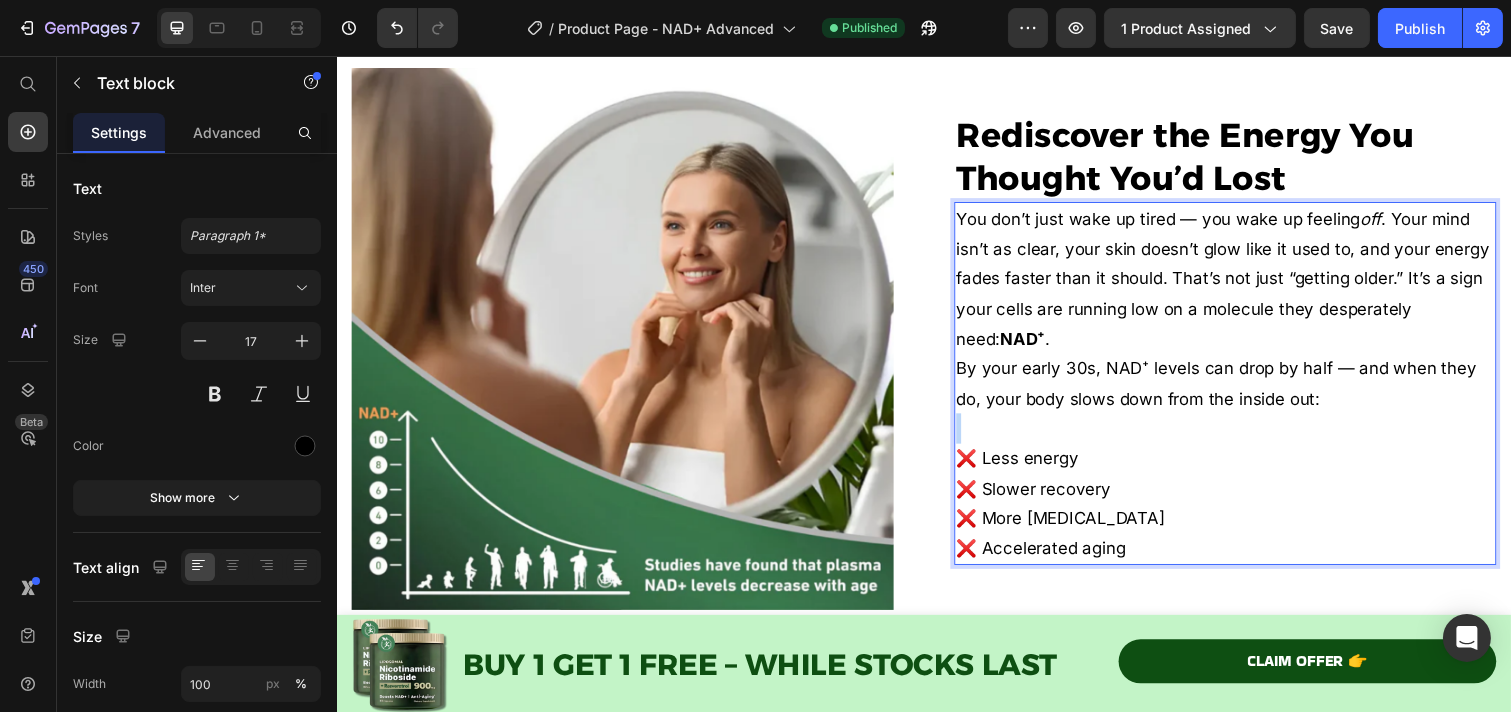 click on "❌ Less energy ❌ Slower recovery ❌ More [MEDICAL_DATA] ❌ Accelerated aging" at bounding box center [1244, 497] 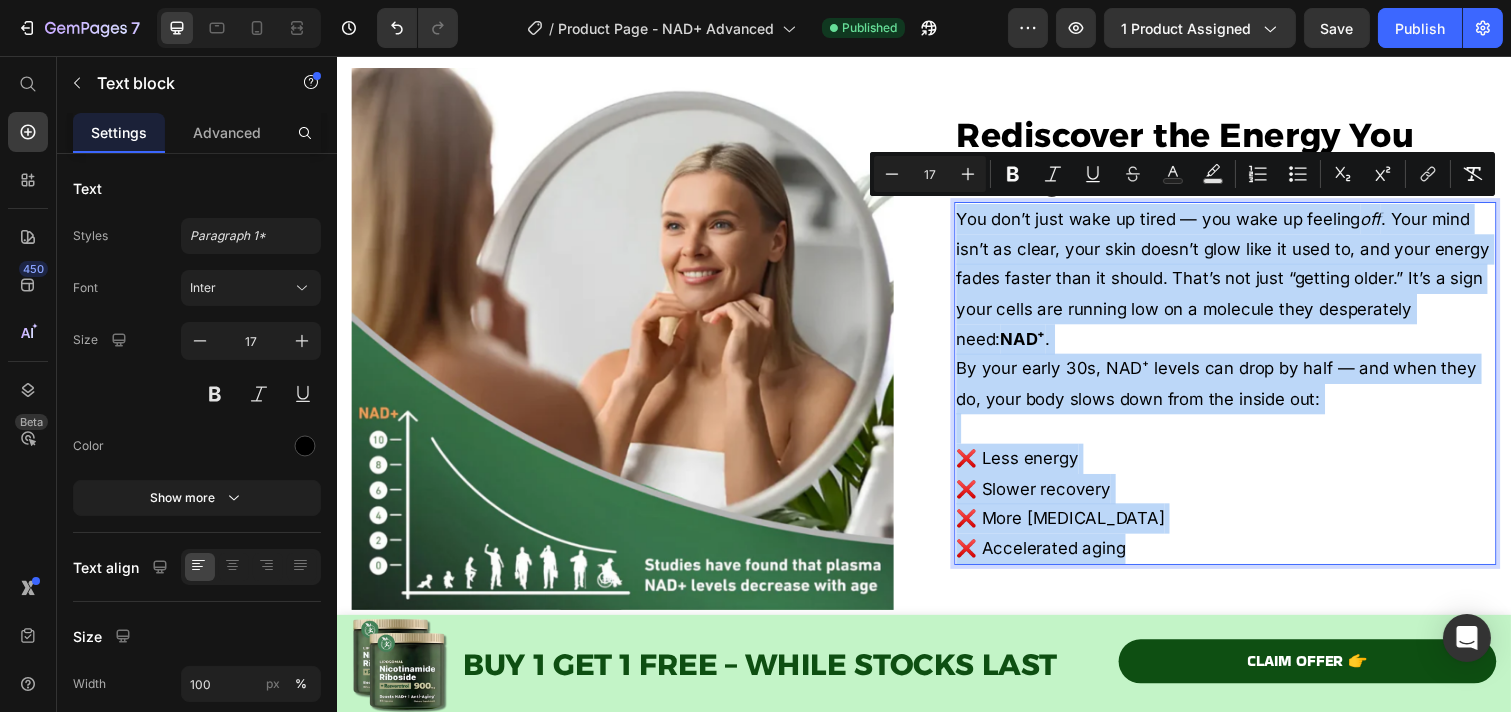 click on "You don’t just wake up tired — you wake up feeling  off . Your mind isn’t as clear, your skin doesn’t glow like it used to, and your energy fades faster than it should. That’s not just “getting older.” It’s a sign your cells are running low on a molecule they desperately need:  NAD⁺ ." at bounding box center [1244, 283] 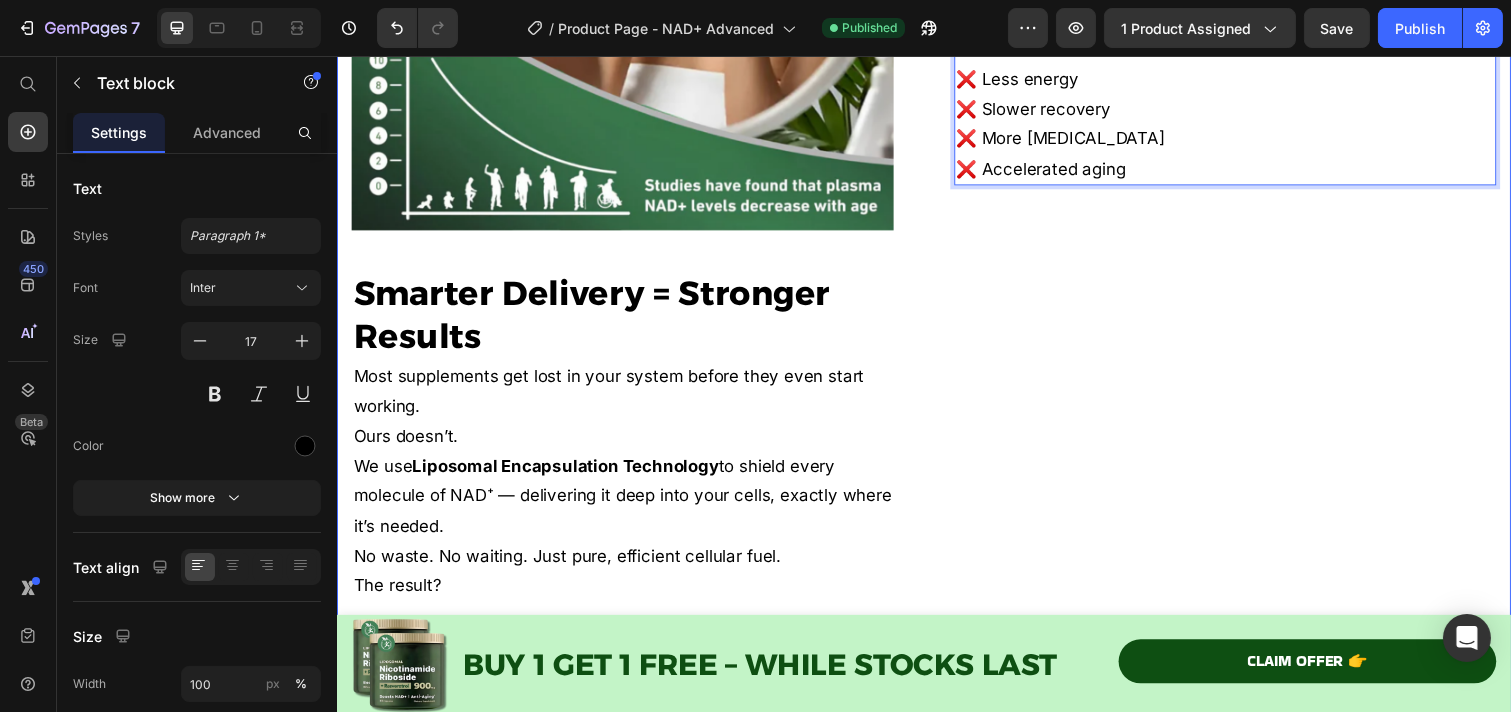 scroll, scrollTop: 3654, scrollLeft: 0, axis: vertical 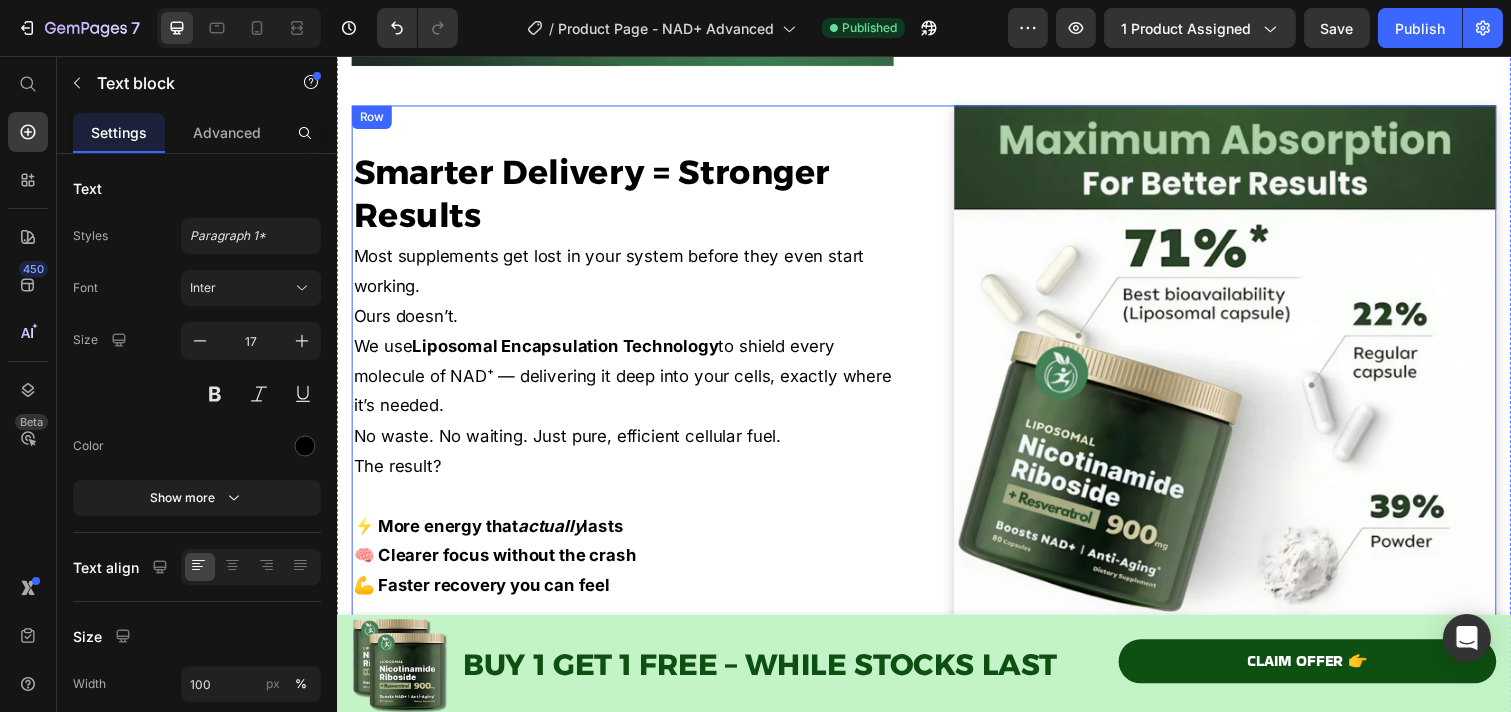 click at bounding box center (1244, 383) 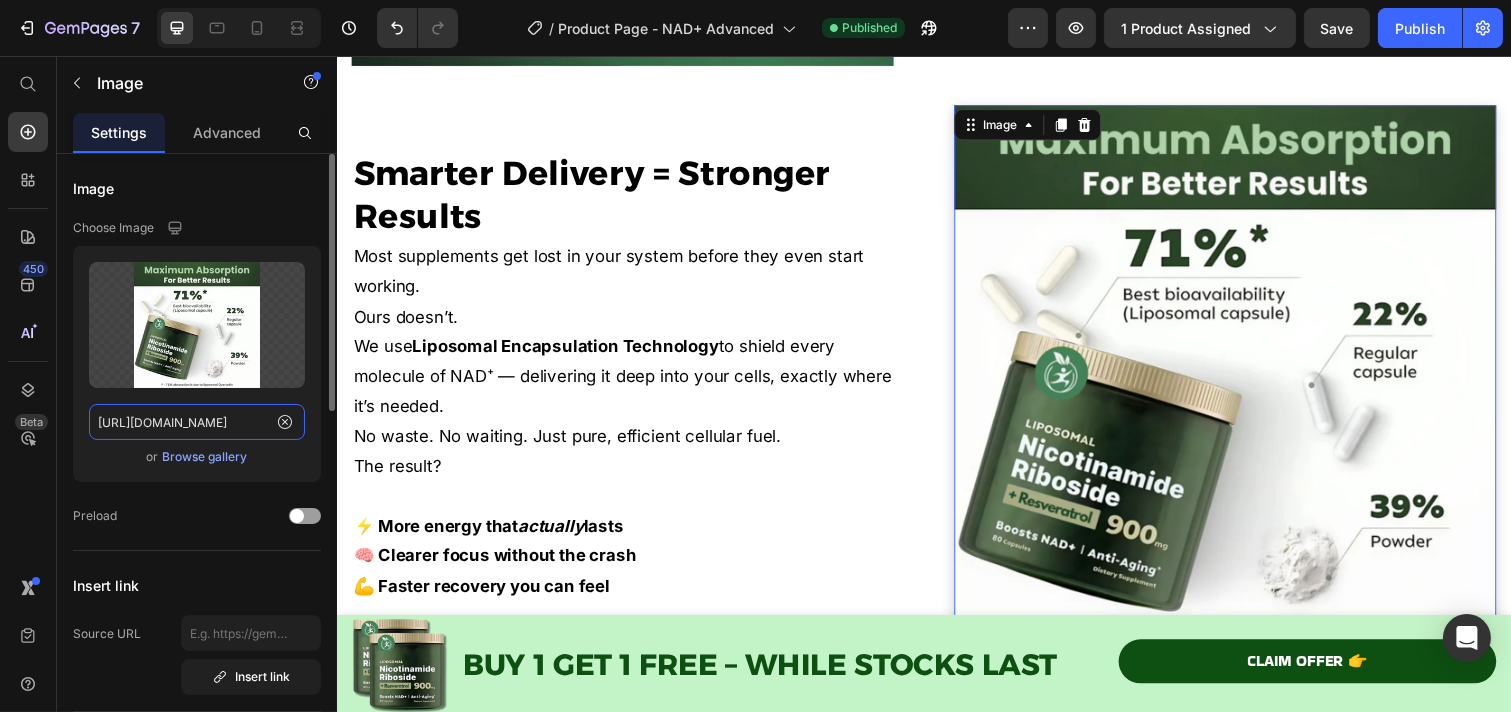 click on "[URL][DOMAIN_NAME]" 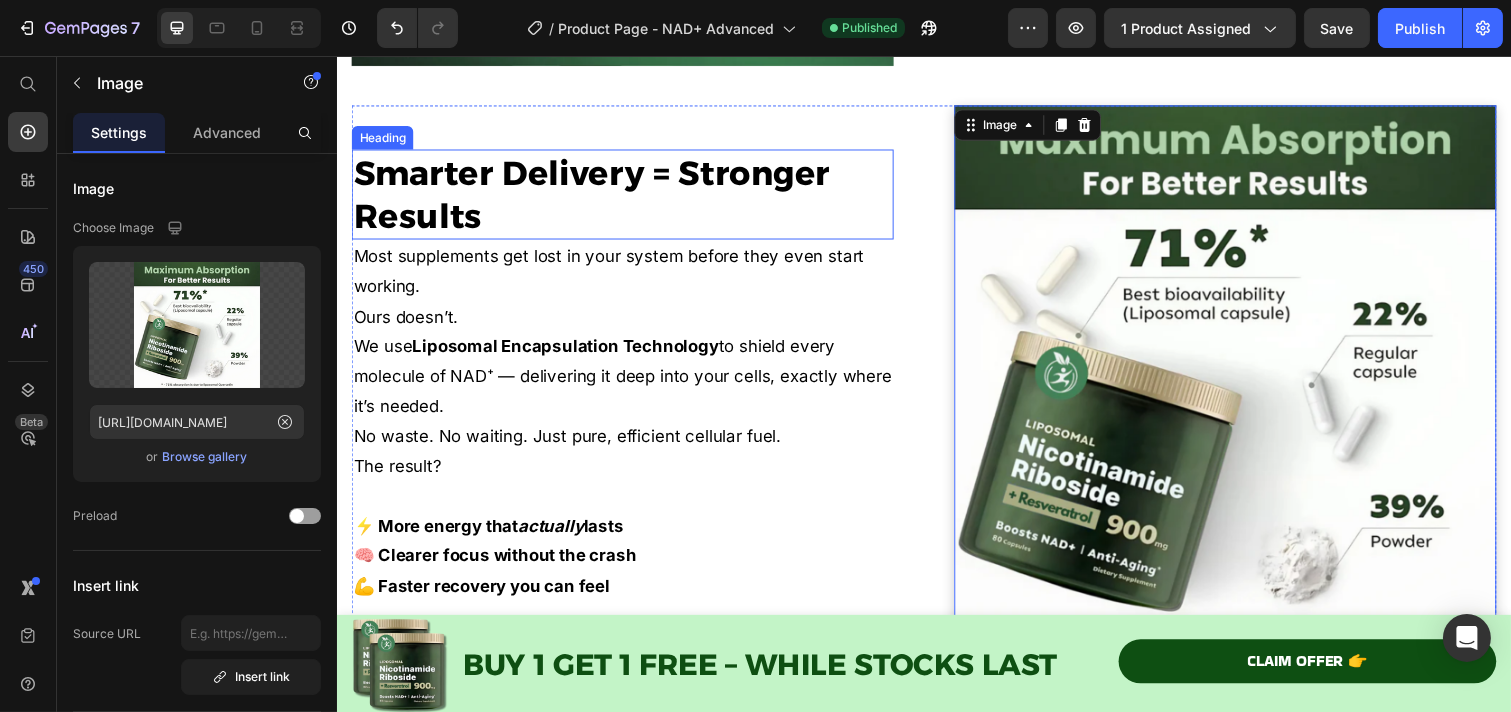 click on "Smarter Delivery = Stronger Results" at bounding box center (628, 197) 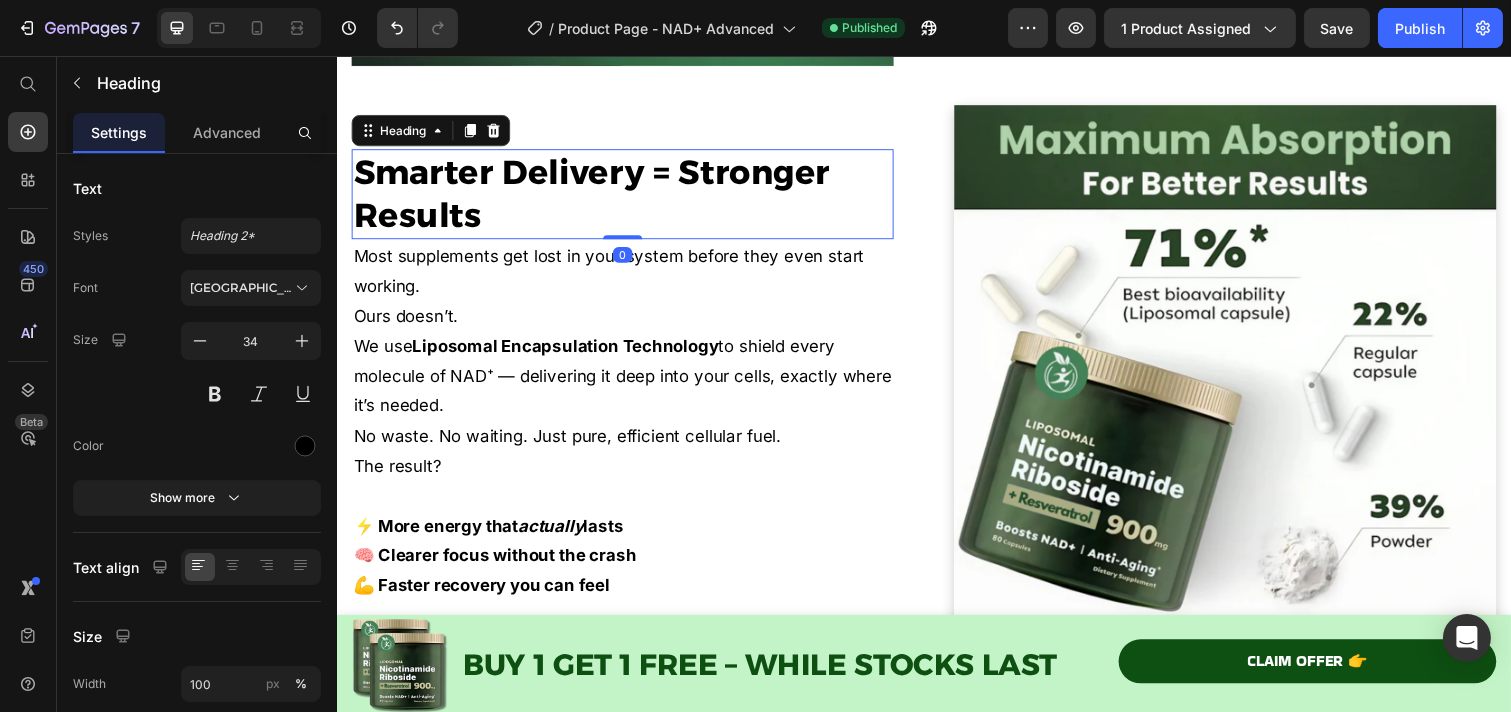 click on "Smarter Delivery = Stronger Results" at bounding box center (628, 197) 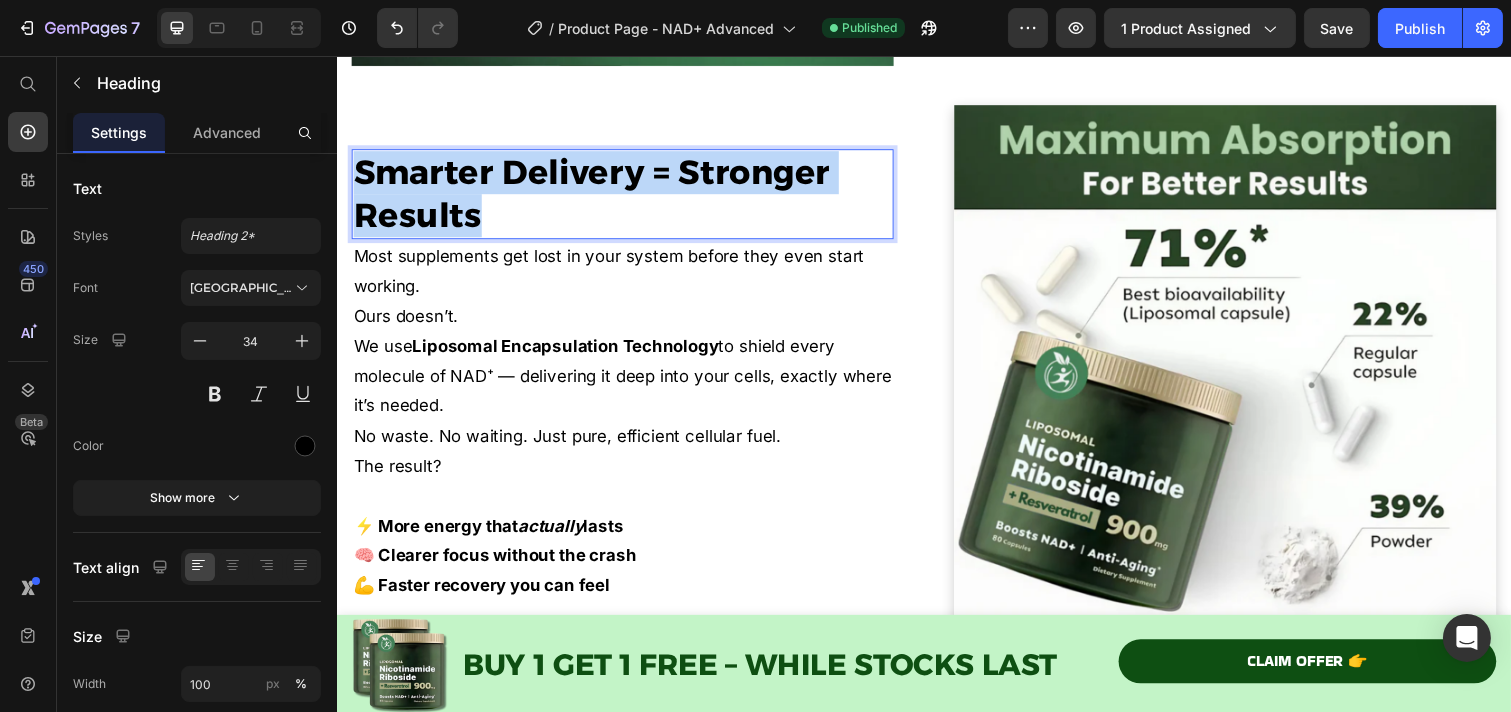 click on "Smarter Delivery = Stronger Results" at bounding box center (628, 197) 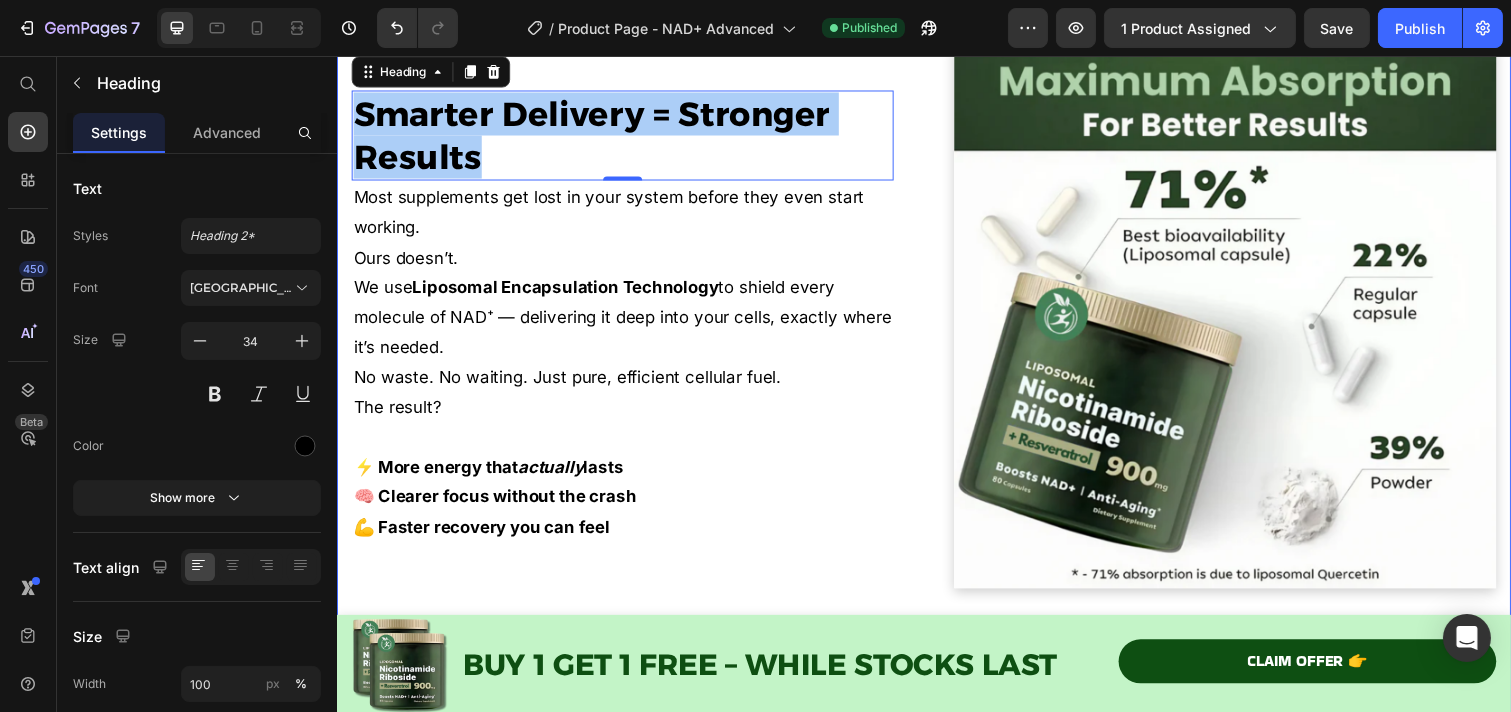 scroll, scrollTop: 3765, scrollLeft: 0, axis: vertical 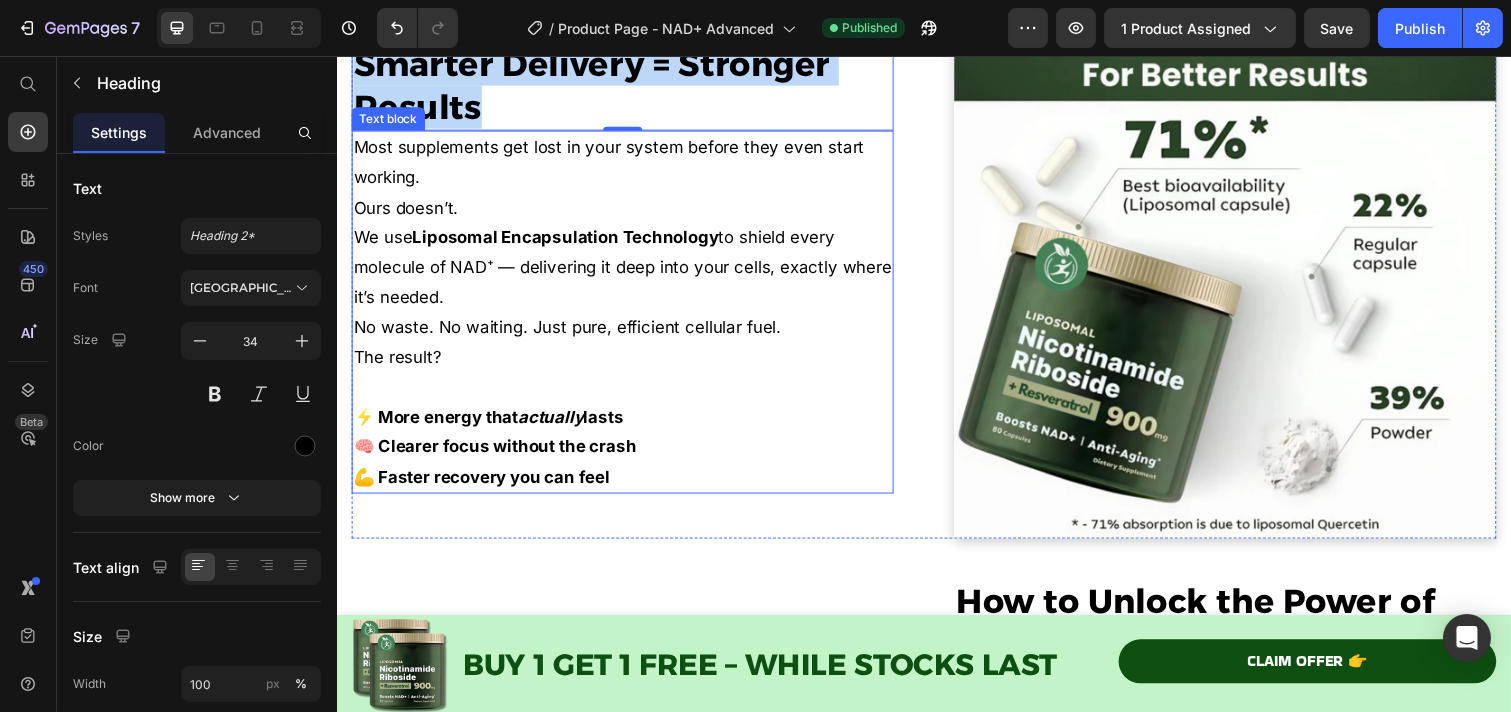 click on "Most supplements get lost in your system before they even start working. Ours doesn’t." at bounding box center [628, 180] 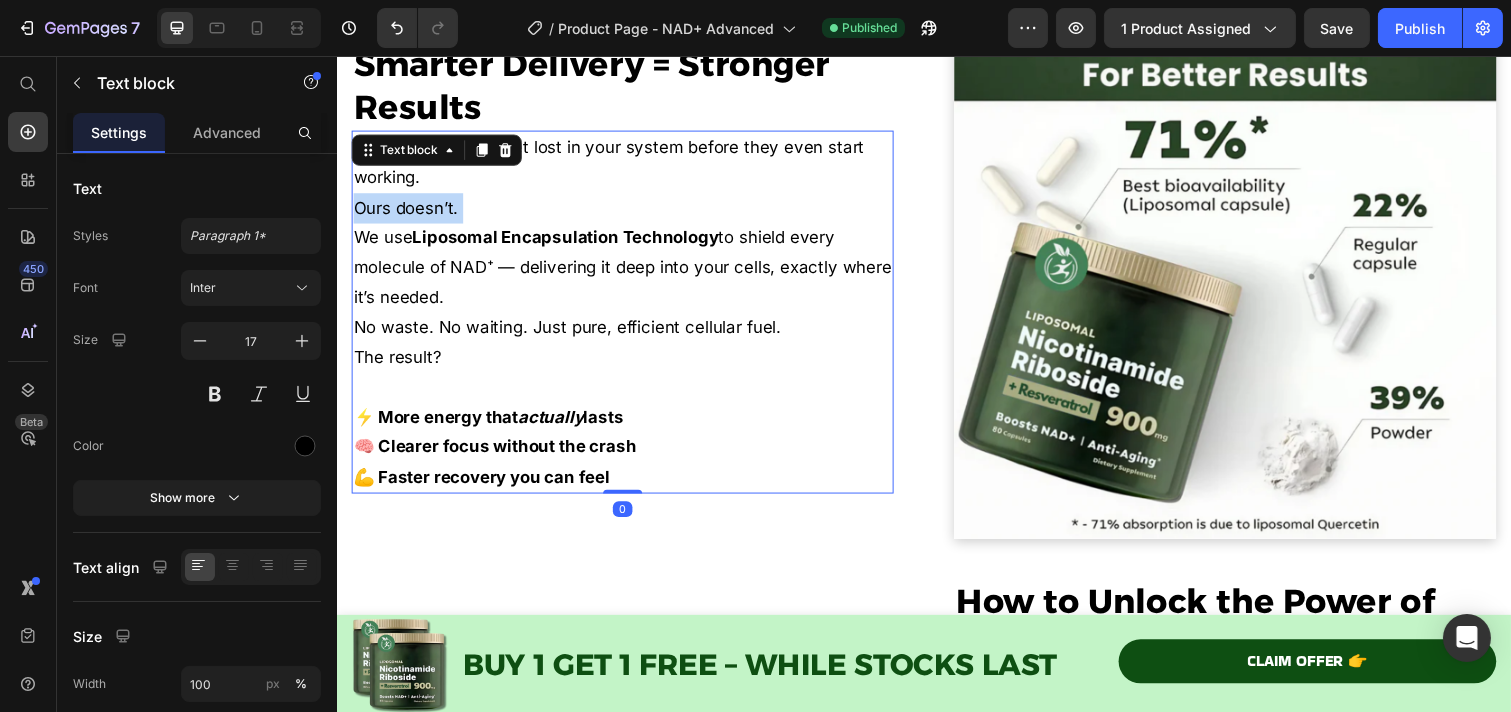 click on "Most supplements get lost in your system before they even start working. Ours doesn’t." at bounding box center [628, 180] 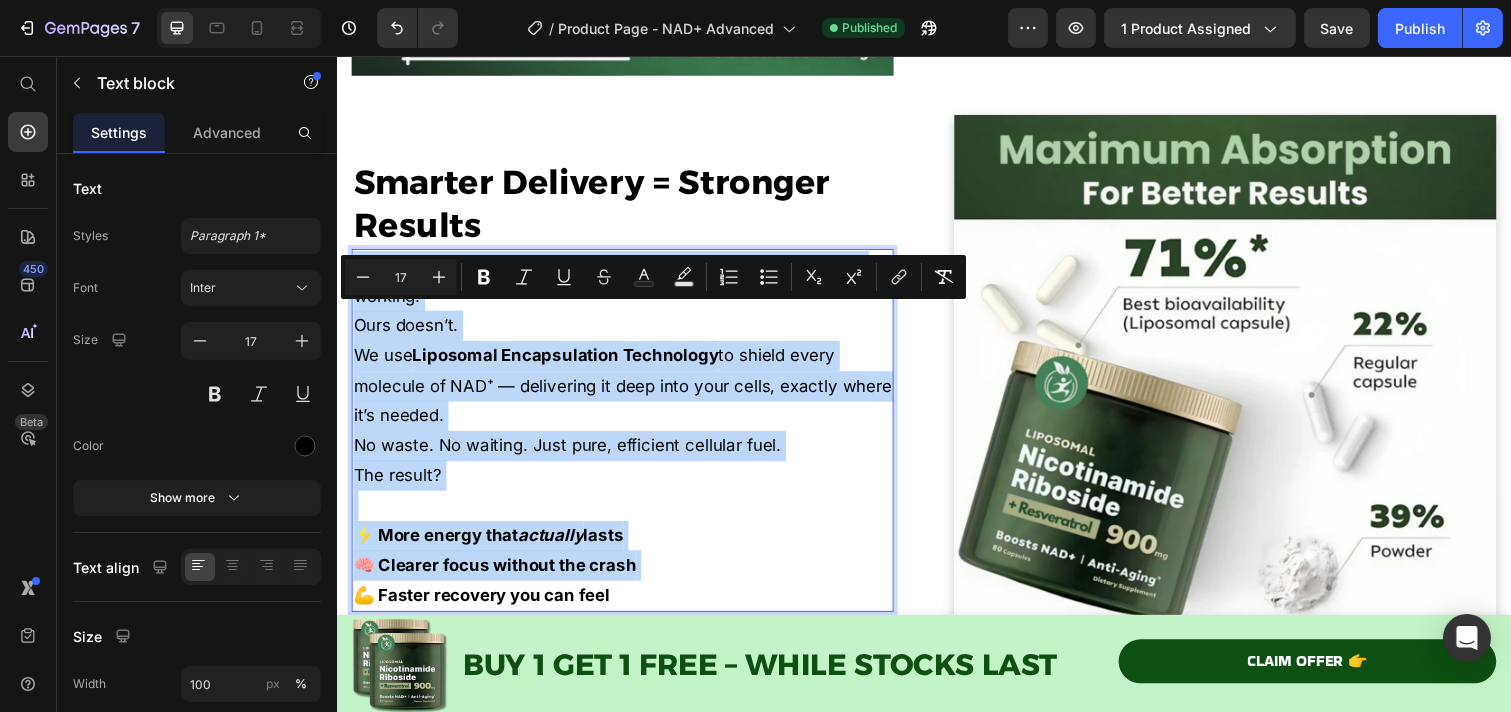 scroll, scrollTop: 3543, scrollLeft: 0, axis: vertical 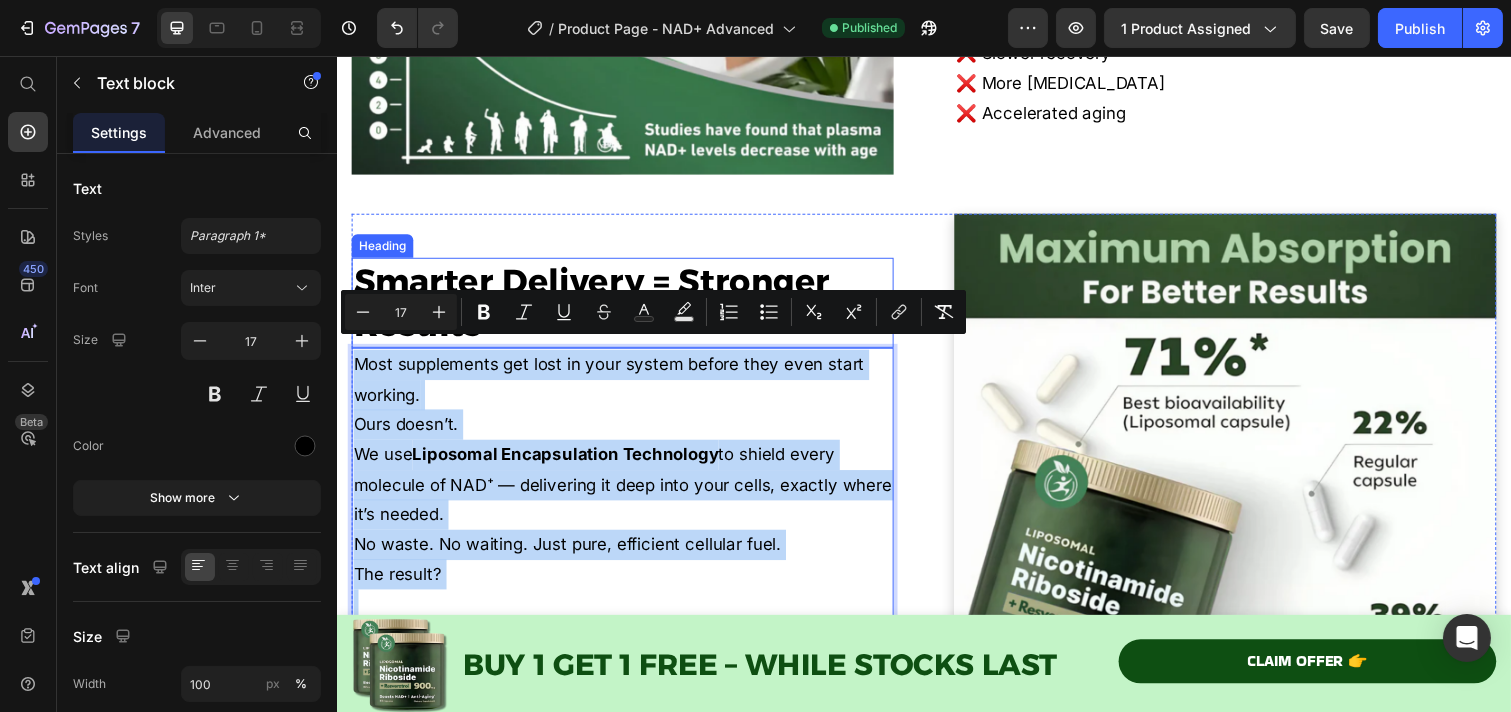click on "Smarter Delivery = Stronger Results" at bounding box center [628, 308] 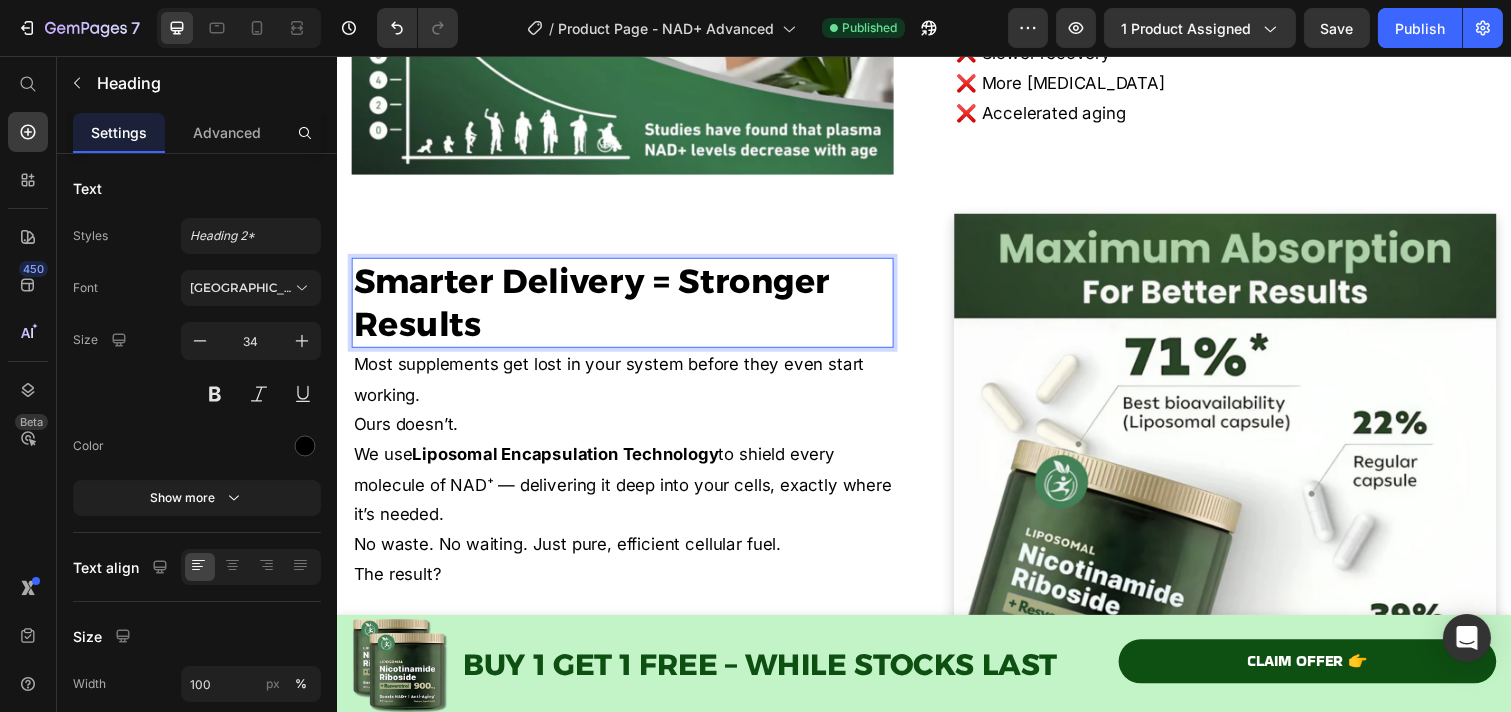 click on "Smarter Delivery = Stronger Results" at bounding box center [628, 308] 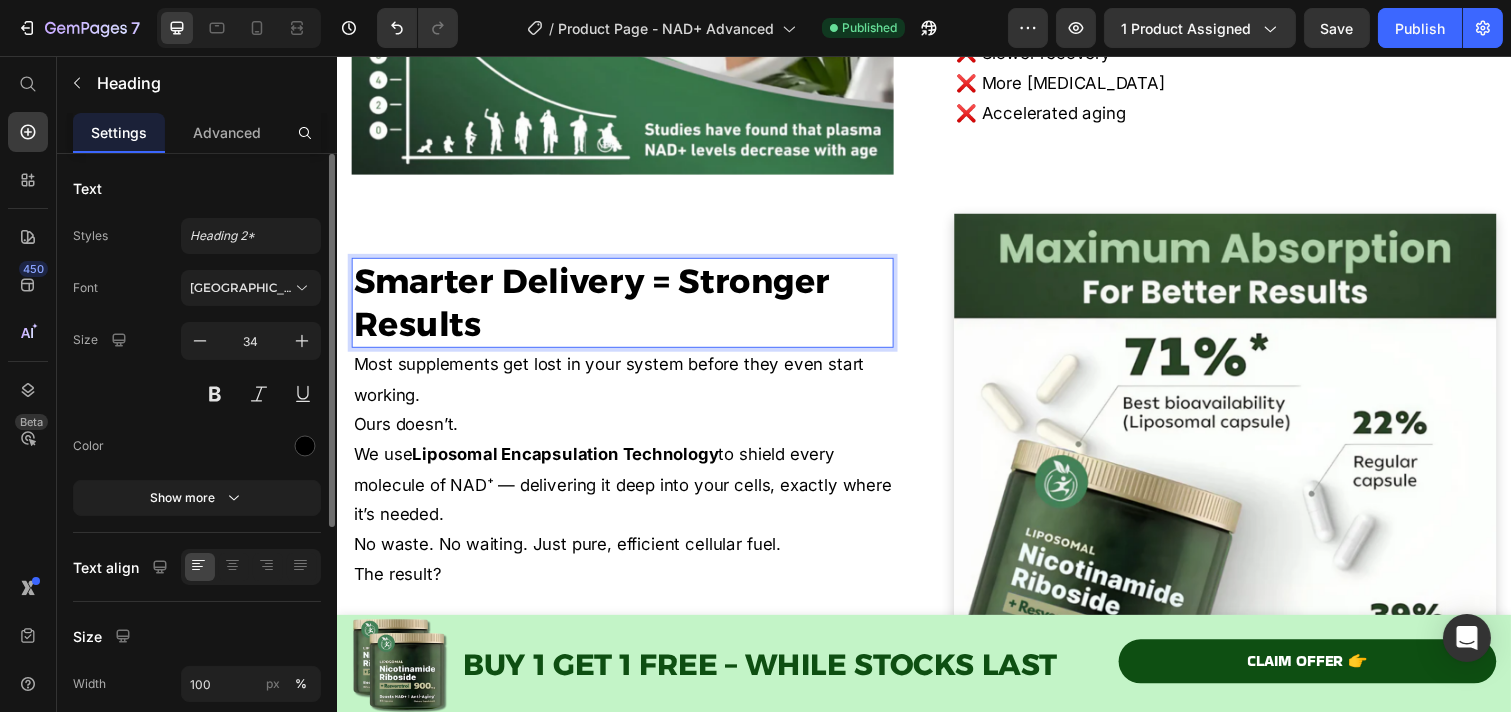 drag, startPoint x: 74, startPoint y: 361, endPoint x: 281, endPoint y: 432, distance: 218.83784 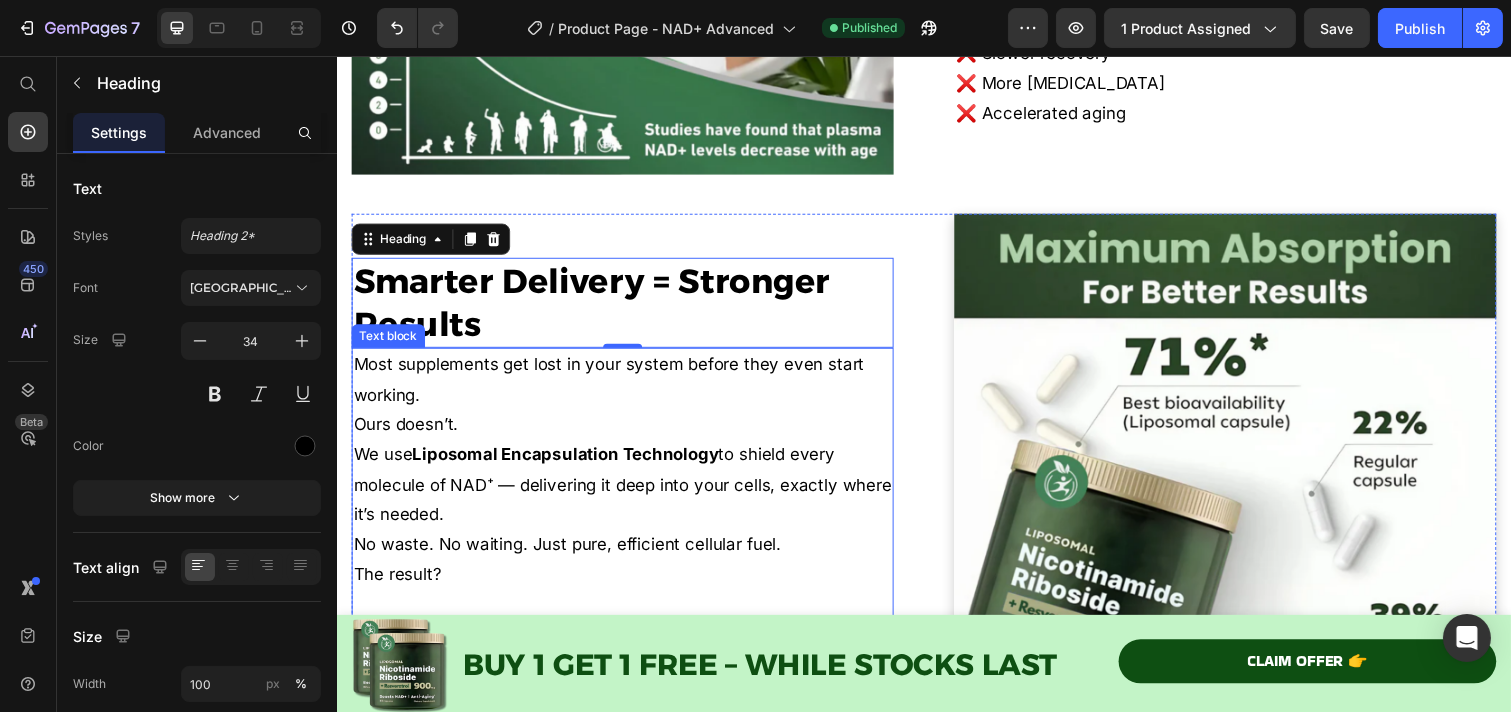 click on "Liposomal Encapsulation Technology" at bounding box center (569, 463) 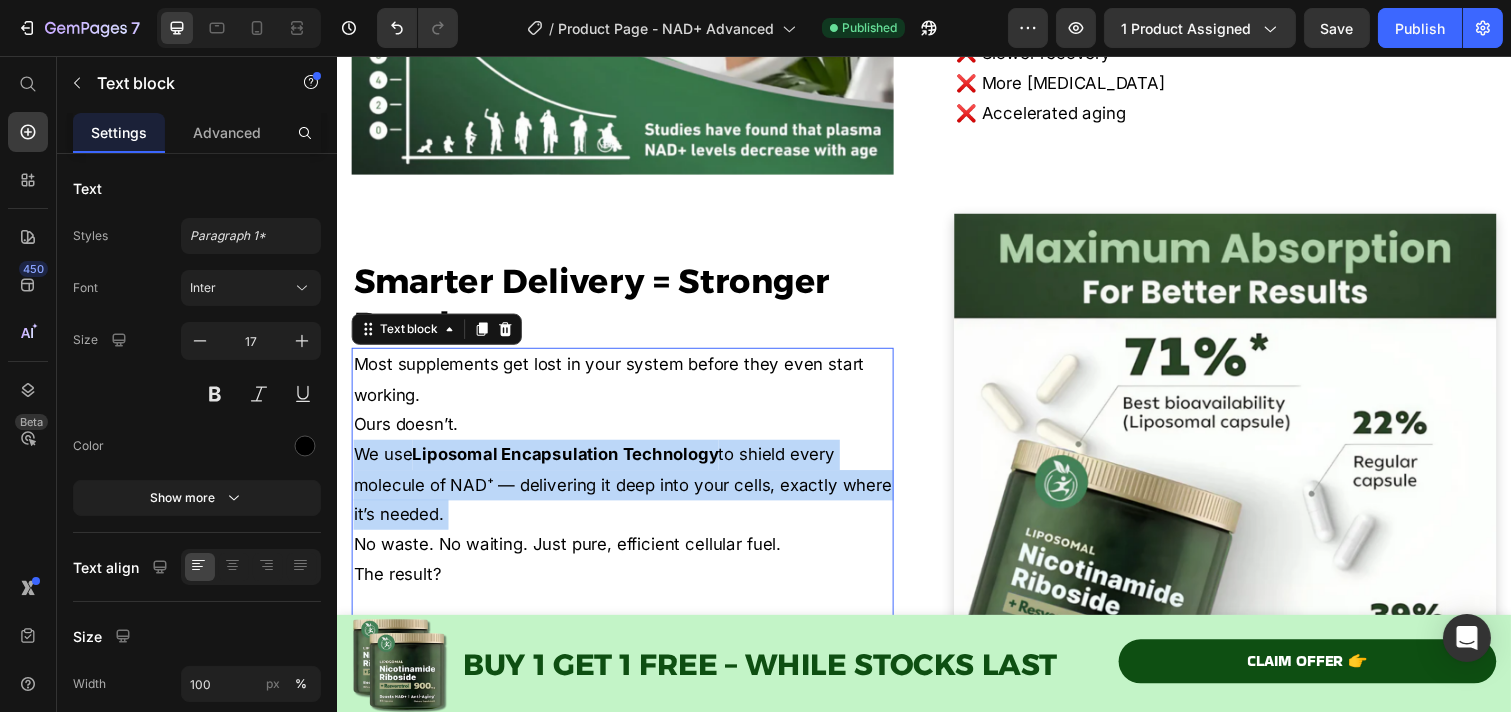 click on "Liposomal Encapsulation Technology" at bounding box center (569, 463) 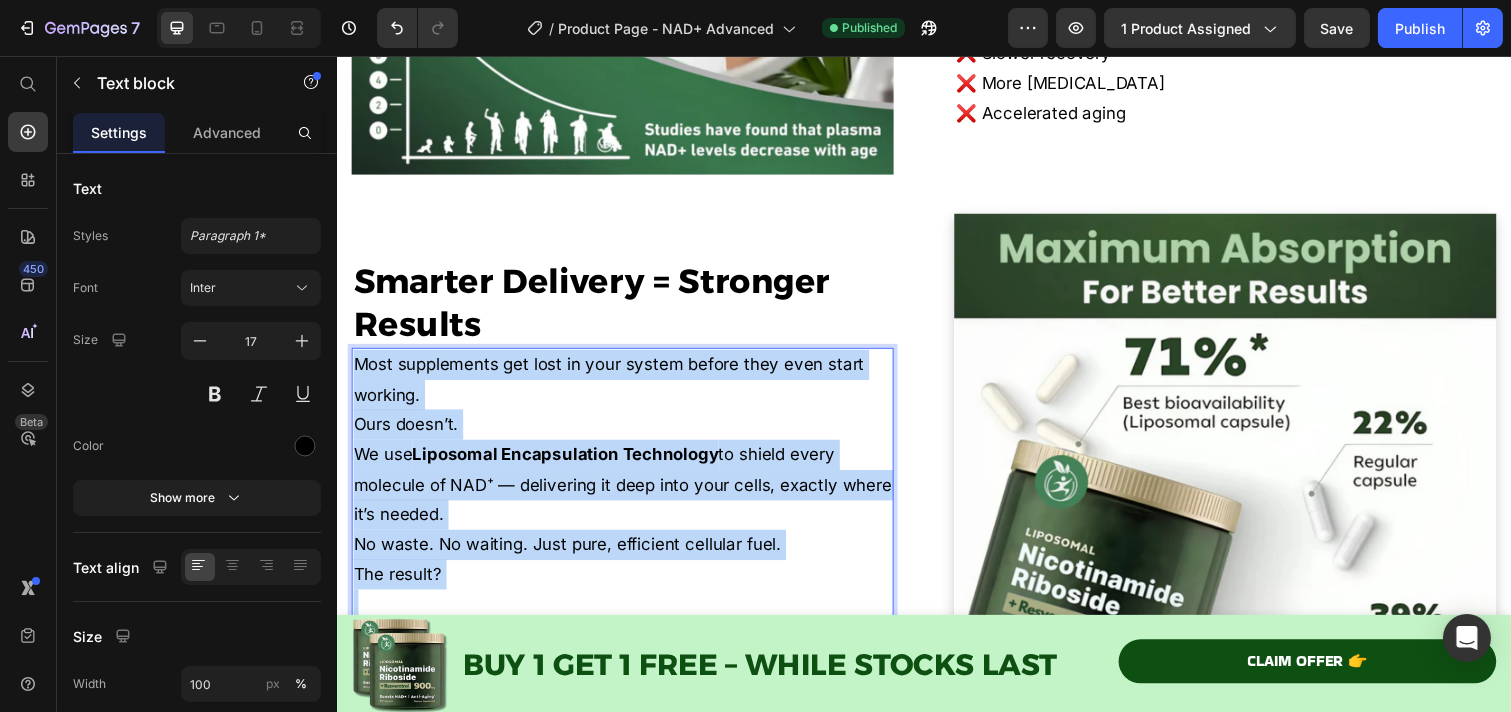 click on "We use  Liposomal Encapsulation Technology  to shield every molecule of NAD⁺ — delivering it deep into your cells, exactly where it’s needed." at bounding box center [628, 494] 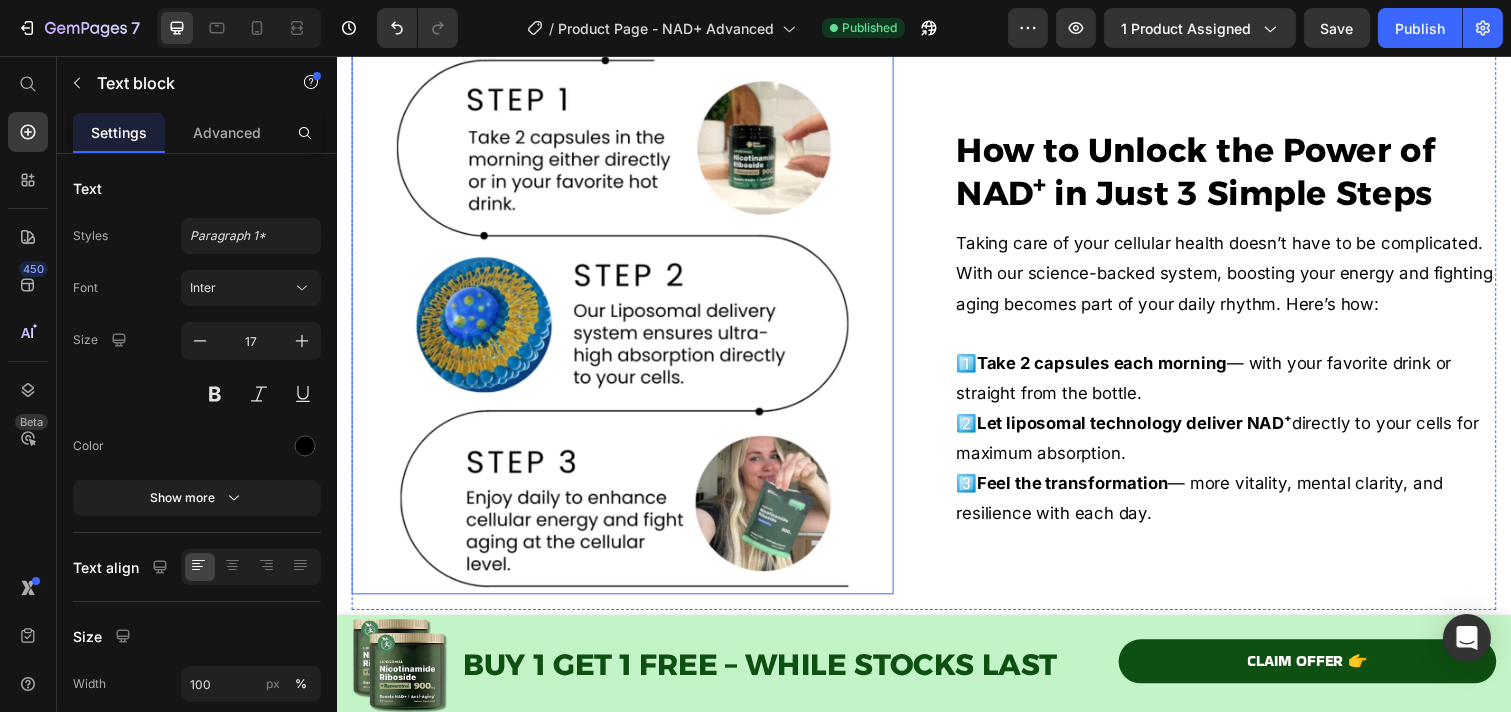 scroll, scrollTop: 4098, scrollLeft: 0, axis: vertical 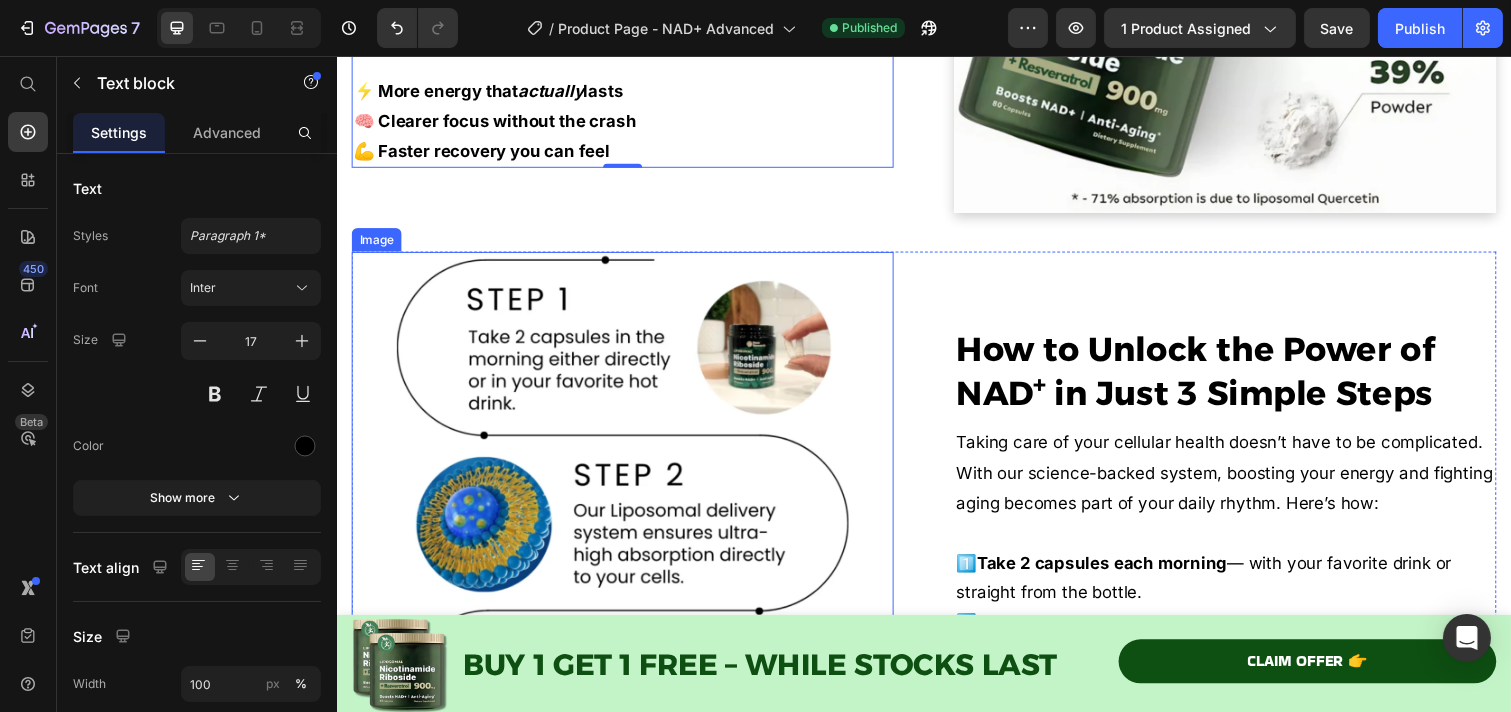 click at bounding box center [628, 533] 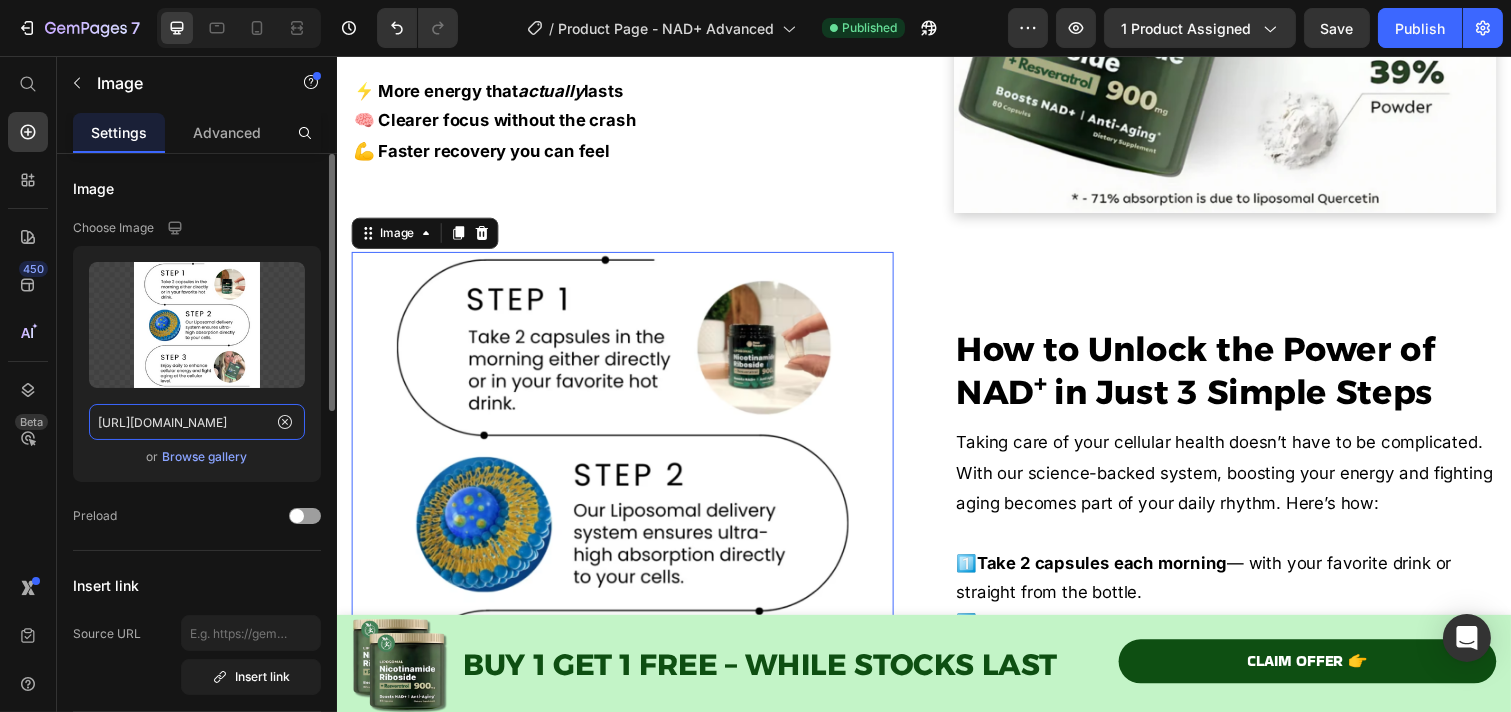 click on "[URL][DOMAIN_NAME]" 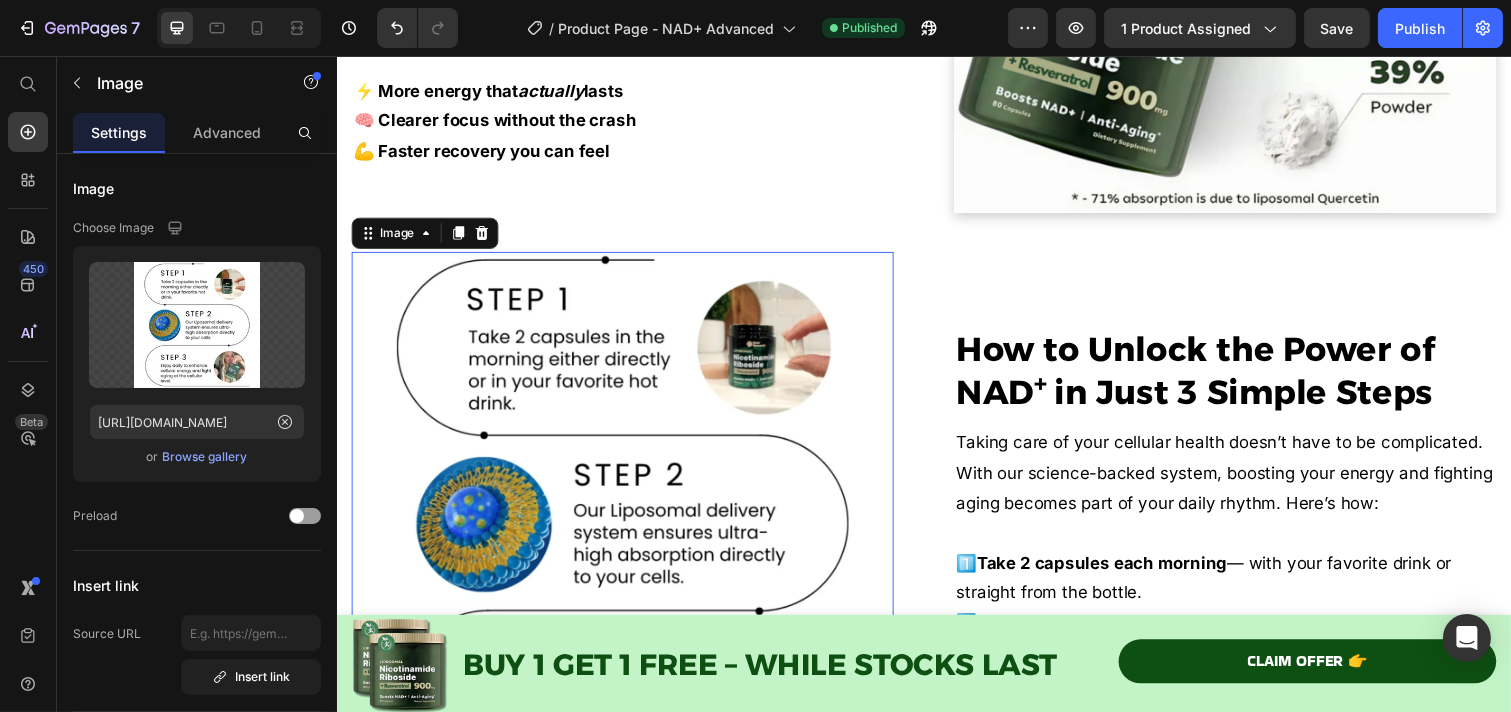 click at bounding box center (628, 533) 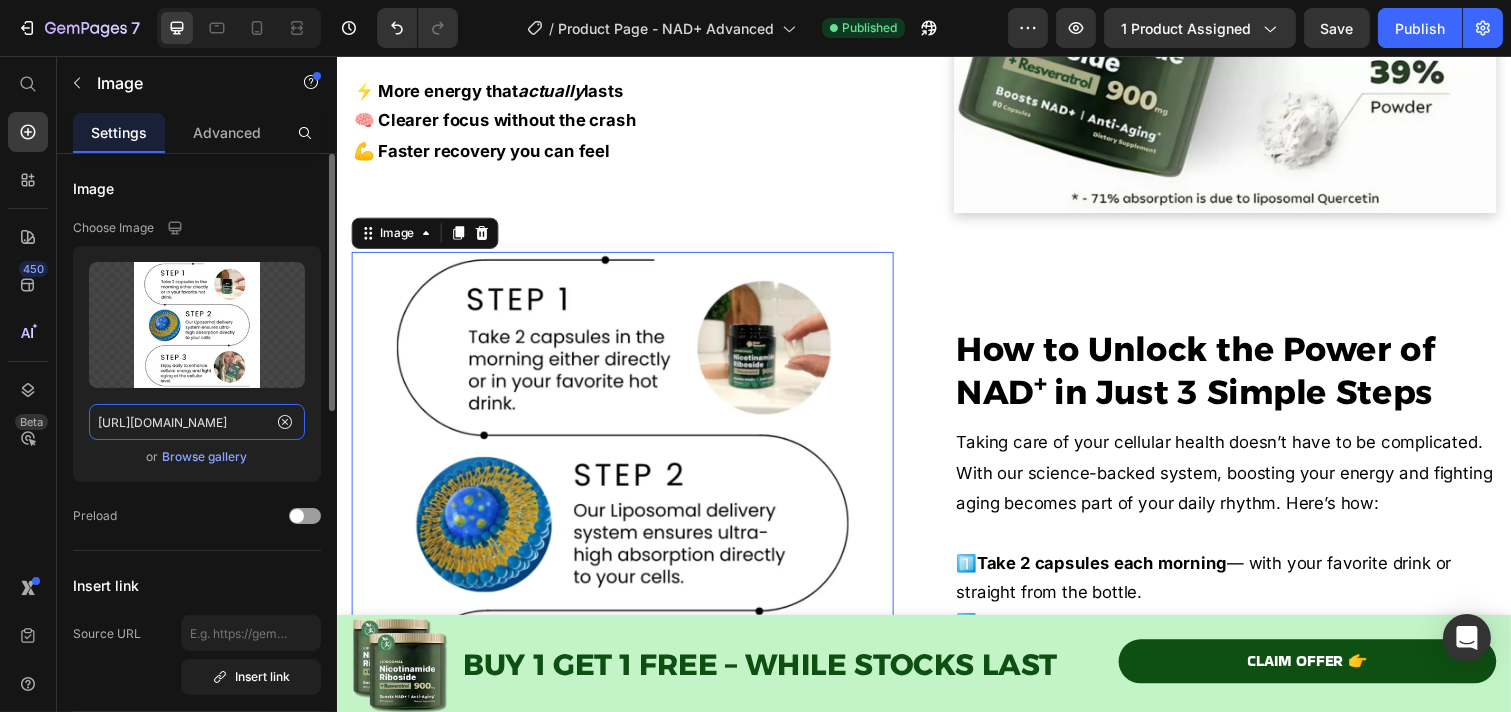 click on "[URL][DOMAIN_NAME]" 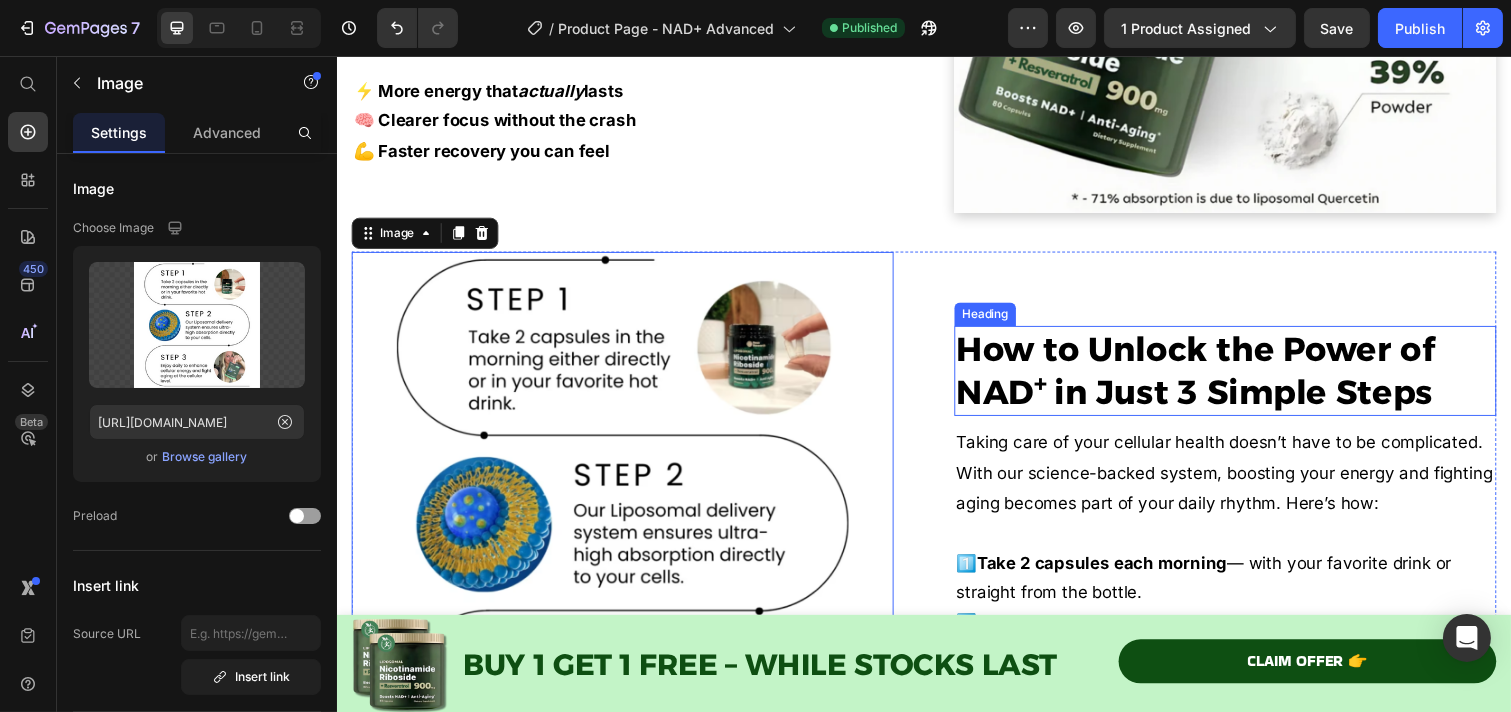 click on "How to Unlock the Power of NAD⁺ in Just 3 Simple Steps" at bounding box center [1213, 378] 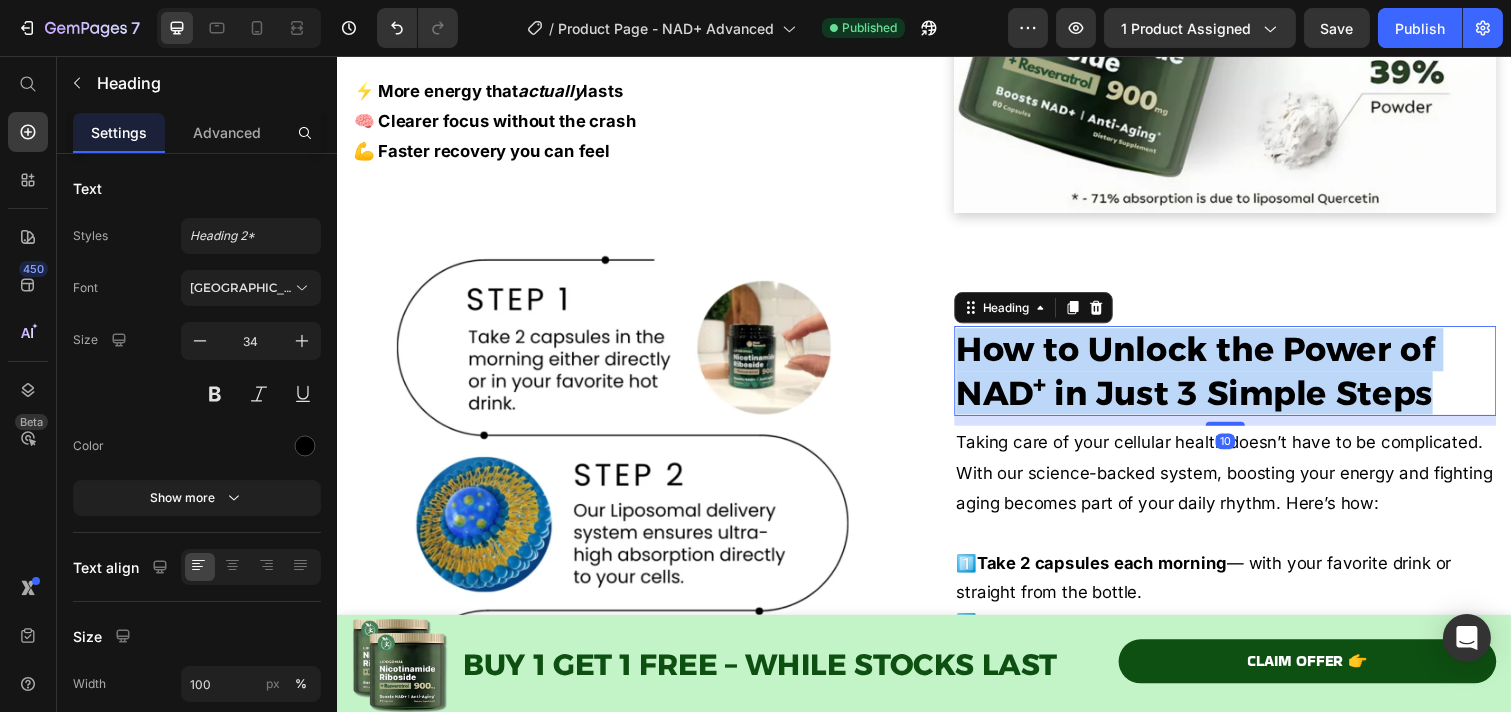 click on "How to Unlock the Power of NAD⁺ in Just 3 Simple Steps" at bounding box center [1213, 378] 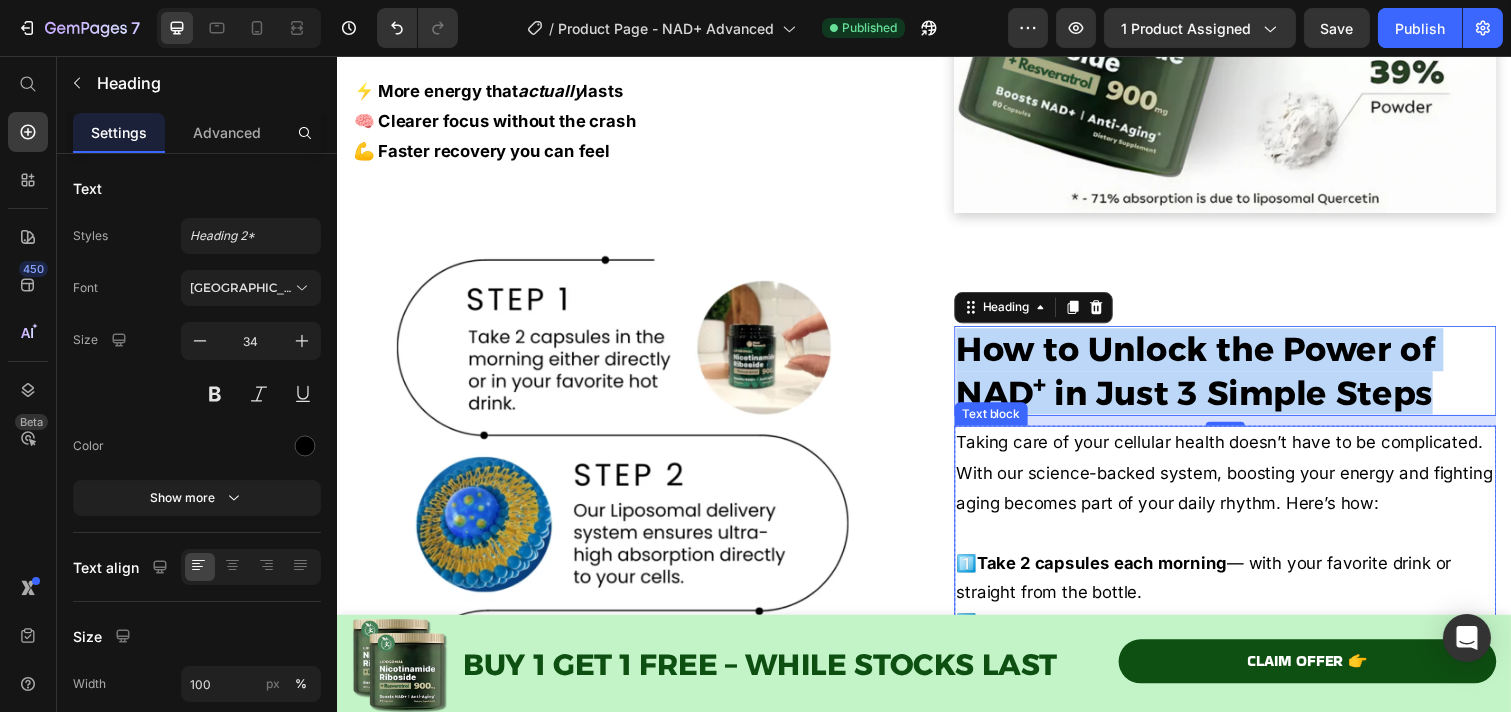 click on "Taking care of your cellular health doesn’t have to be complicated. With our science-backed system, boosting your energy and fighting aging becomes part of your daily rhythm. Here’s how:" at bounding box center [1244, 482] 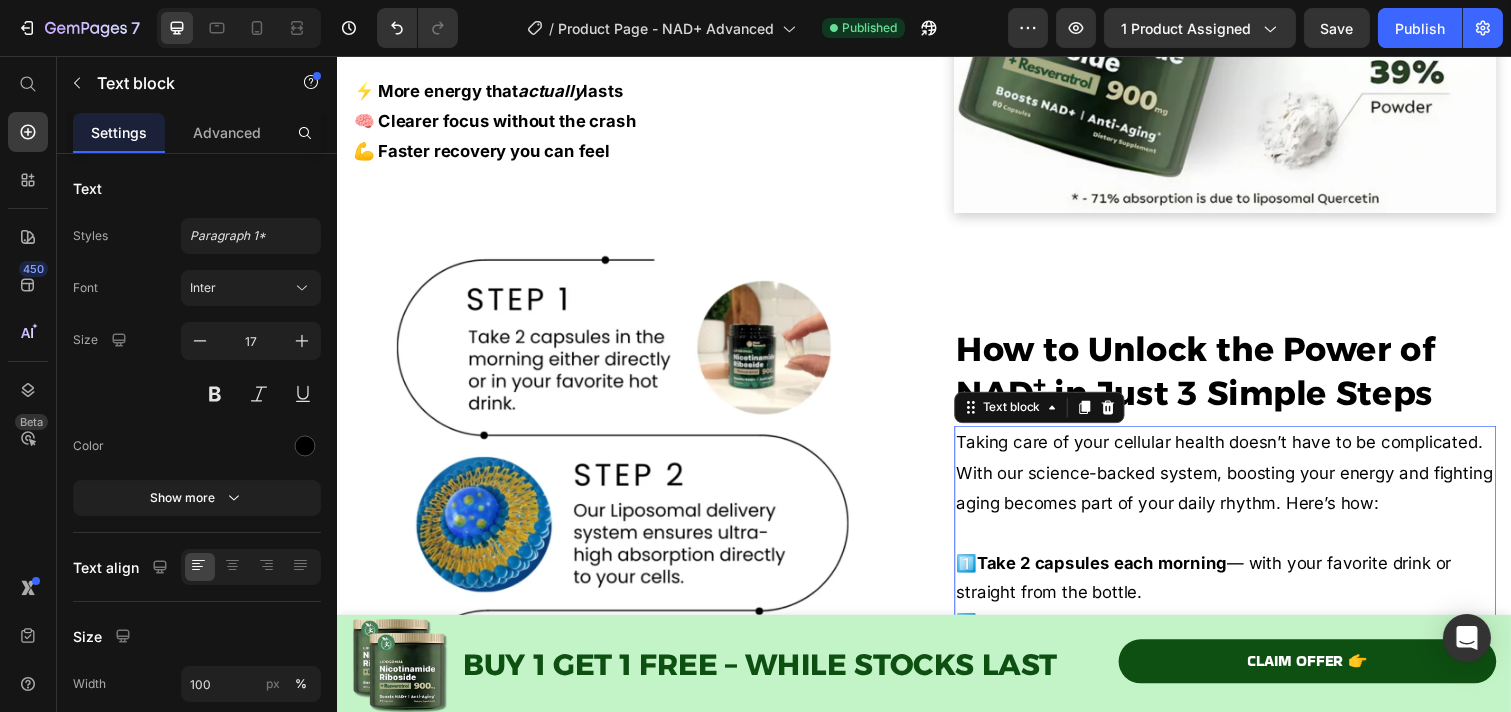 click on "Taking care of your cellular health doesn’t have to be complicated. With our science-backed system, boosting your energy and fighting aging becomes part of your daily rhythm. Here’s how:" at bounding box center (1244, 482) 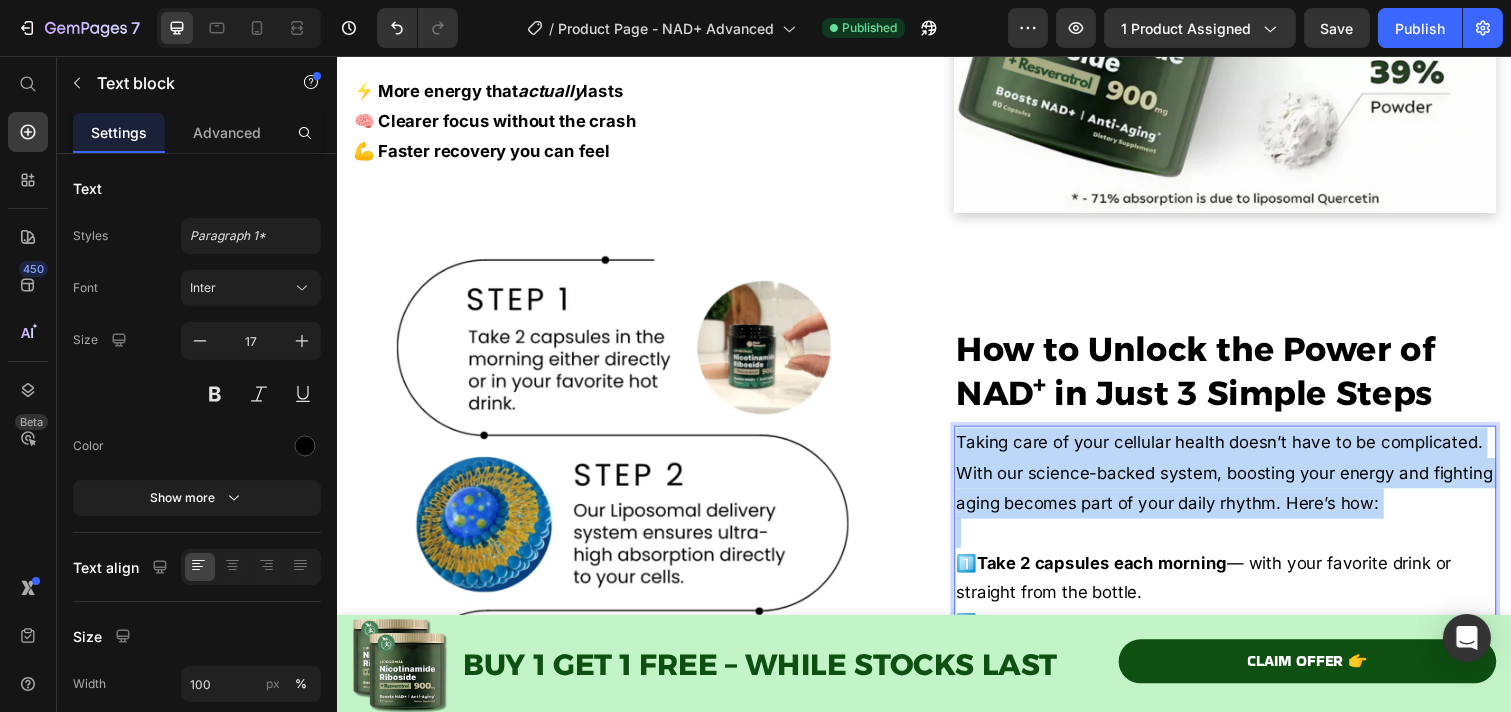 click on "Taking care of your cellular health doesn’t have to be complicated. With our science-backed system, boosting your energy and fighting aging becomes part of your daily rhythm. Here’s how:" at bounding box center (1244, 482) 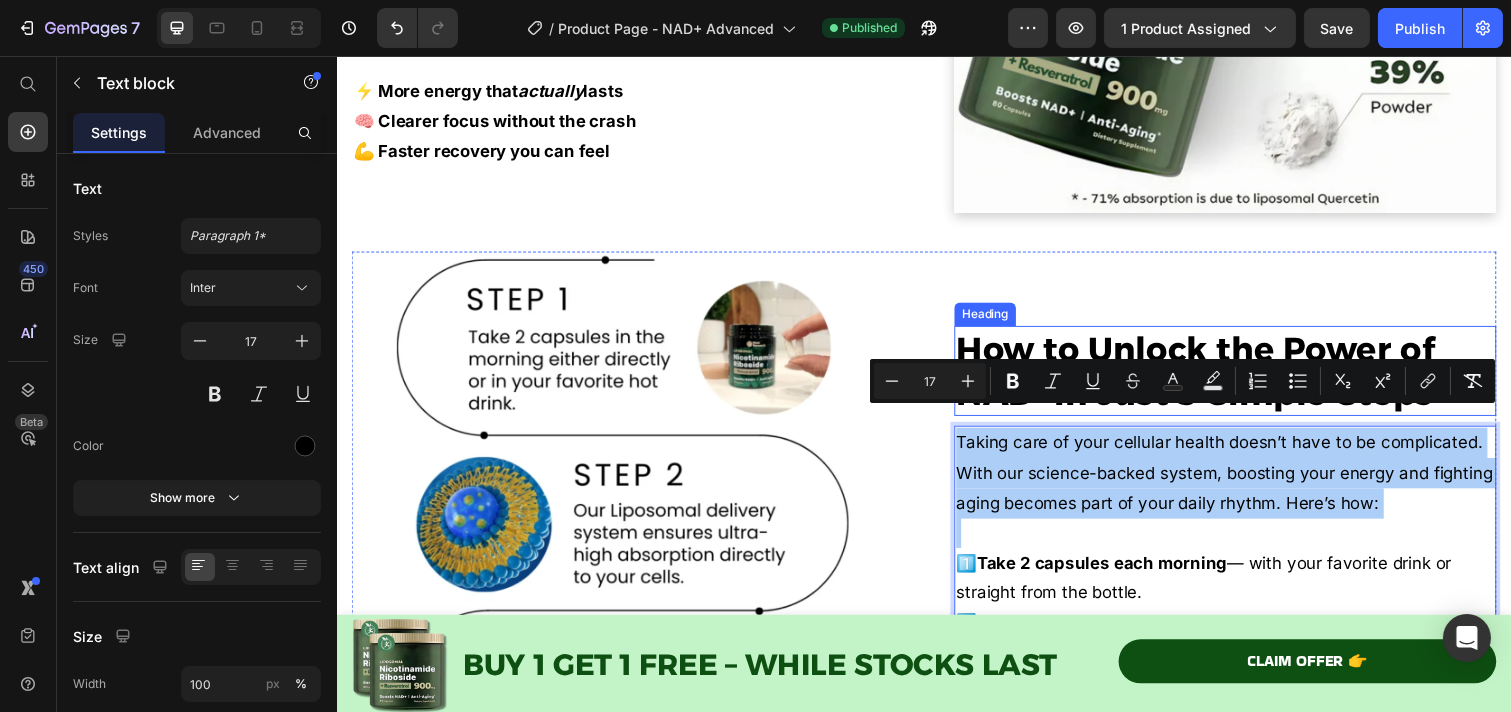 click on "How to Unlock the Power of NAD⁺ in Just 3 Simple Steps" at bounding box center [1213, 378] 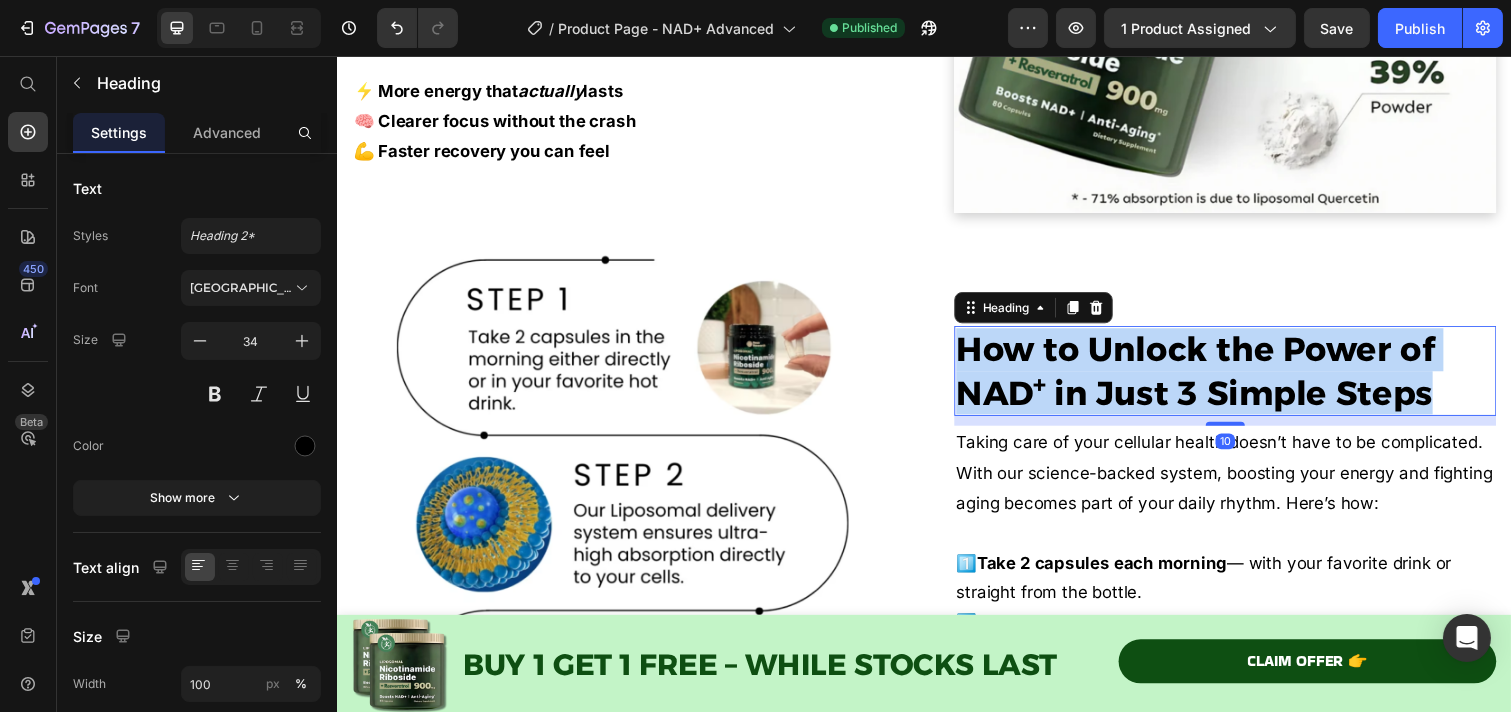 click on "How to Unlock the Power of NAD⁺ in Just 3 Simple Steps" at bounding box center [1213, 378] 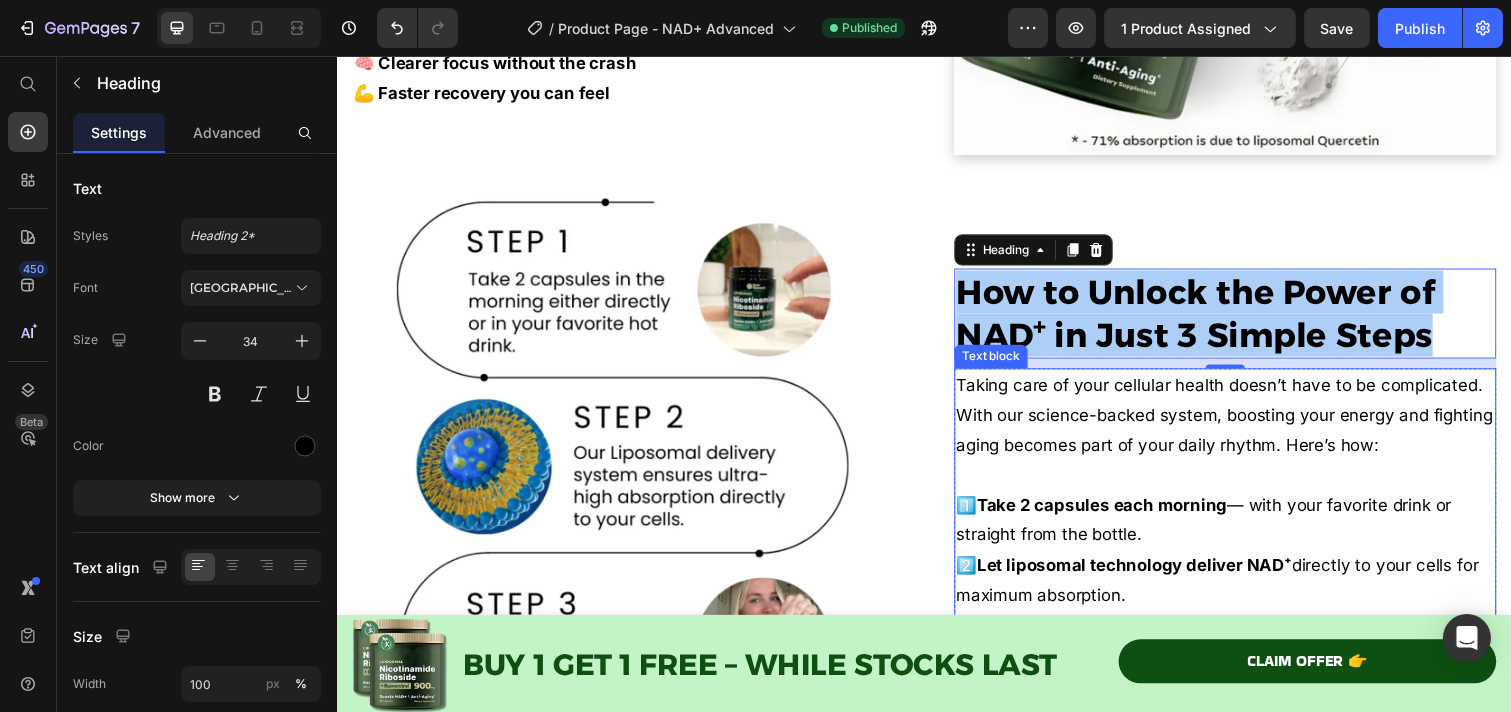 scroll, scrollTop: 4210, scrollLeft: 0, axis: vertical 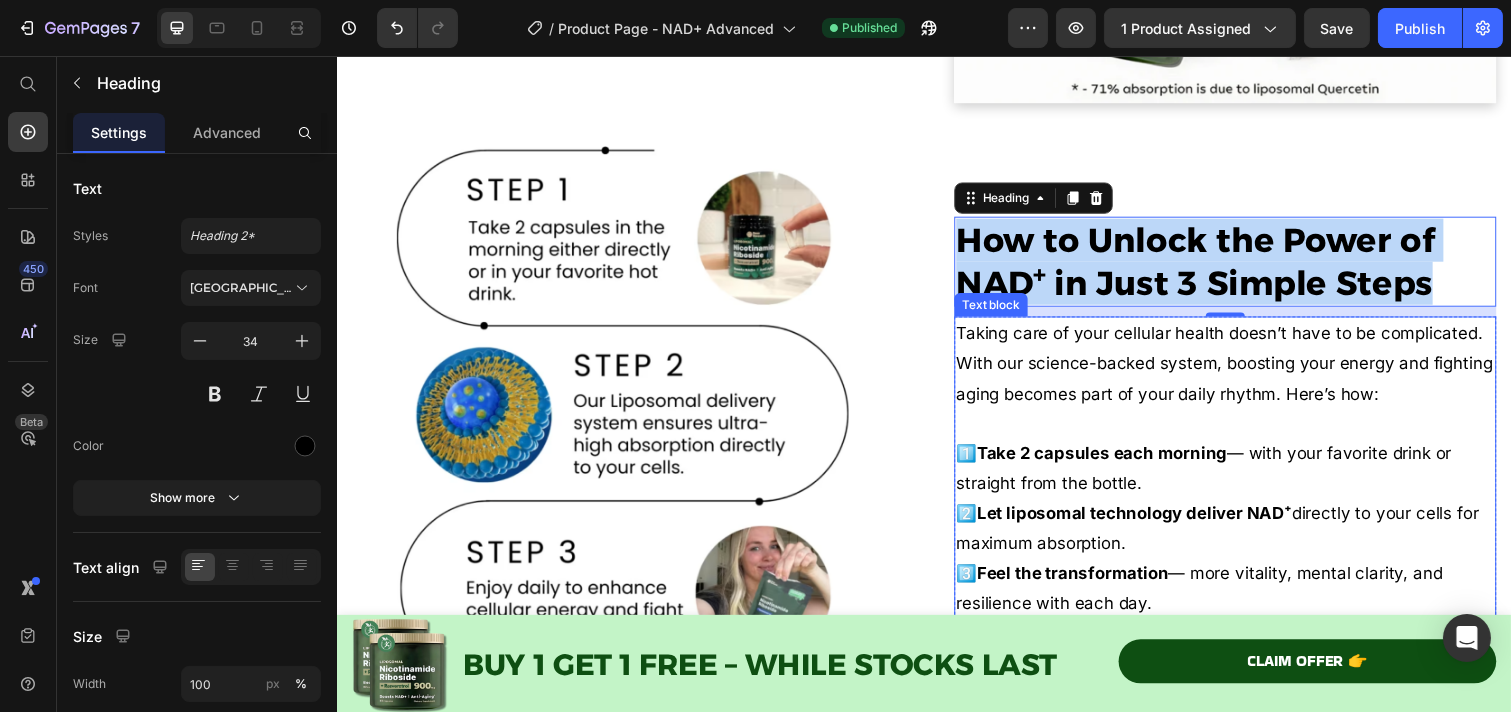 click at bounding box center (1244, 431) 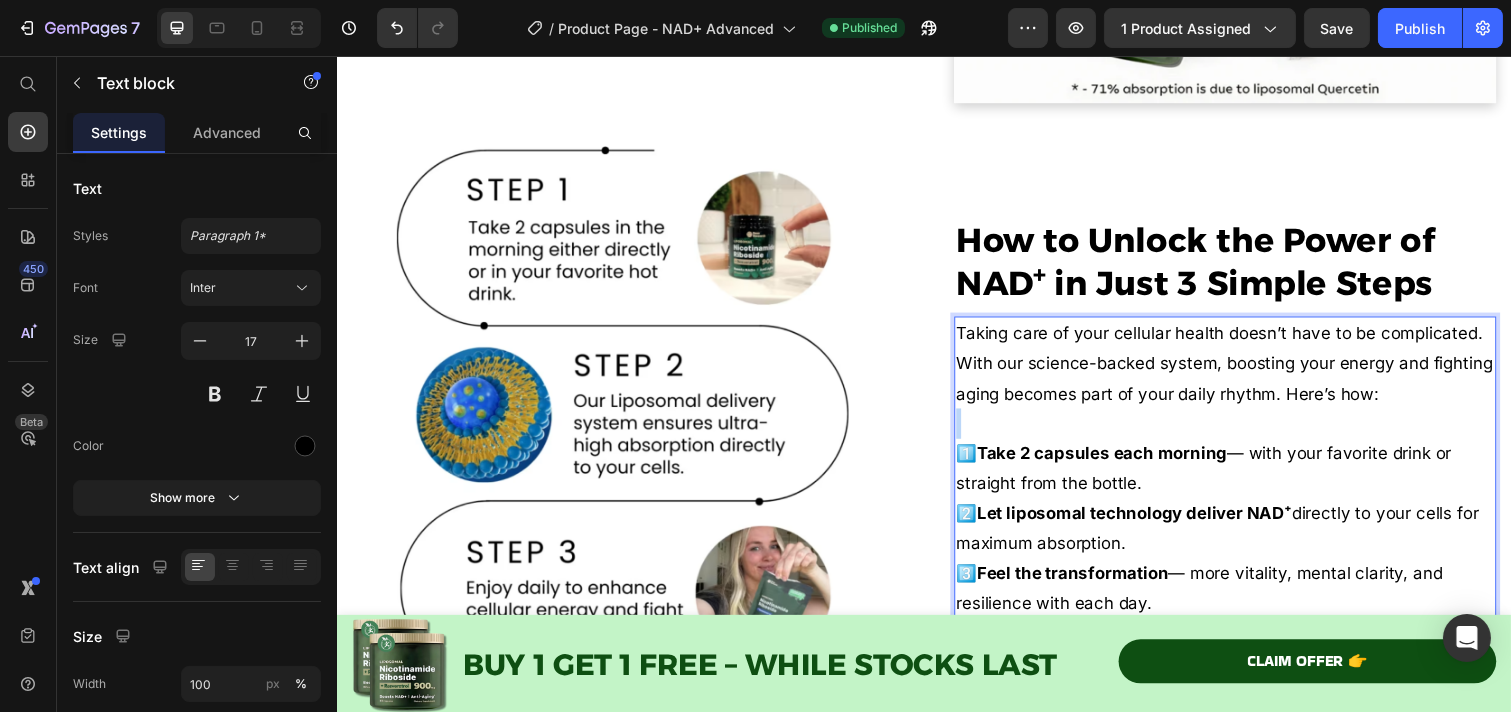 click at bounding box center (1244, 431) 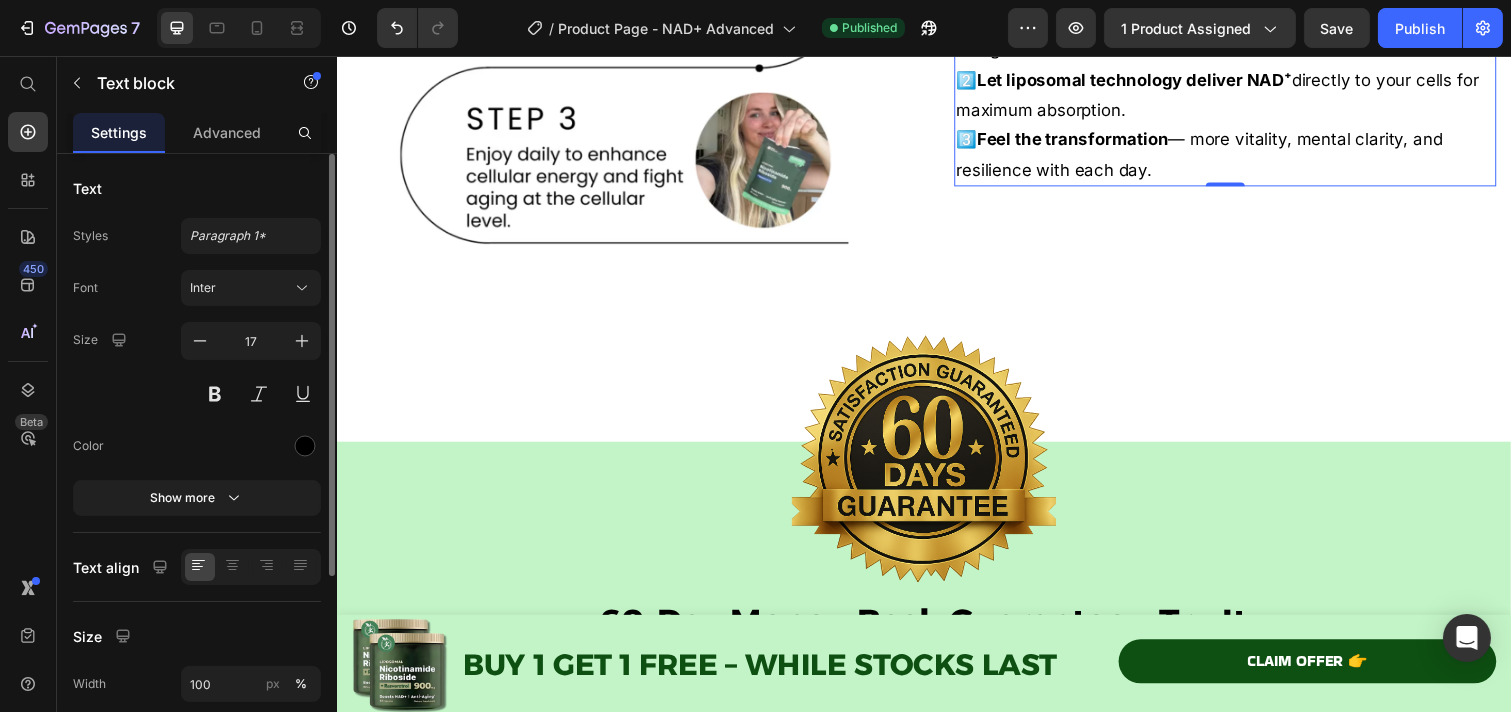 scroll, scrollTop: 4654, scrollLeft: 0, axis: vertical 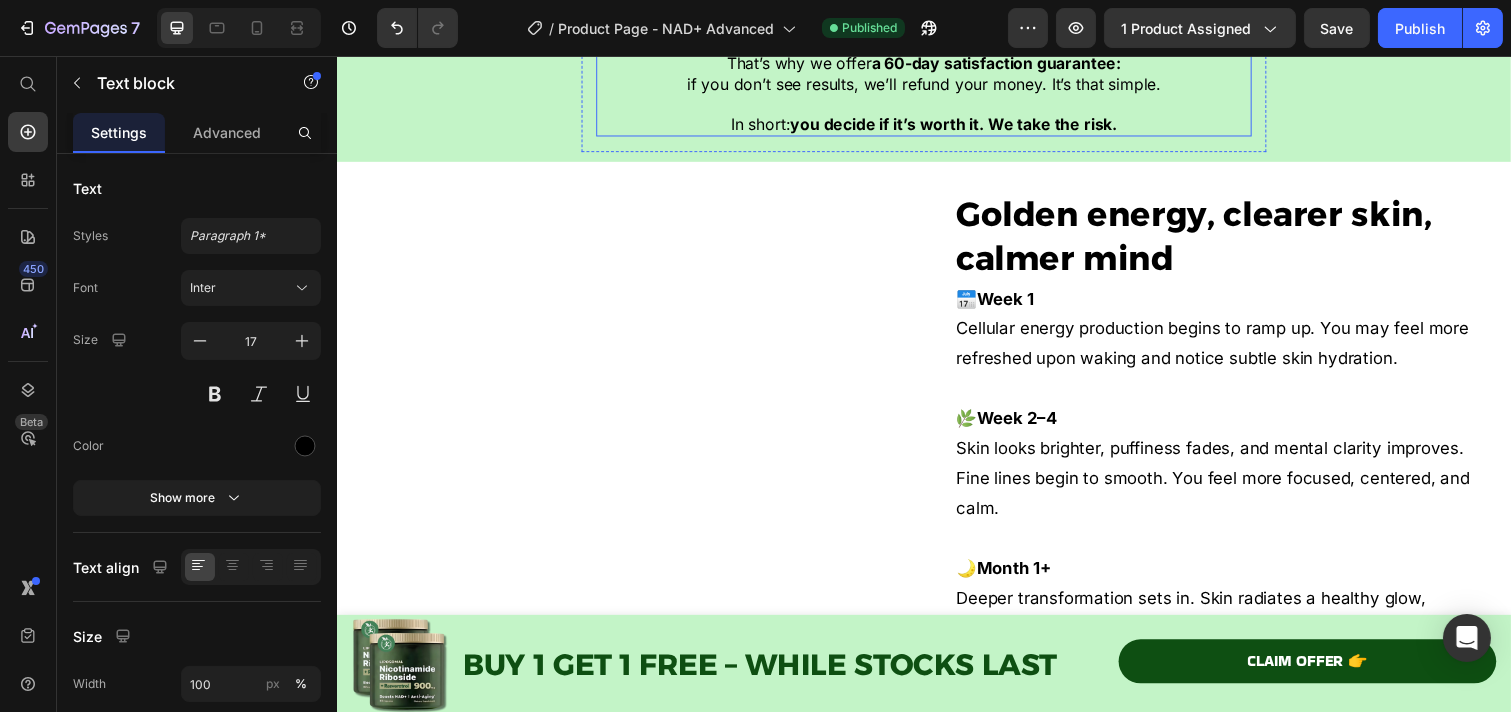 type on "16" 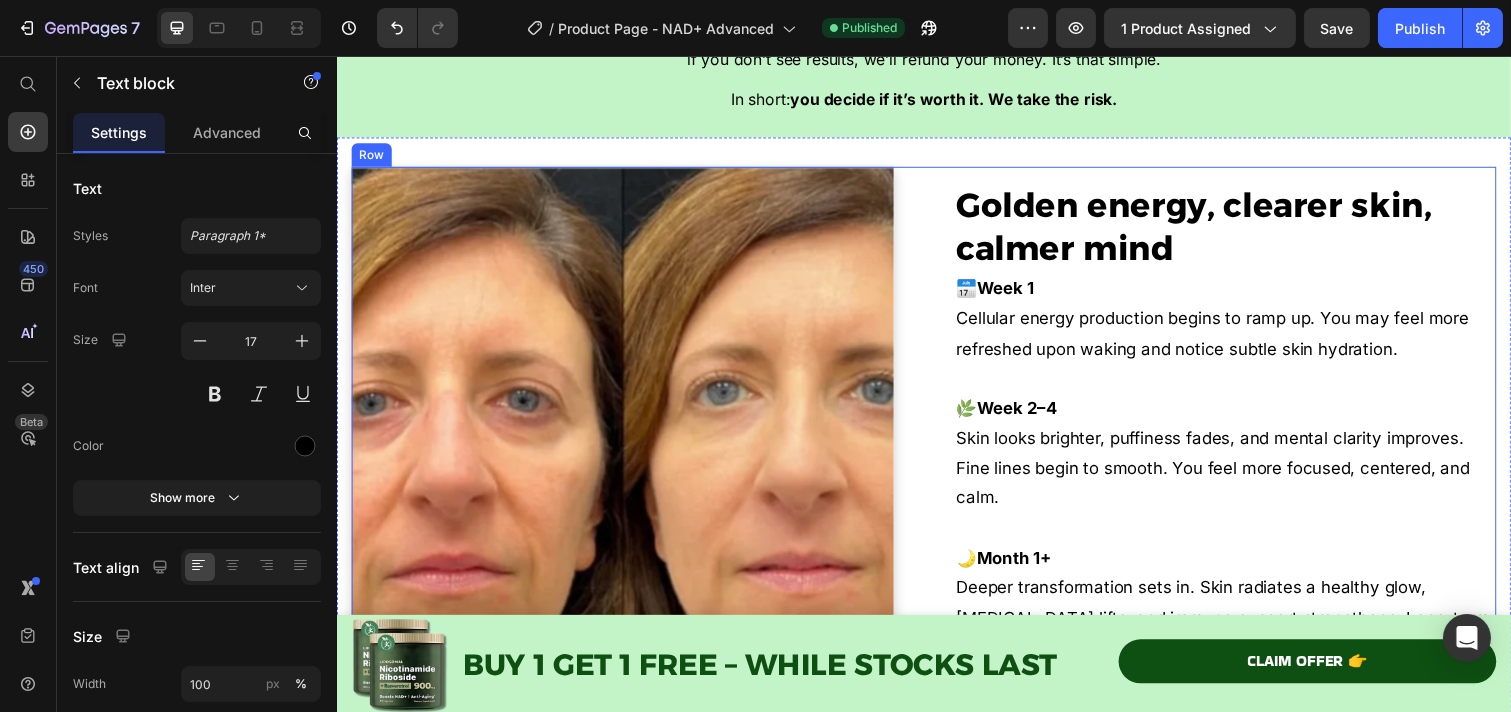scroll, scrollTop: 5654, scrollLeft: 0, axis: vertical 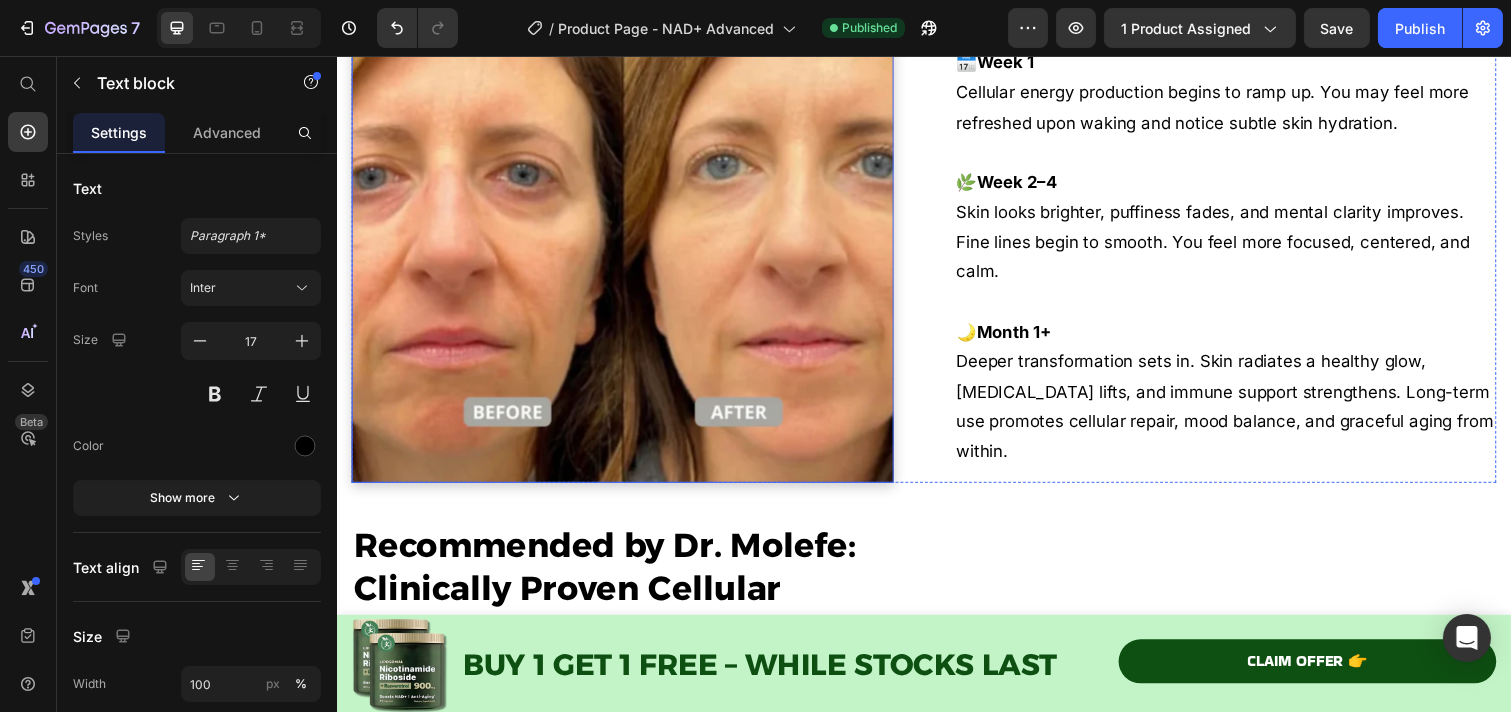 click at bounding box center [628, 215] 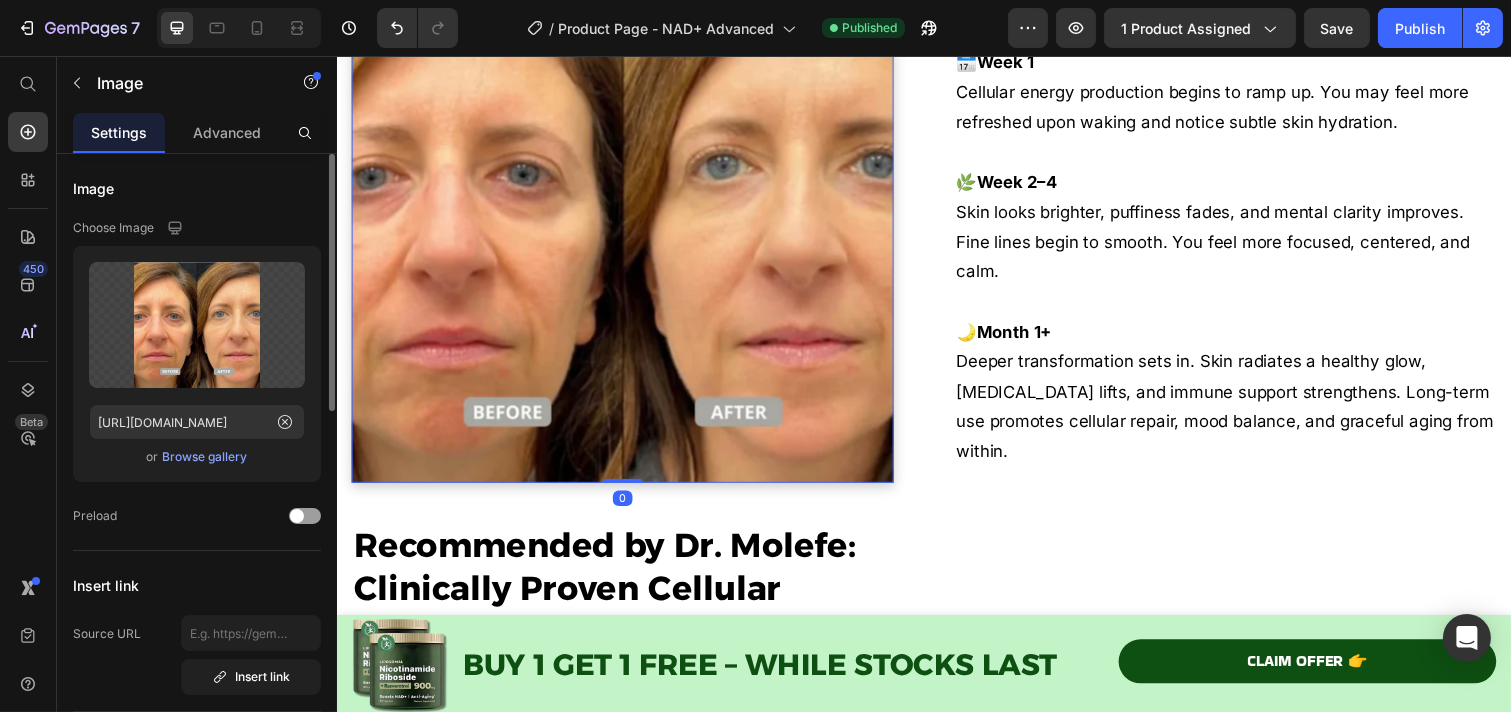 click on "Upload Image [URL][DOMAIN_NAME]  or   Browse gallery" at bounding box center (197, 364) 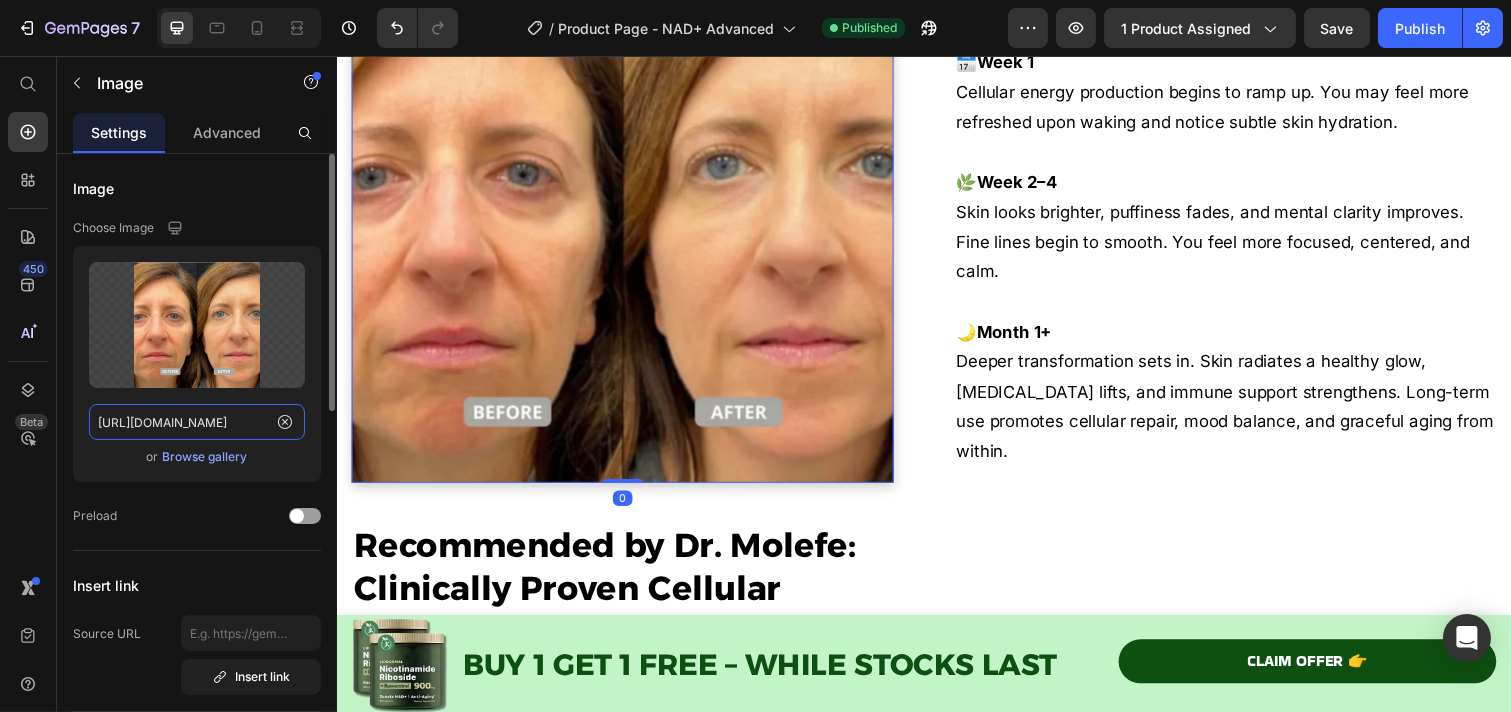 click on "[URL][DOMAIN_NAME]" 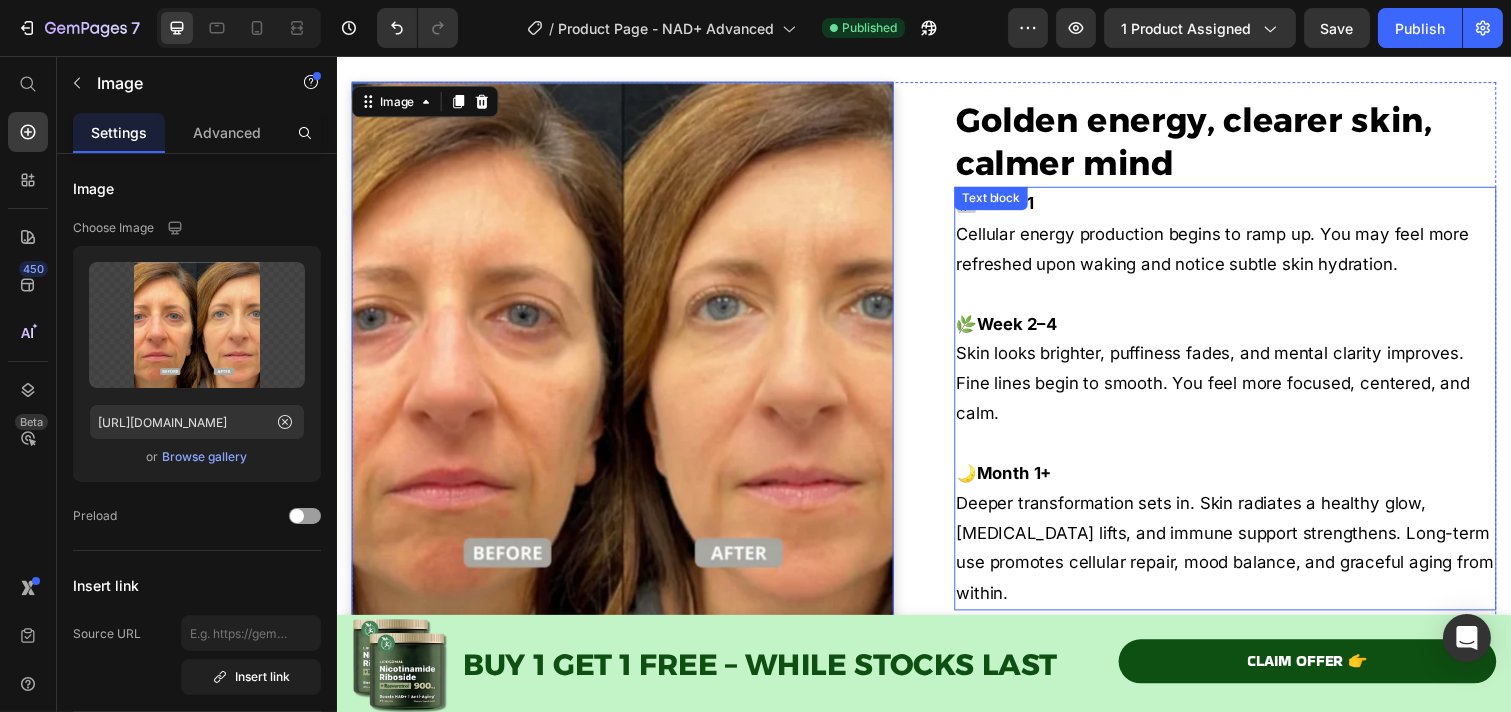scroll, scrollTop: 5321, scrollLeft: 0, axis: vertical 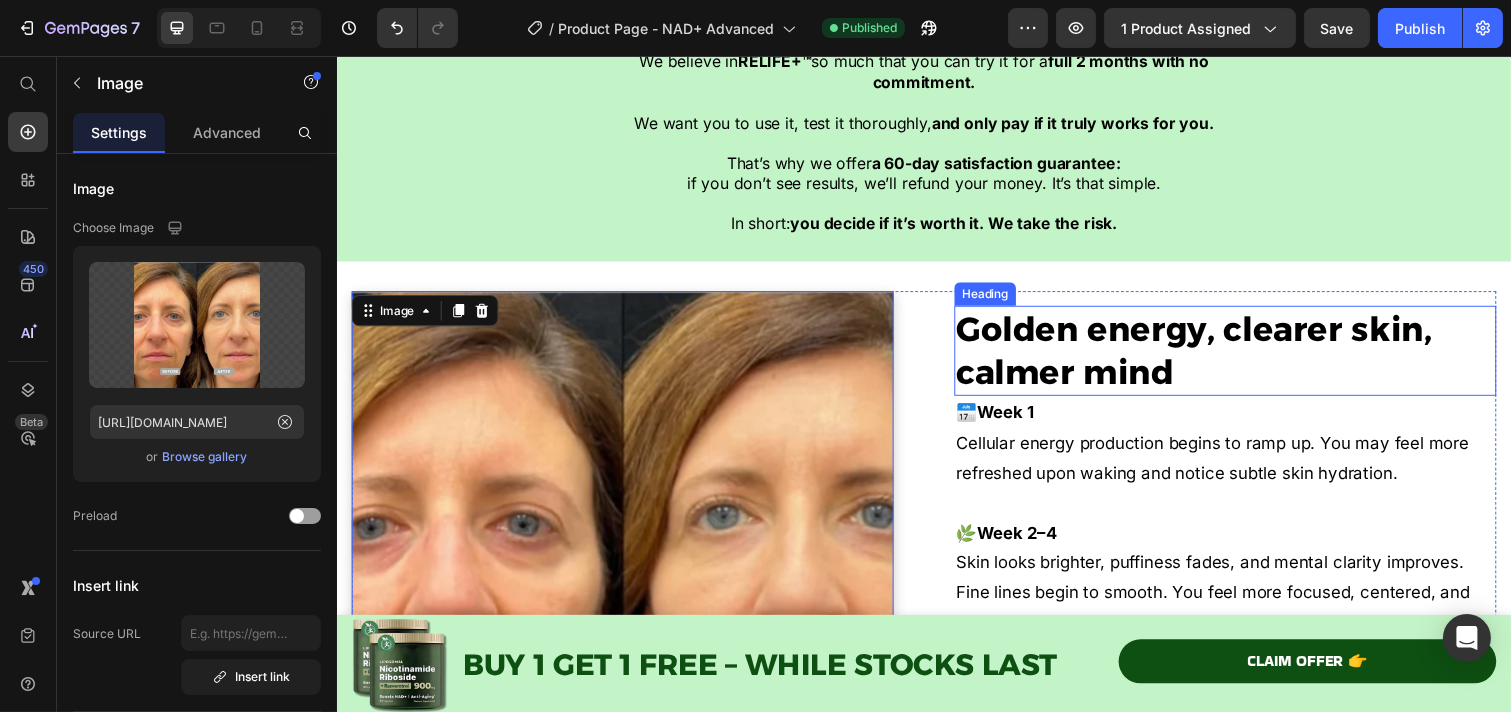click on "Golden energy, clearer skin, calmer mind" at bounding box center (1212, 357) 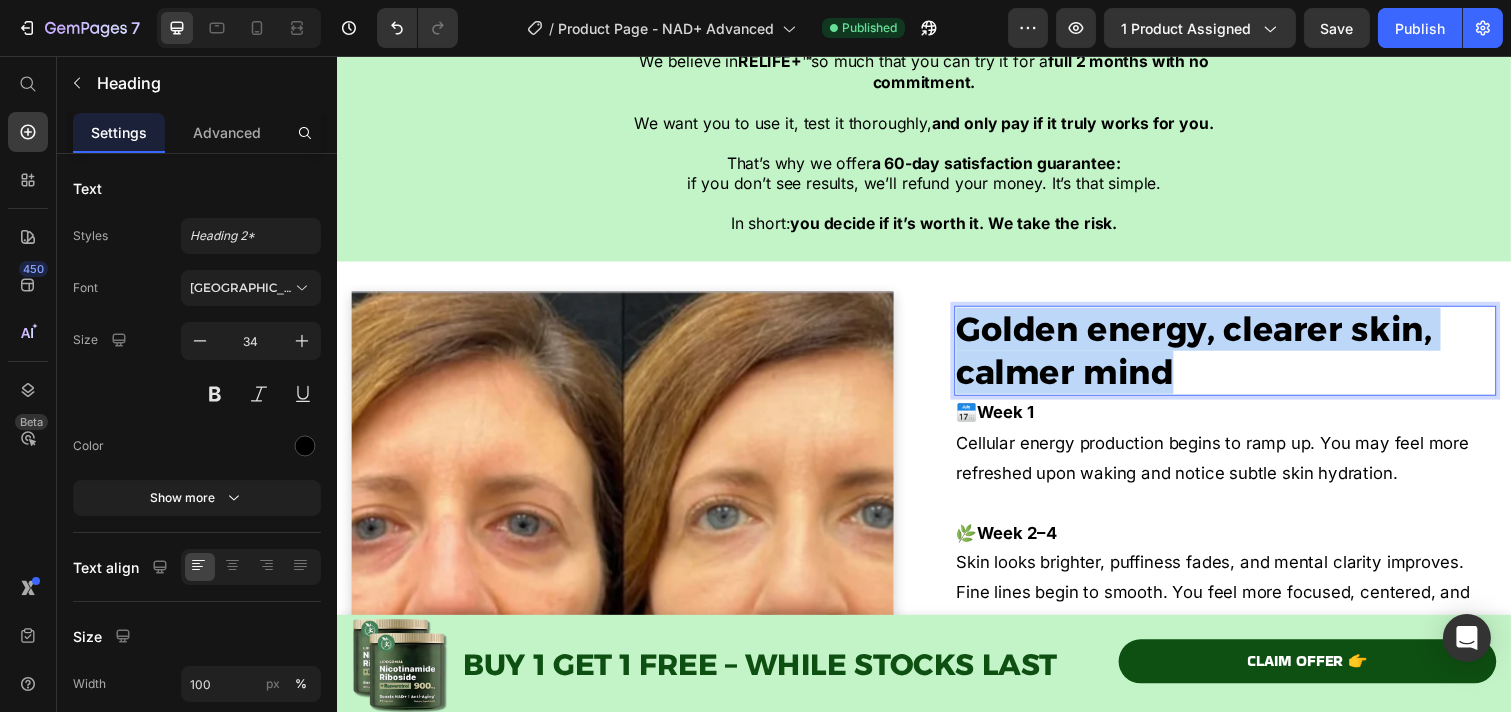click on "Golden energy, clearer skin, calmer mind" at bounding box center [1212, 357] 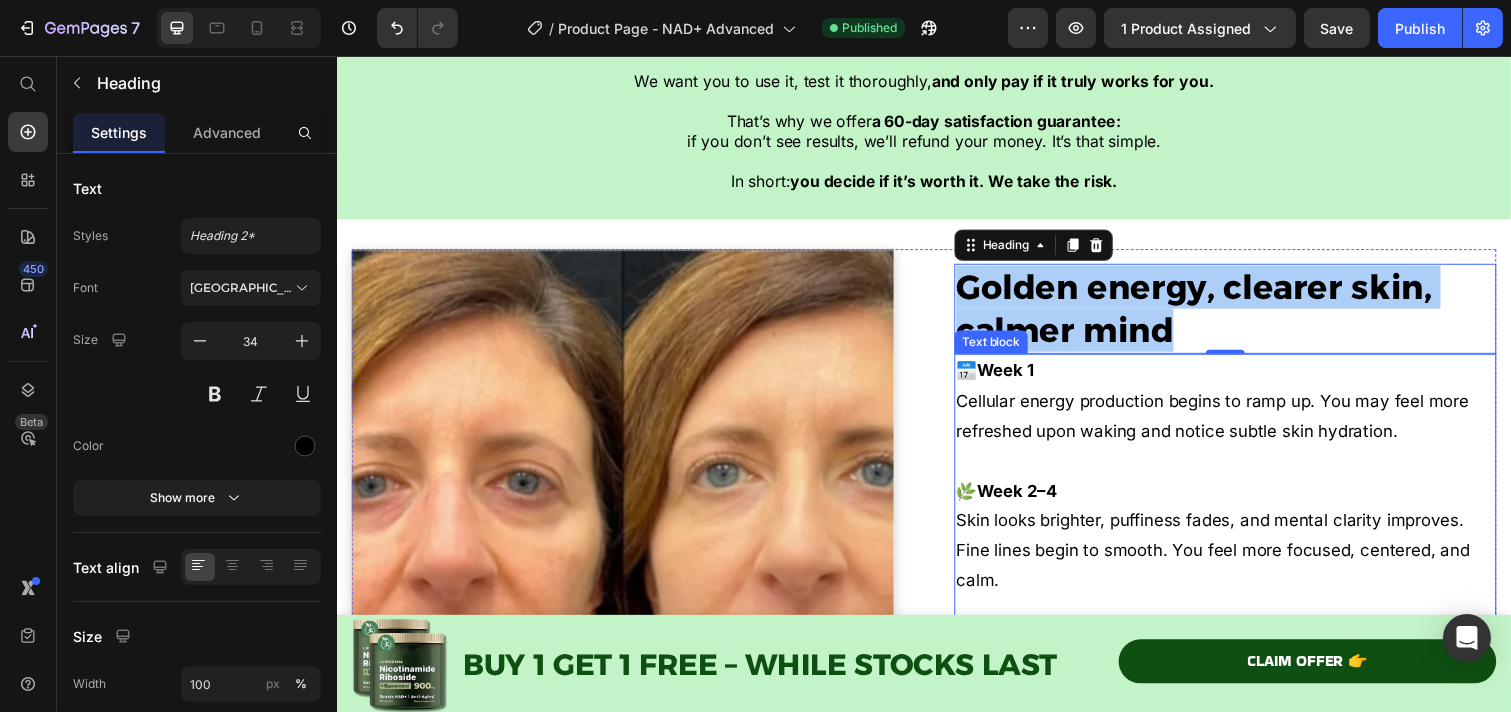 scroll, scrollTop: 5432, scrollLeft: 0, axis: vertical 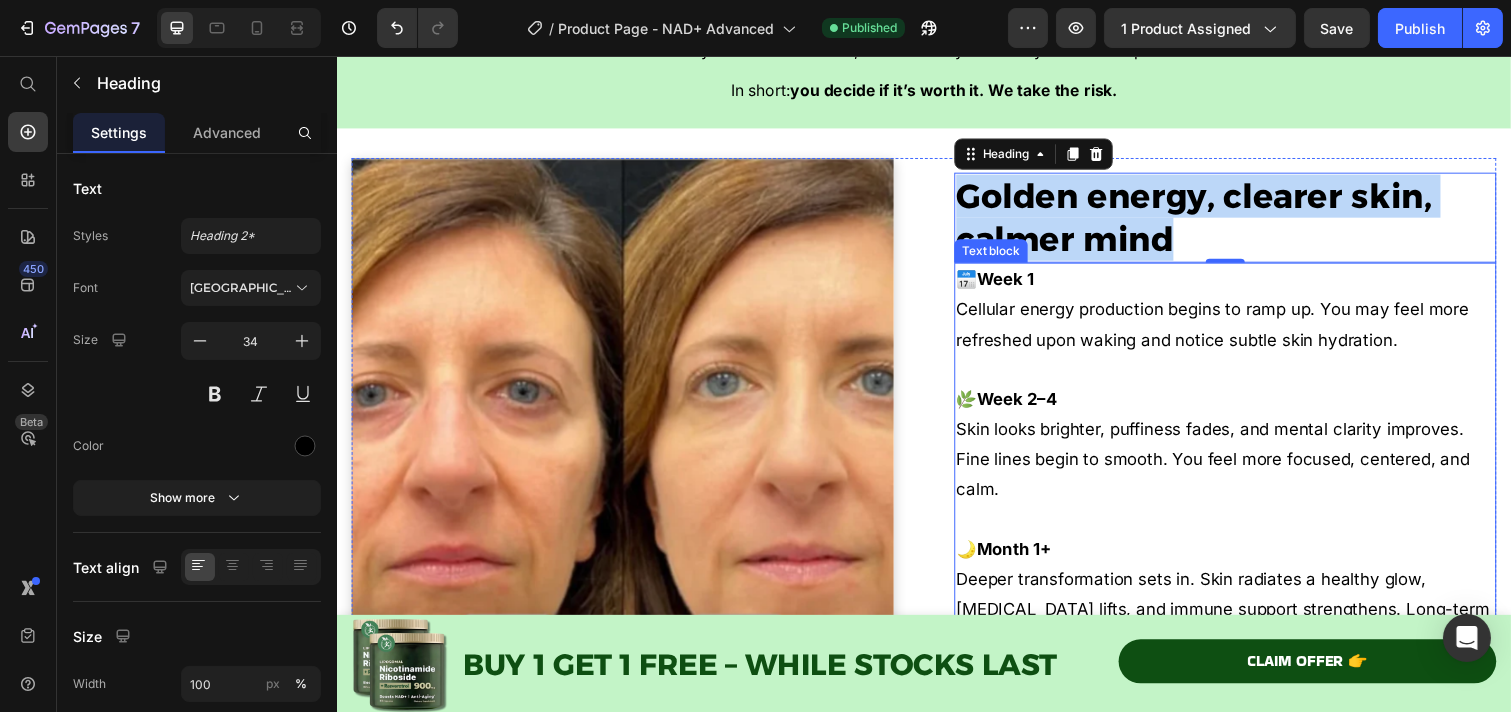 click at bounding box center [1244, 376] 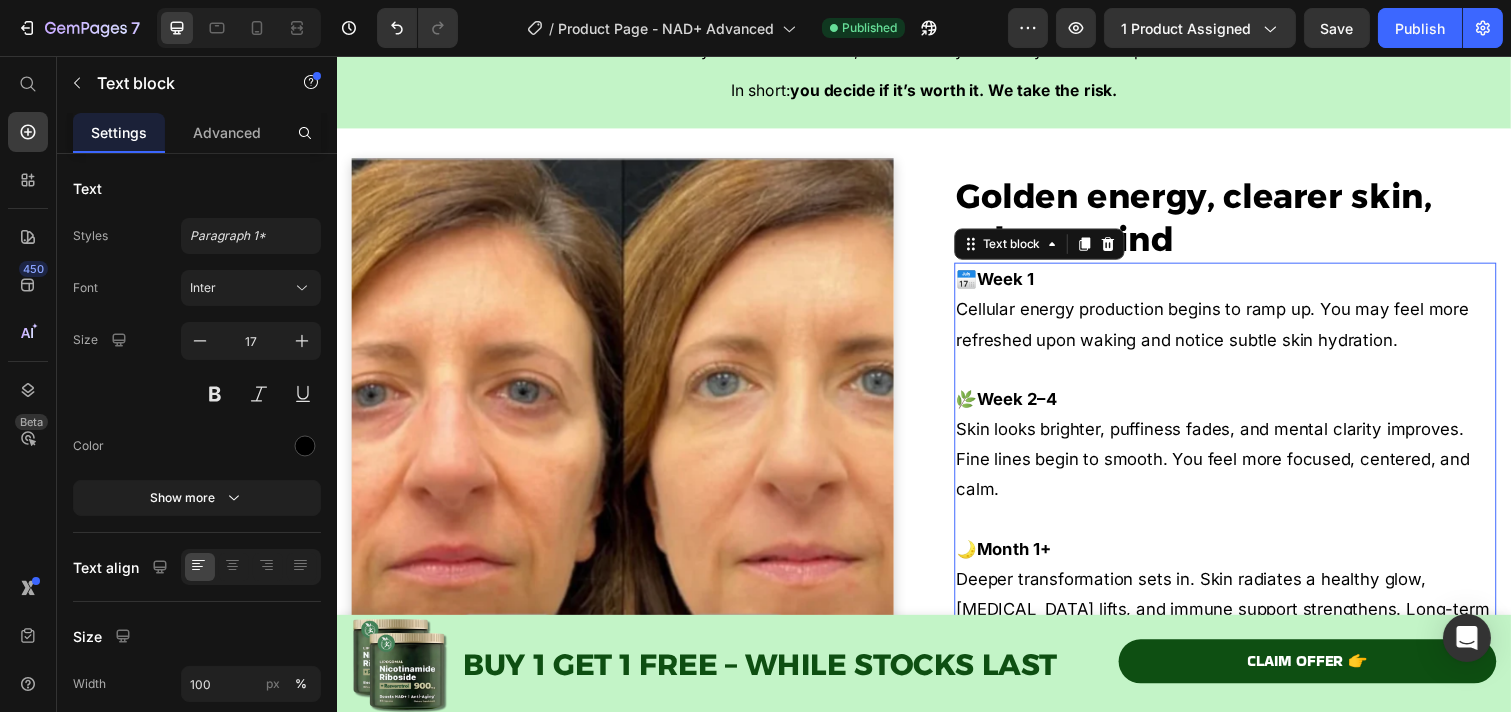 click at bounding box center (1244, 376) 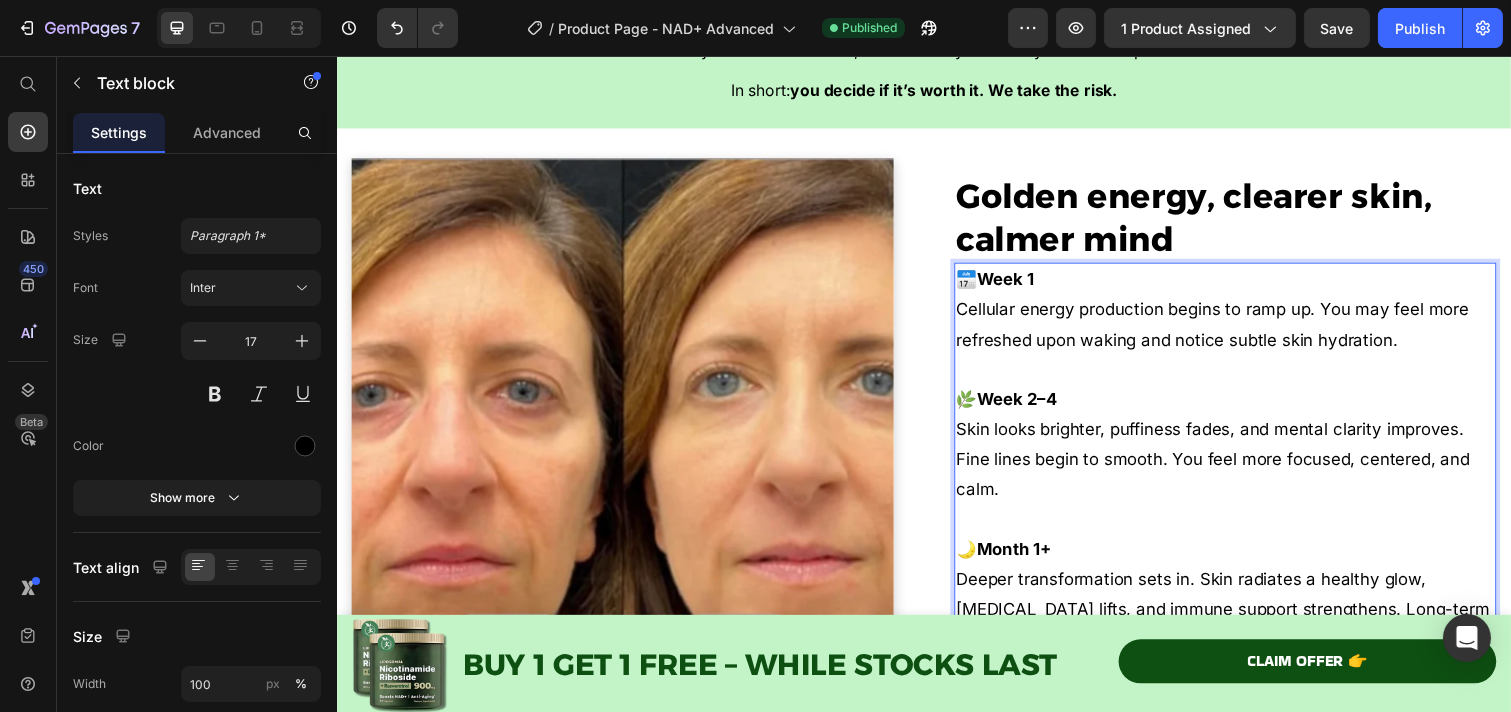 drag, startPoint x: 1162, startPoint y: 364, endPoint x: 1290, endPoint y: 423, distance: 140.94325 